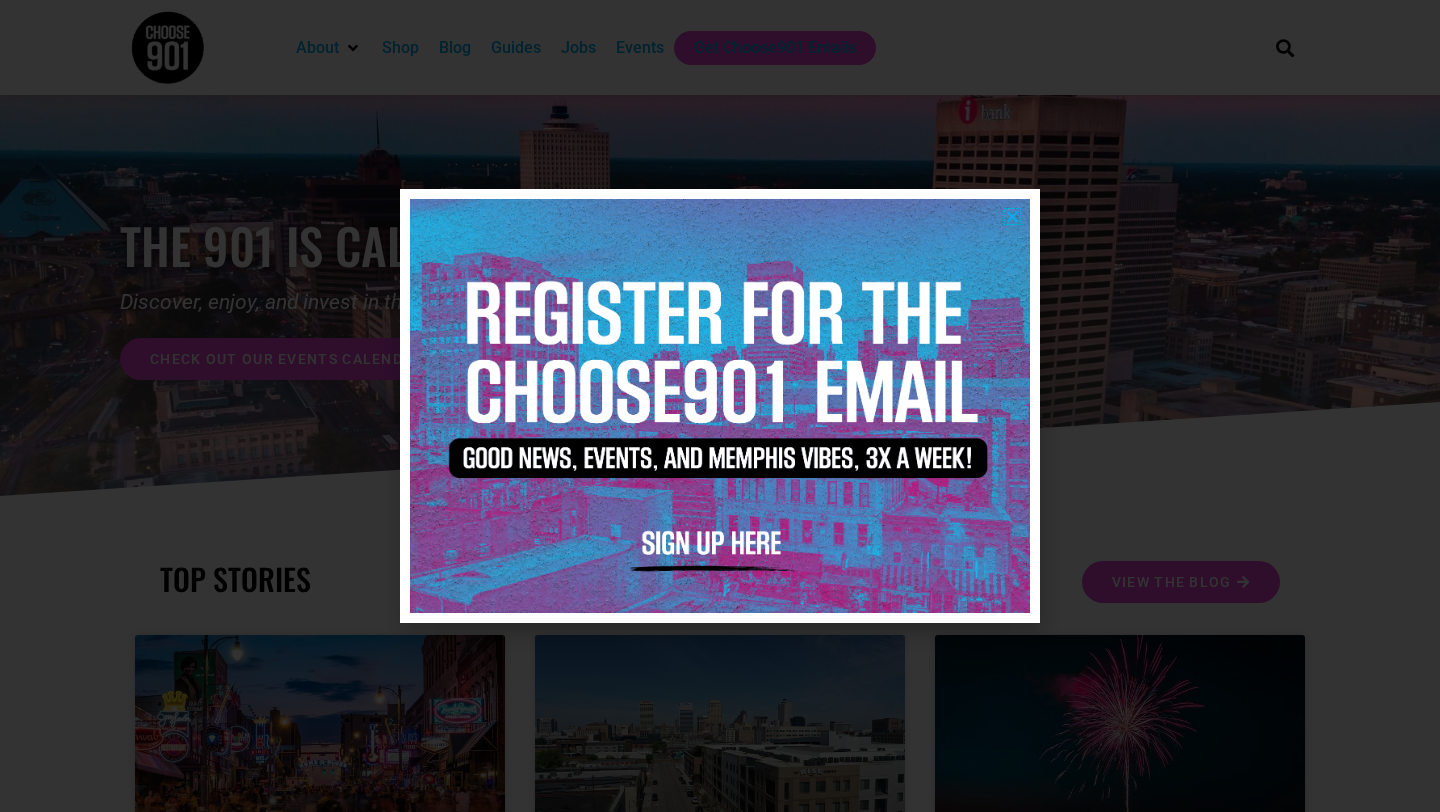 scroll, scrollTop: 0, scrollLeft: 0, axis: both 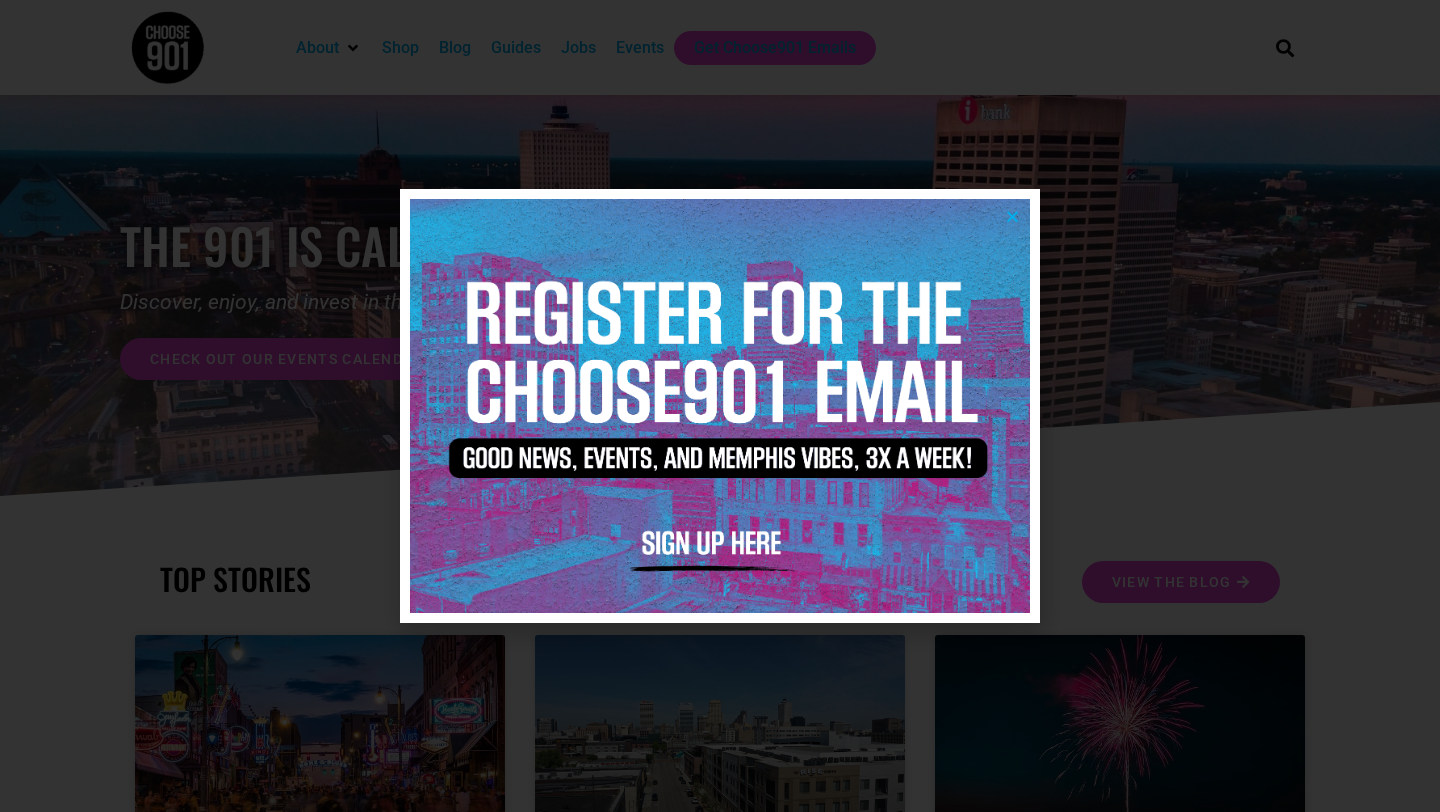 click at bounding box center (720, 406) 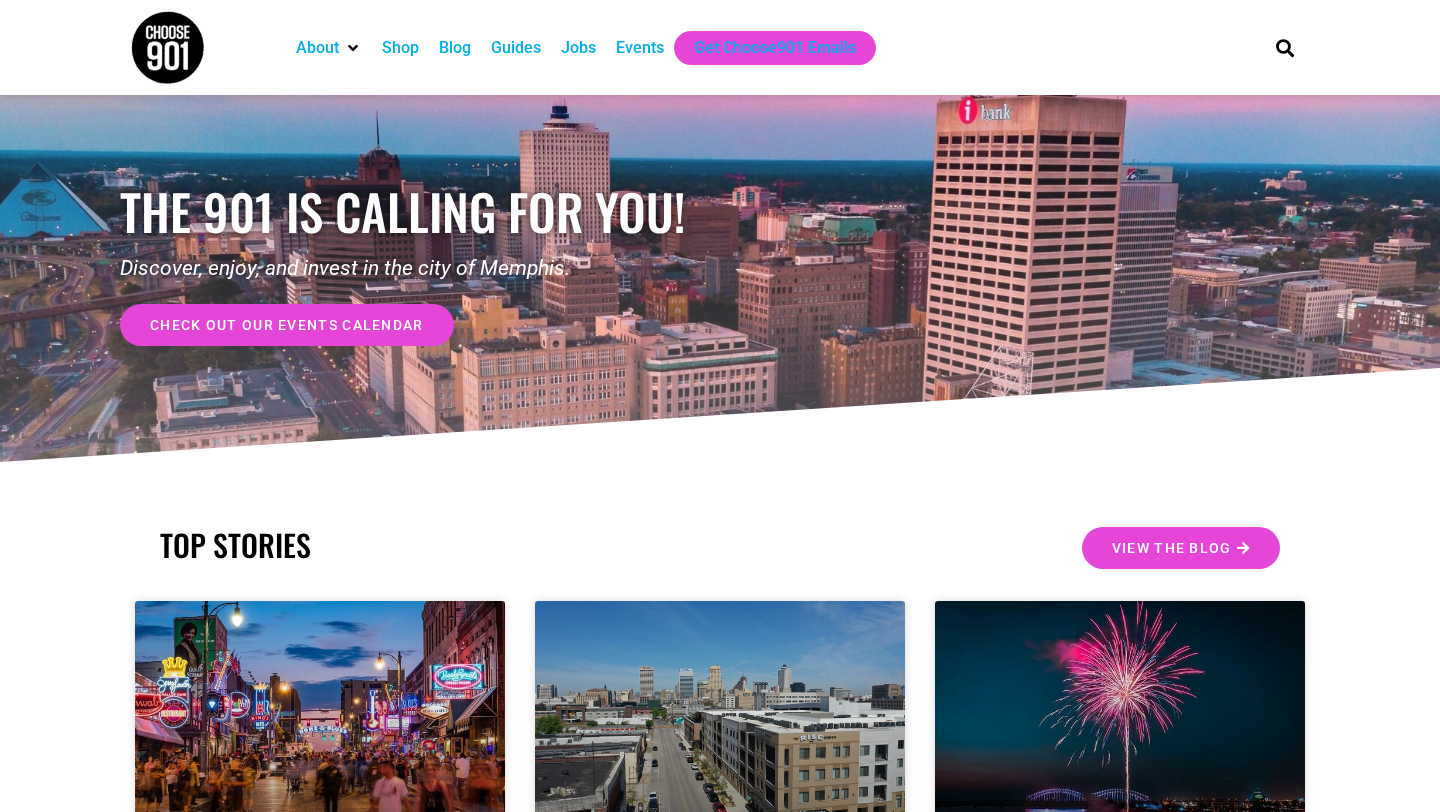 scroll, scrollTop: 0, scrollLeft: 0, axis: both 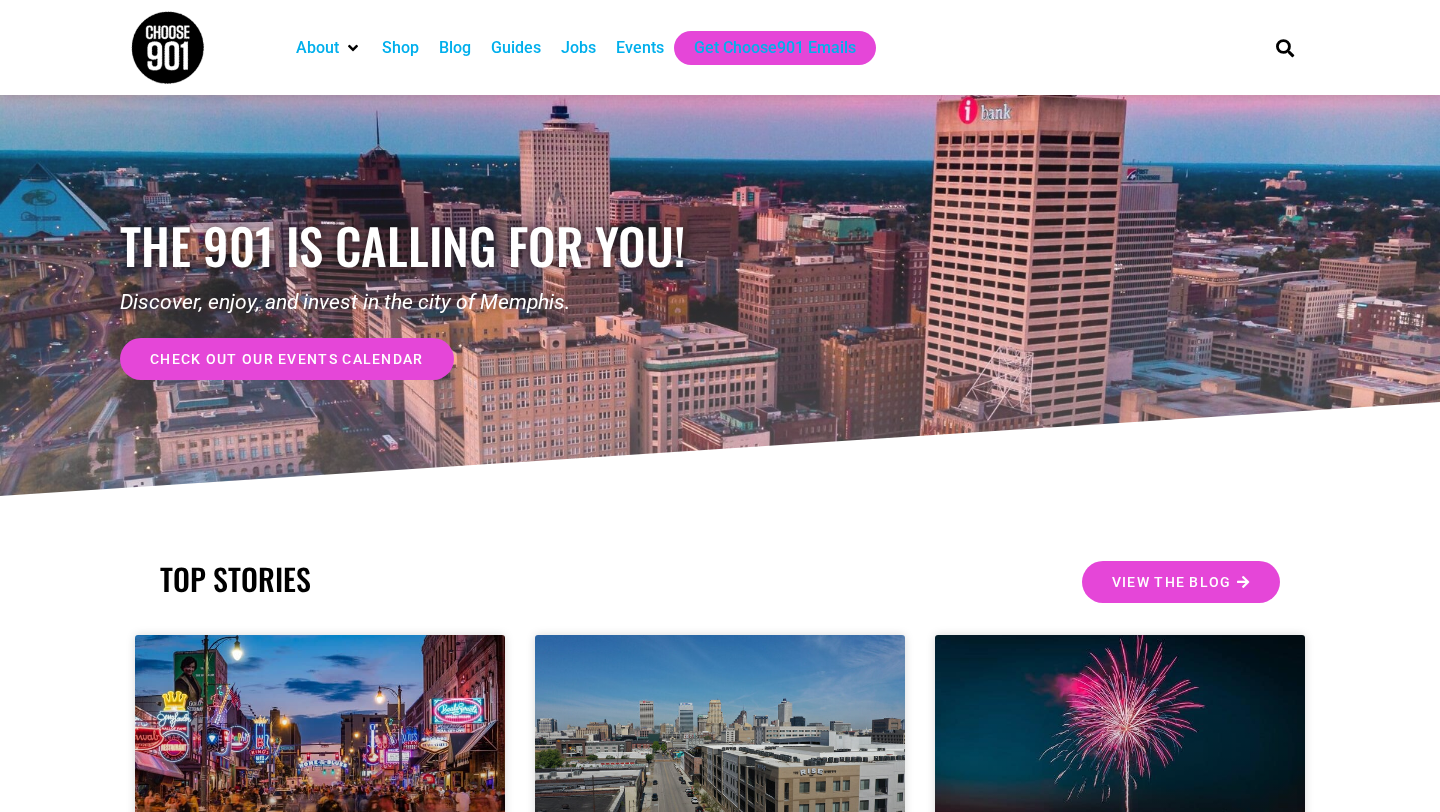 click on "Events" at bounding box center (640, 48) 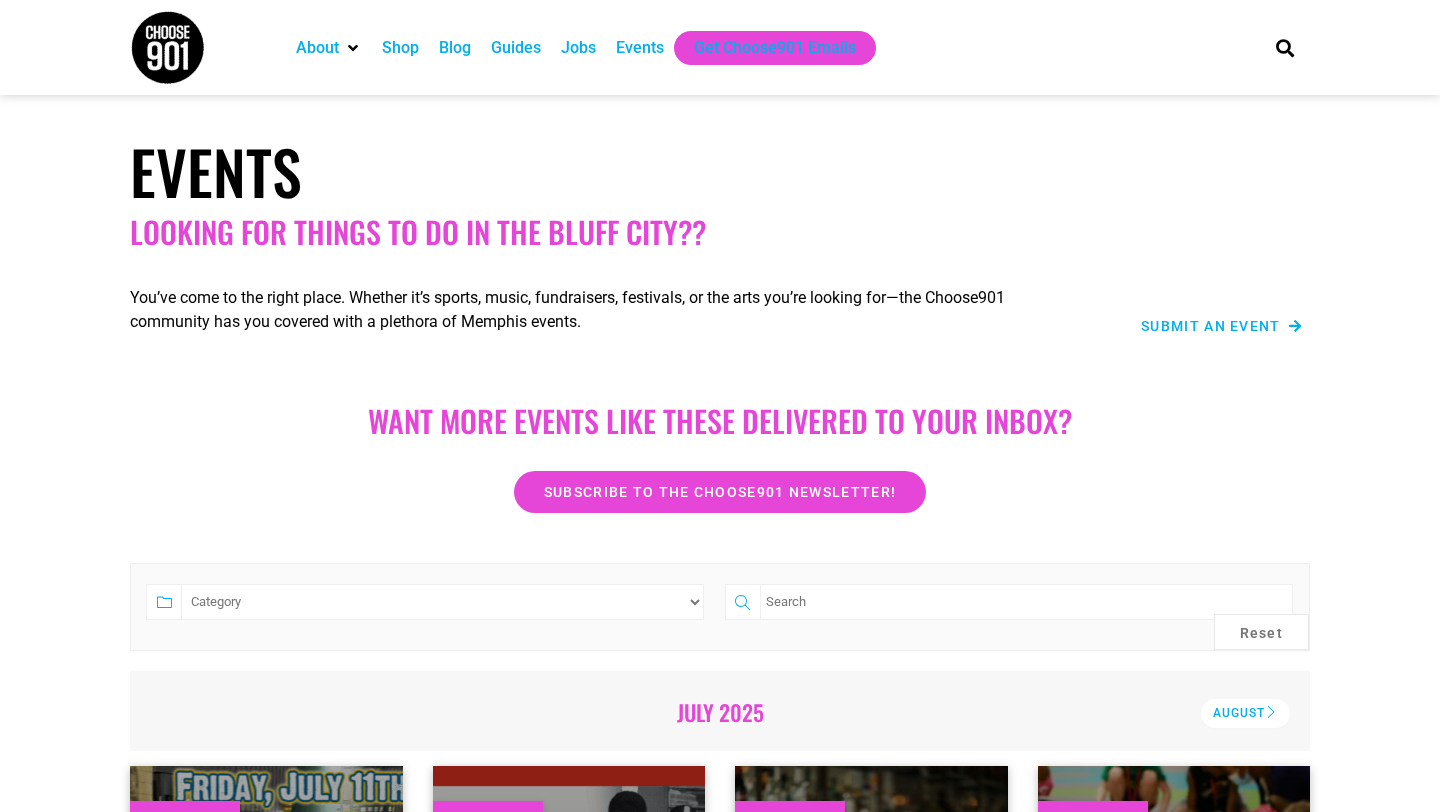 scroll, scrollTop: 171, scrollLeft: 0, axis: vertical 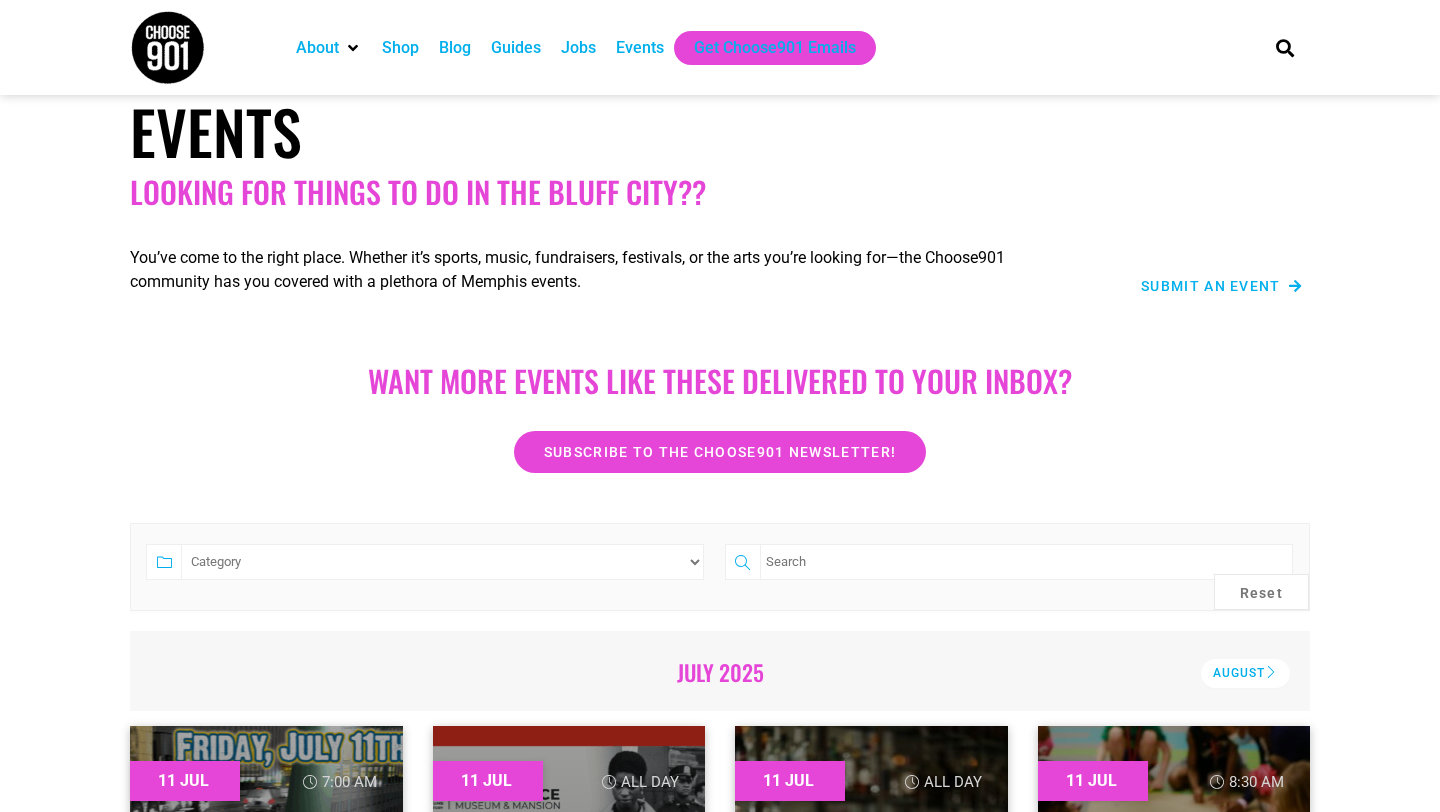 click on "Submit an Event" at bounding box center (1211, 286) 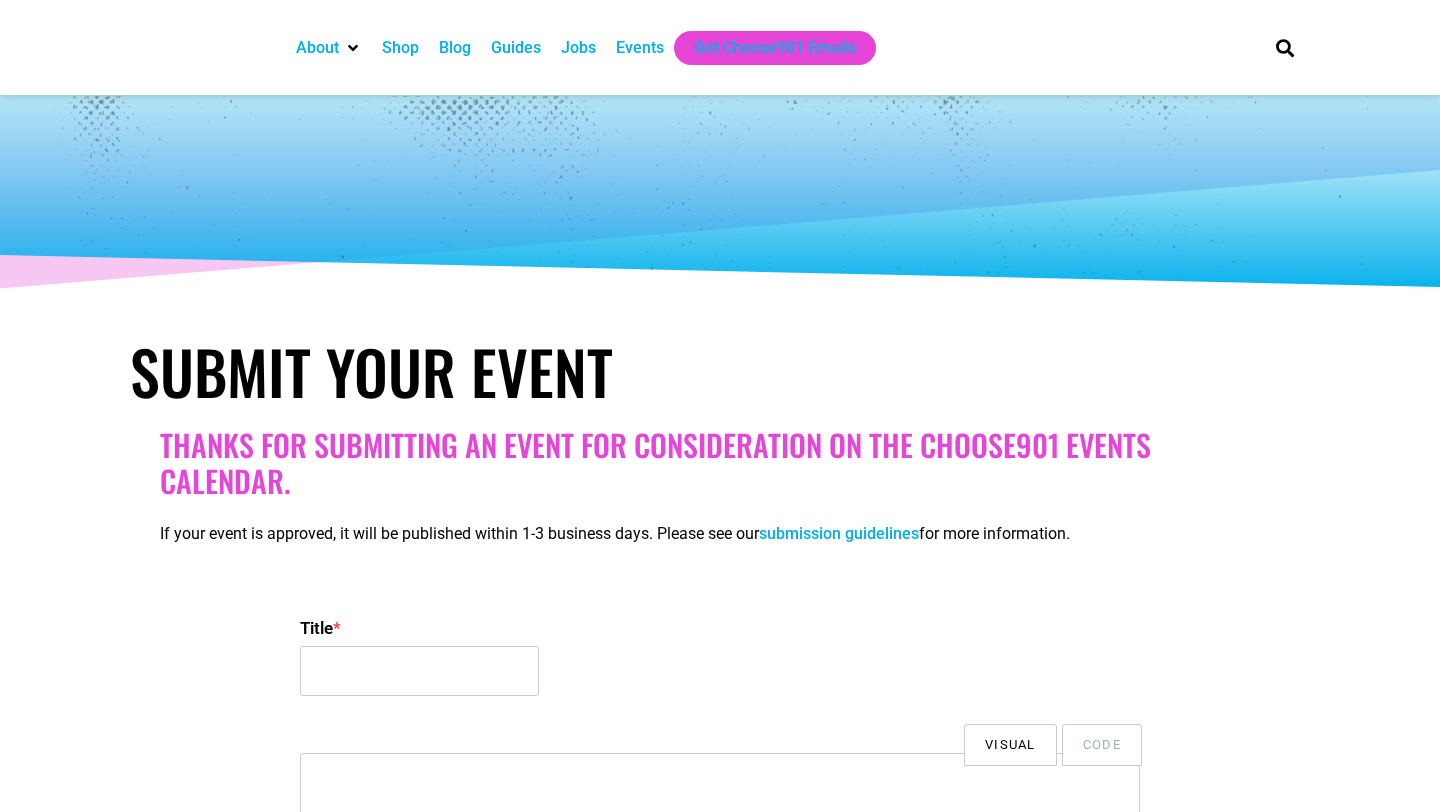 select 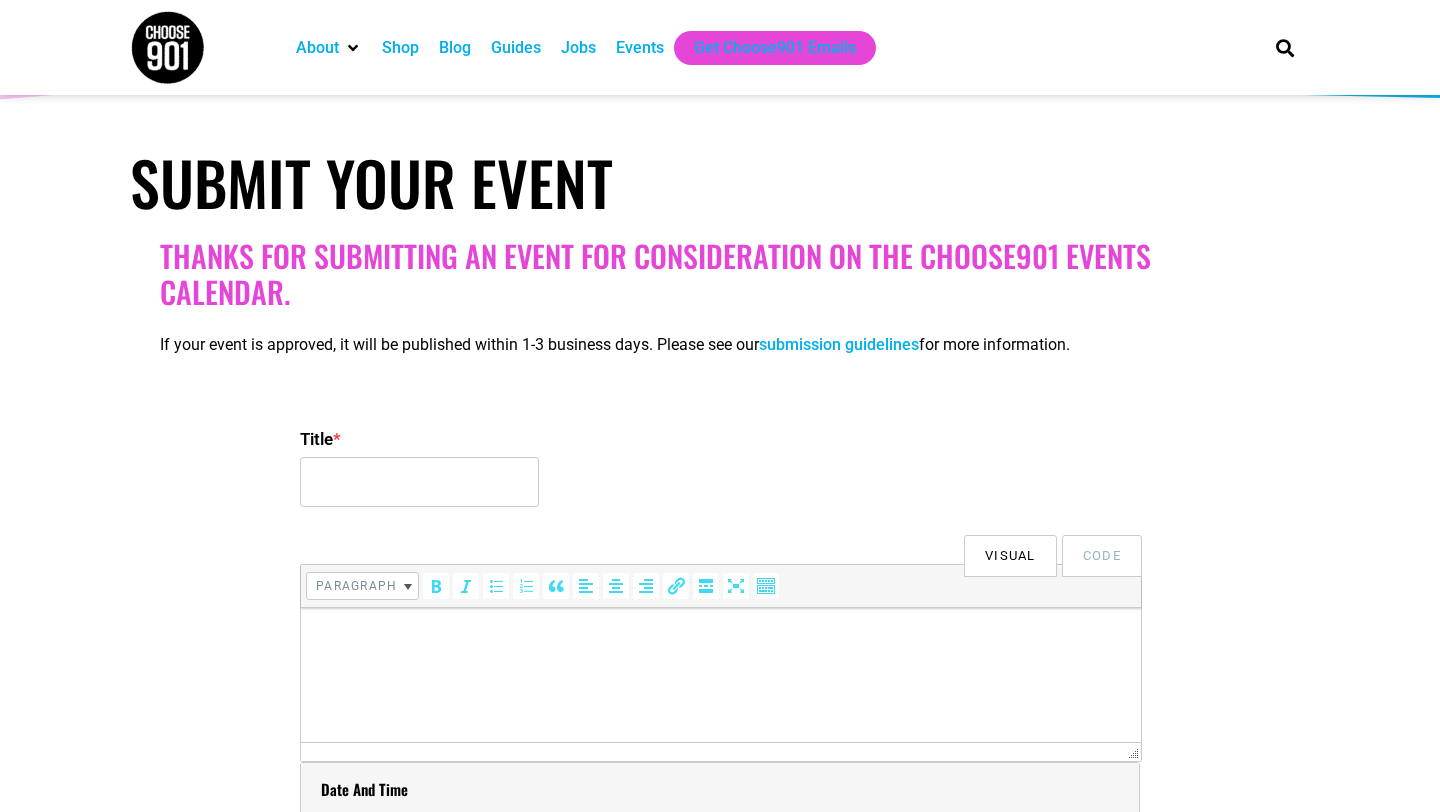 scroll, scrollTop: 0, scrollLeft: 0, axis: both 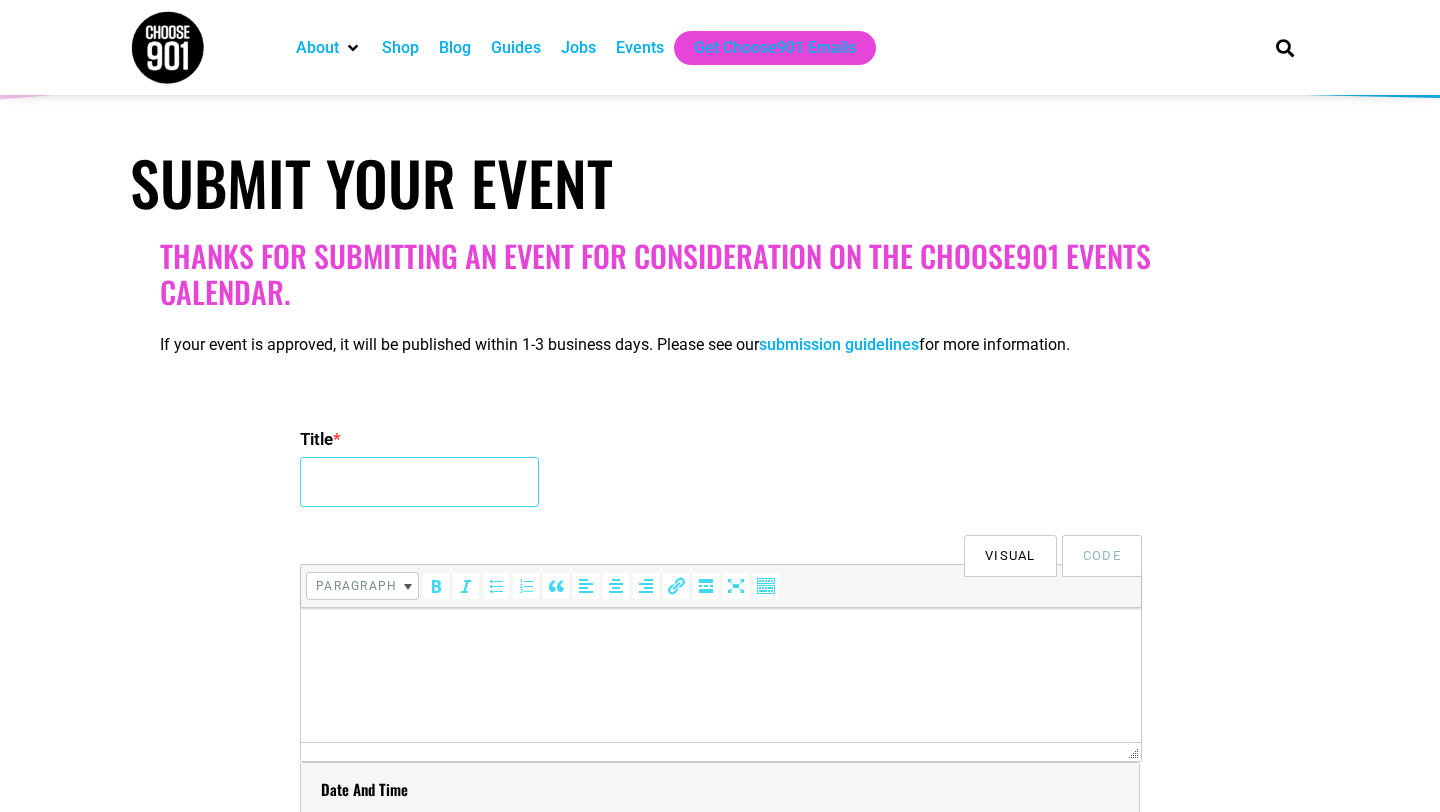 click on "Title  *" at bounding box center (419, 482) 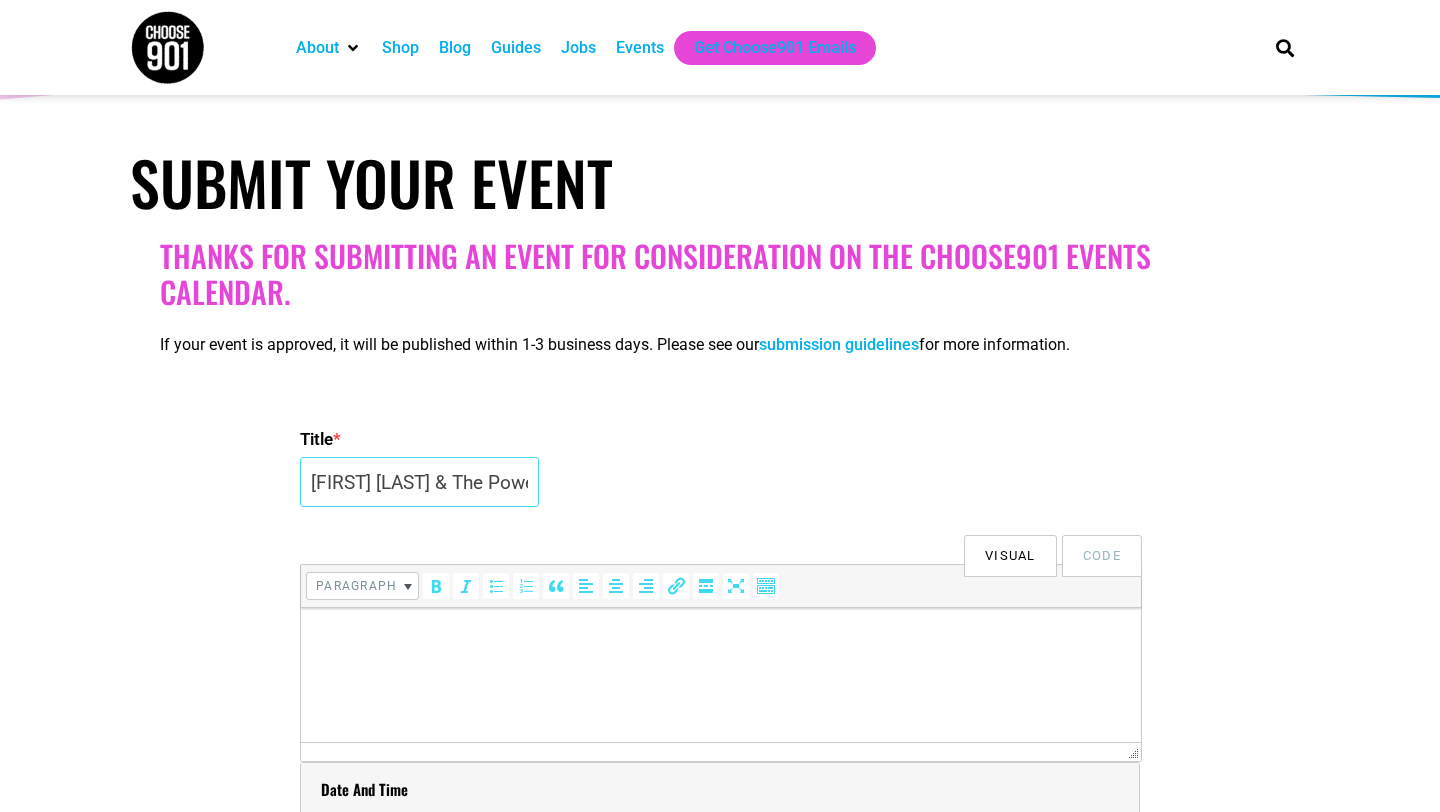 scroll, scrollTop: 0, scrollLeft: 374, axis: horizontal 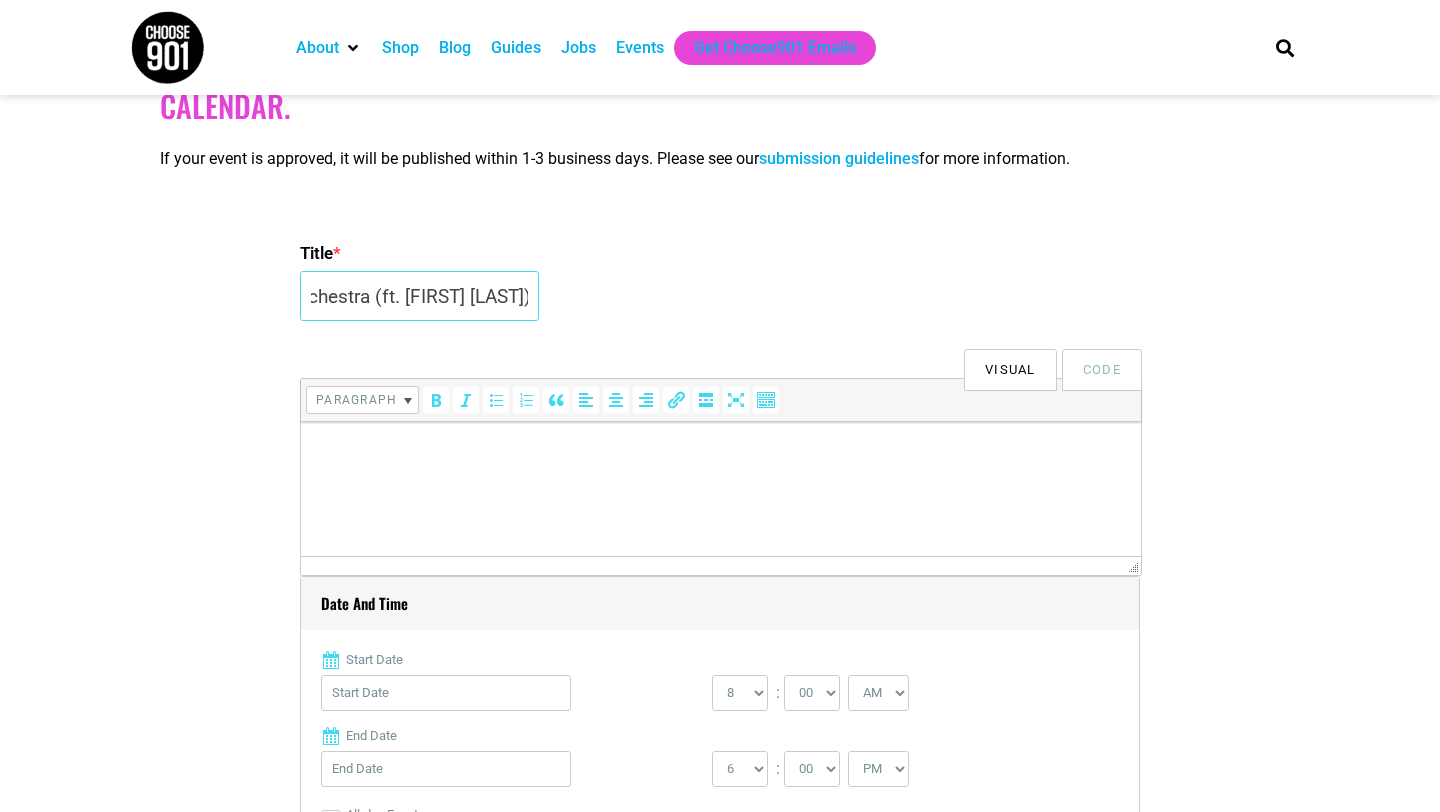 type on "Johnny Yancey & The Power to the People Orchestra (ft. Gabby Cain)" 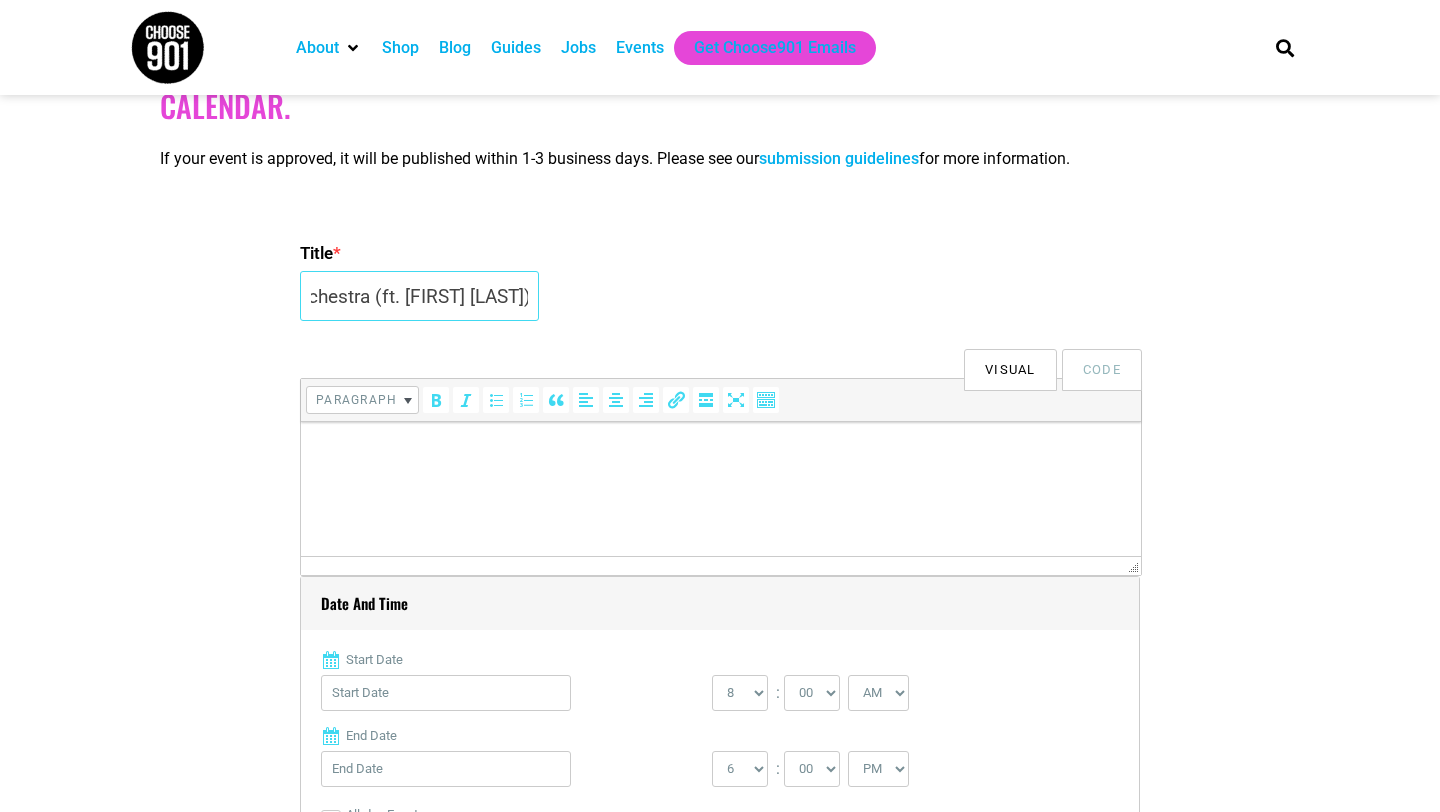 scroll, scrollTop: 0, scrollLeft: 0, axis: both 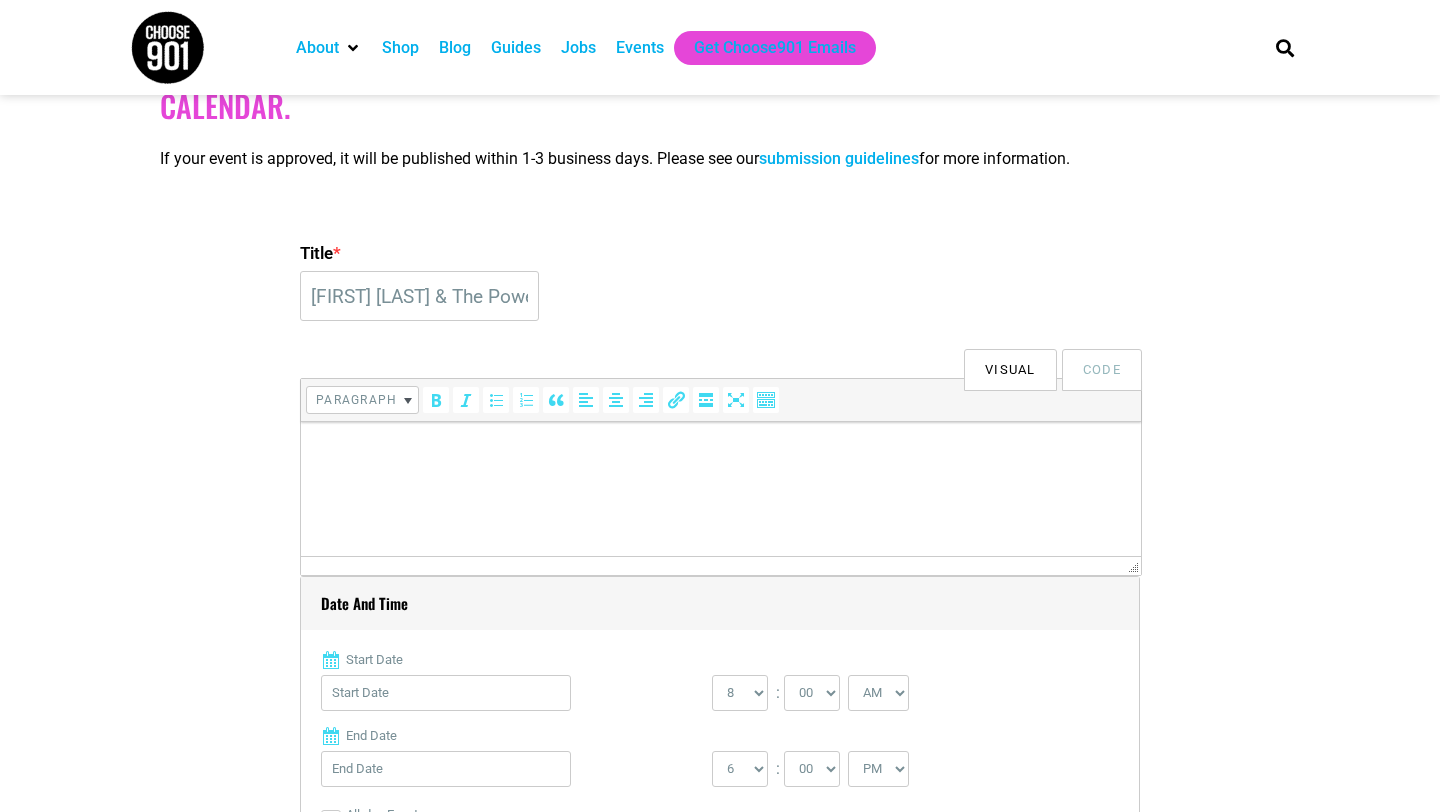 click at bounding box center (721, 450) 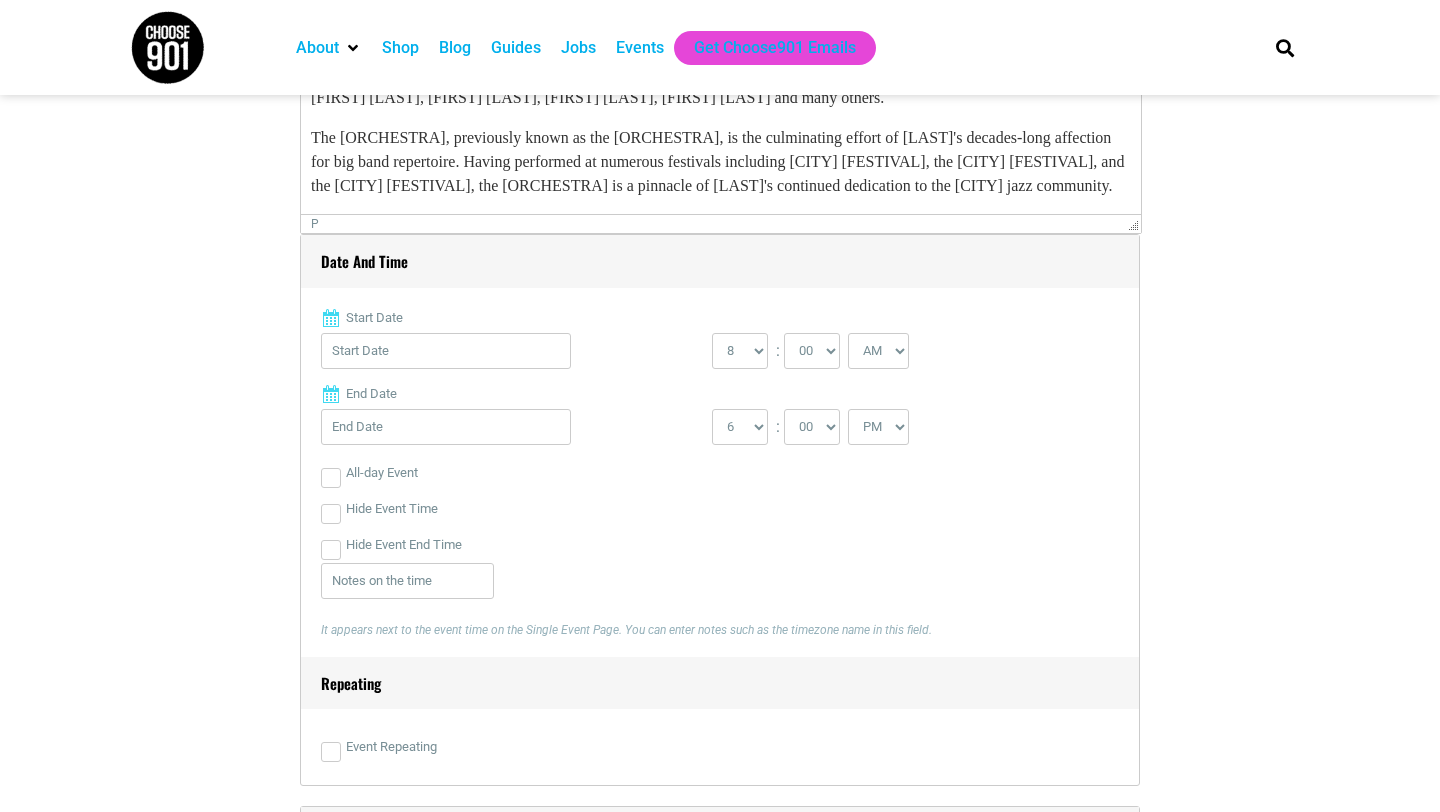 scroll, scrollTop: 741, scrollLeft: 0, axis: vertical 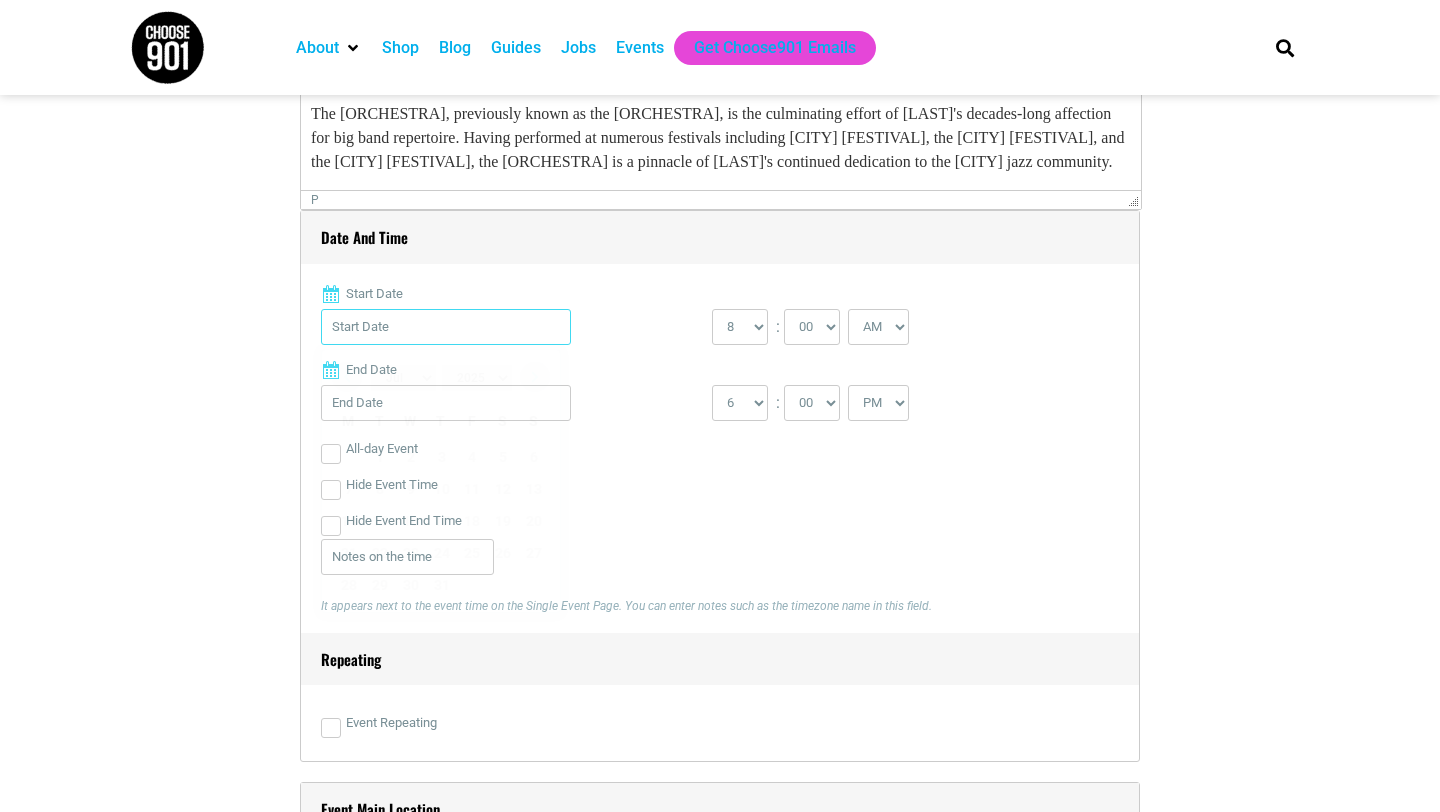 click on "Start Date" at bounding box center (446, 327) 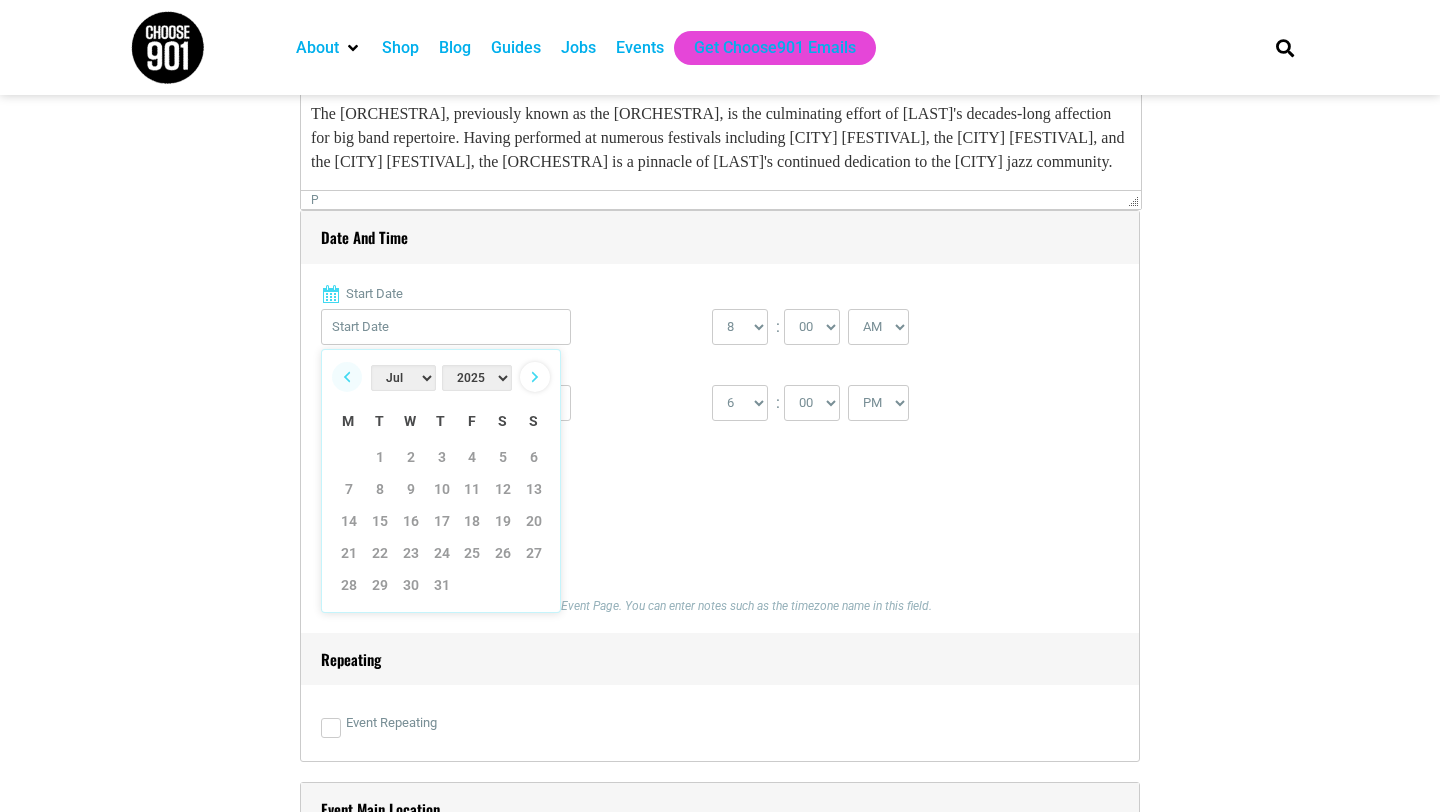 click on "Next" at bounding box center [535, 377] 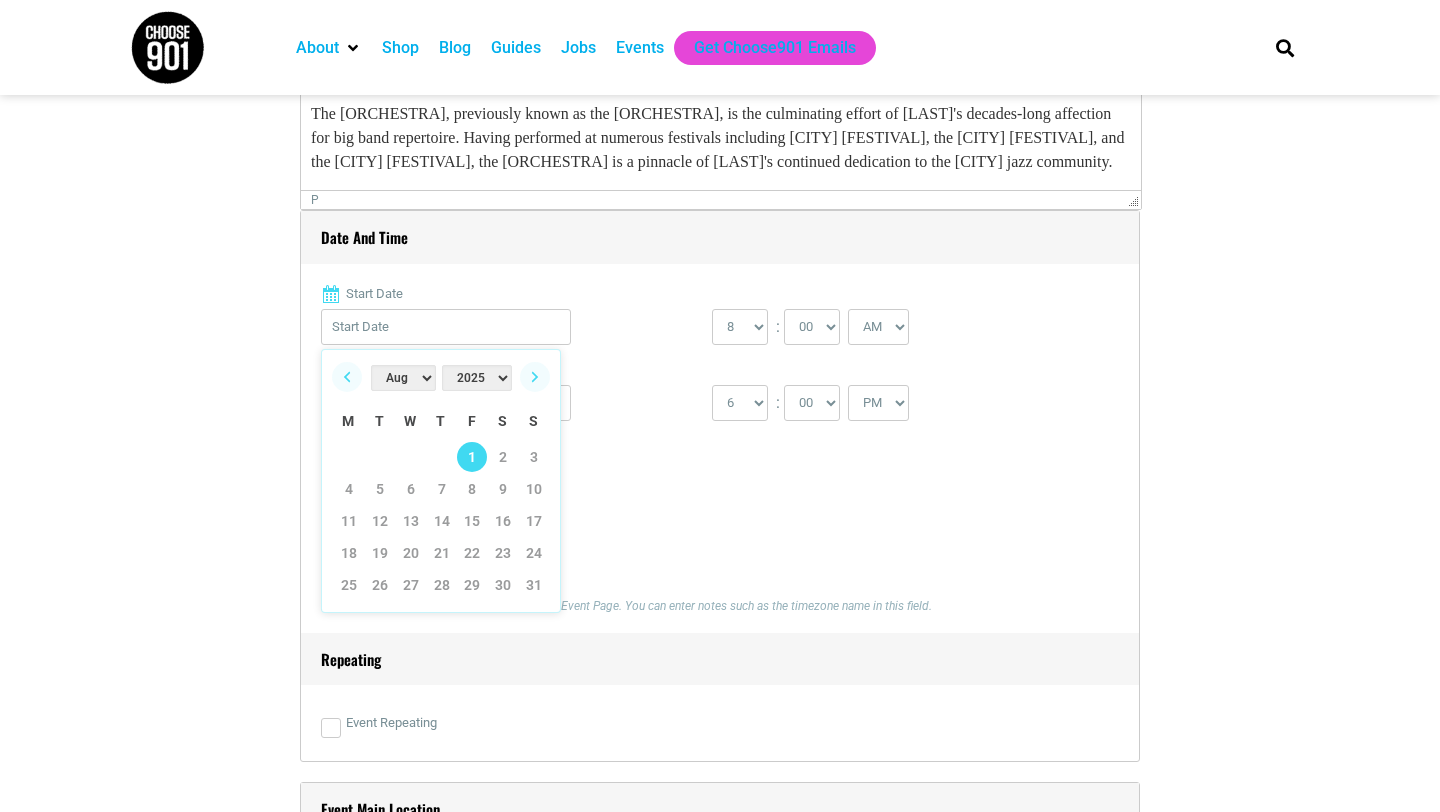 click on "1" at bounding box center [472, 457] 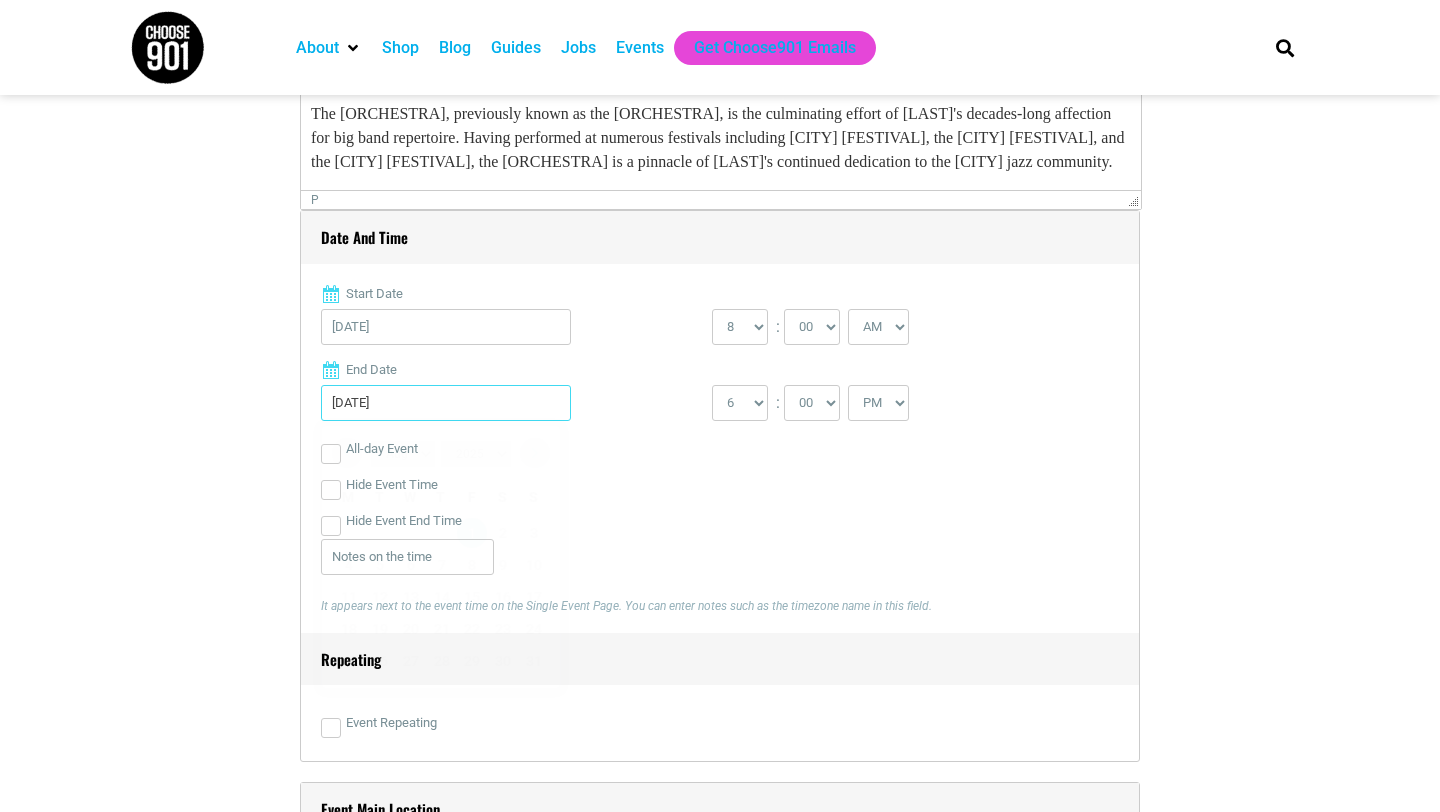 click on "08/01/2025" at bounding box center [446, 403] 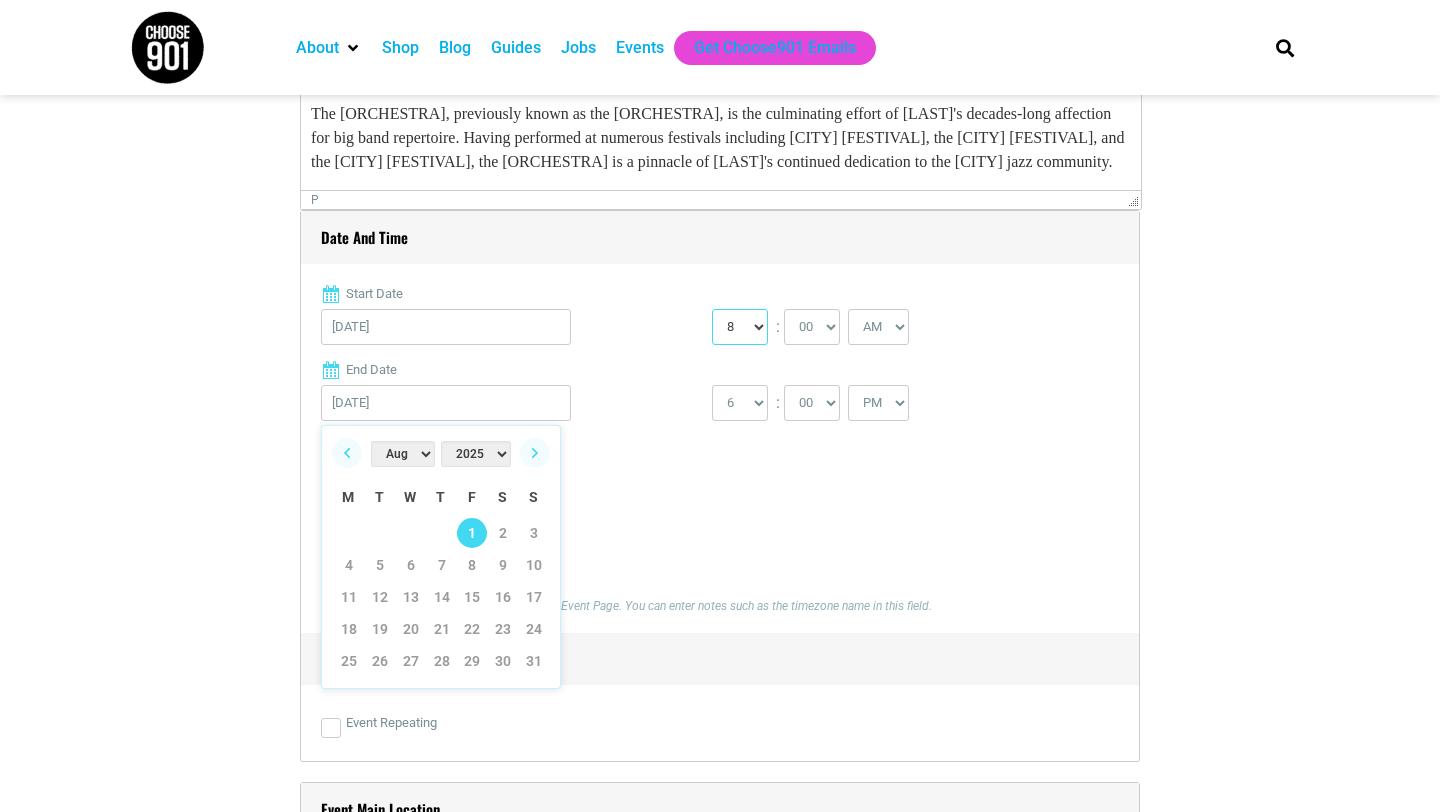 click on "0
1
2
3
4
5
6
7
8
9
10
11
12" at bounding box center (740, 327) 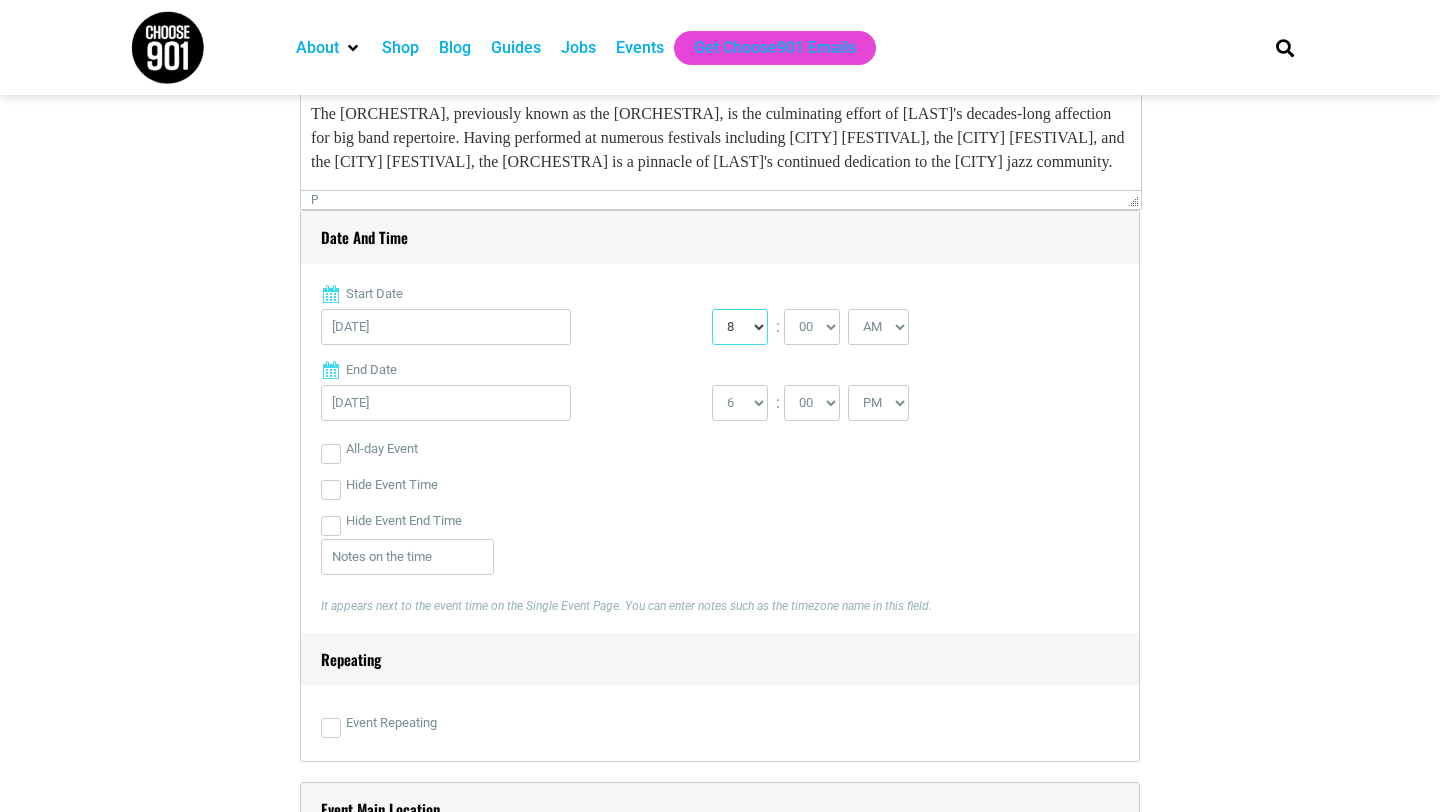 select on "7" 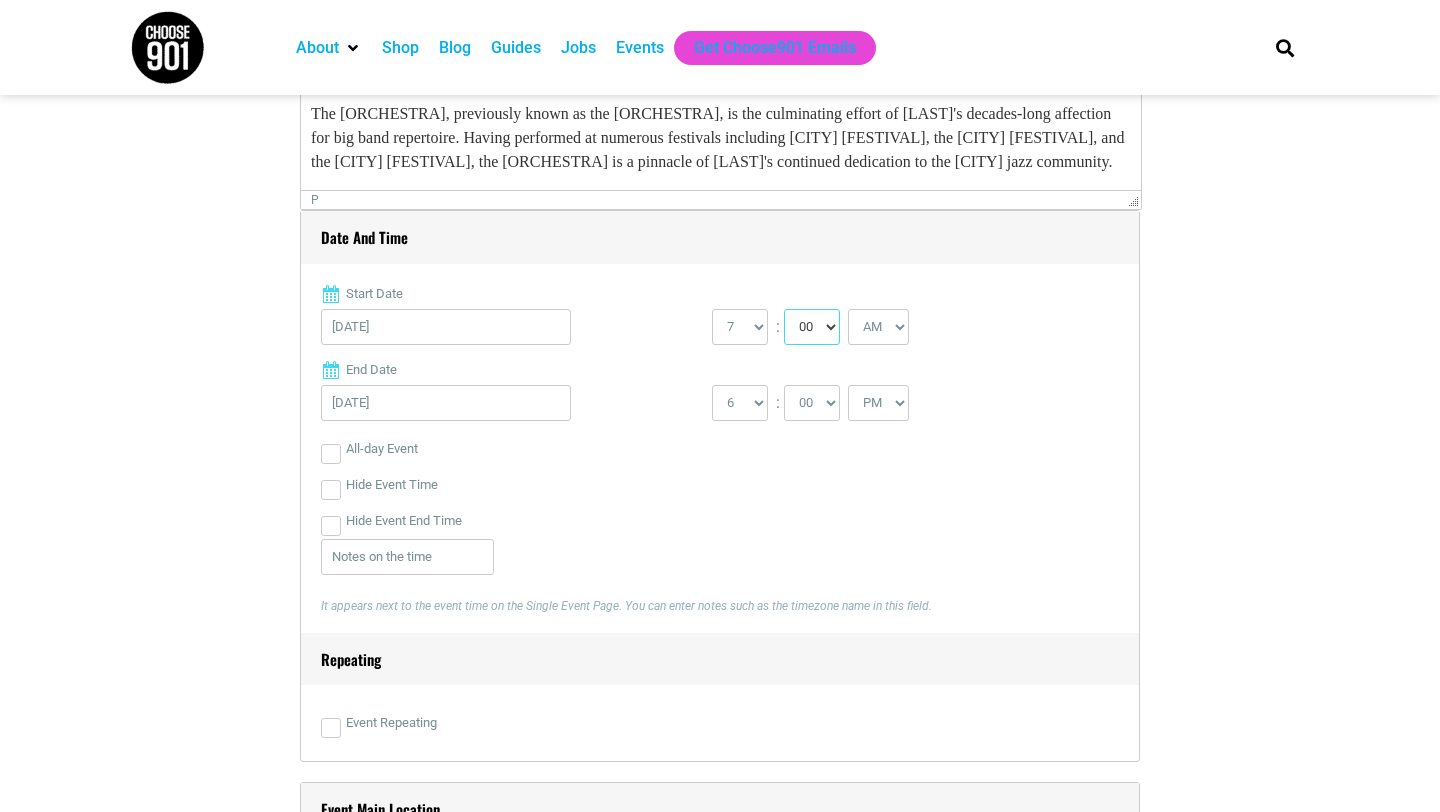 click on "00
05
10
15
20
25
30
35
40
45
50
55" at bounding box center [812, 327] 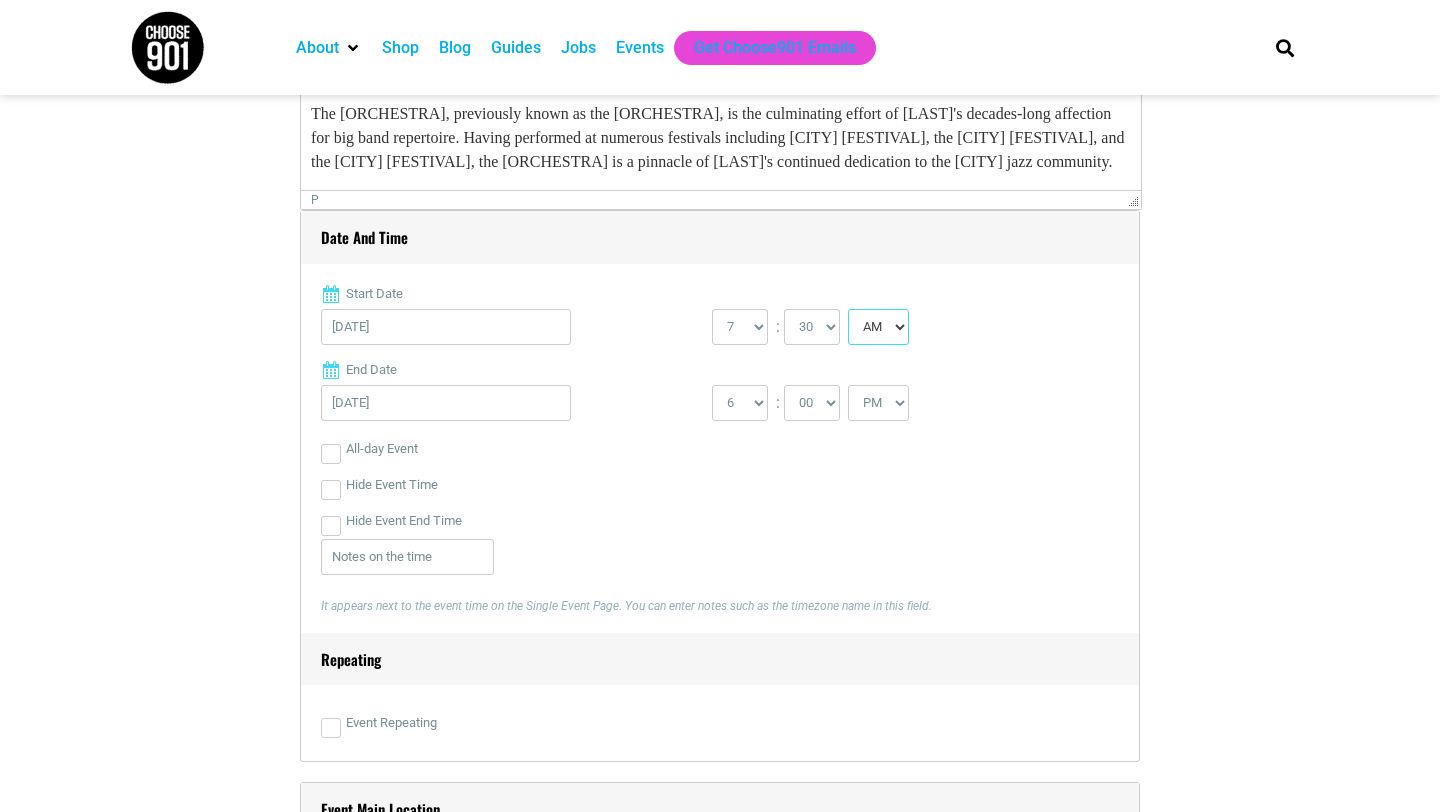 click on "AM
PM" at bounding box center [878, 327] 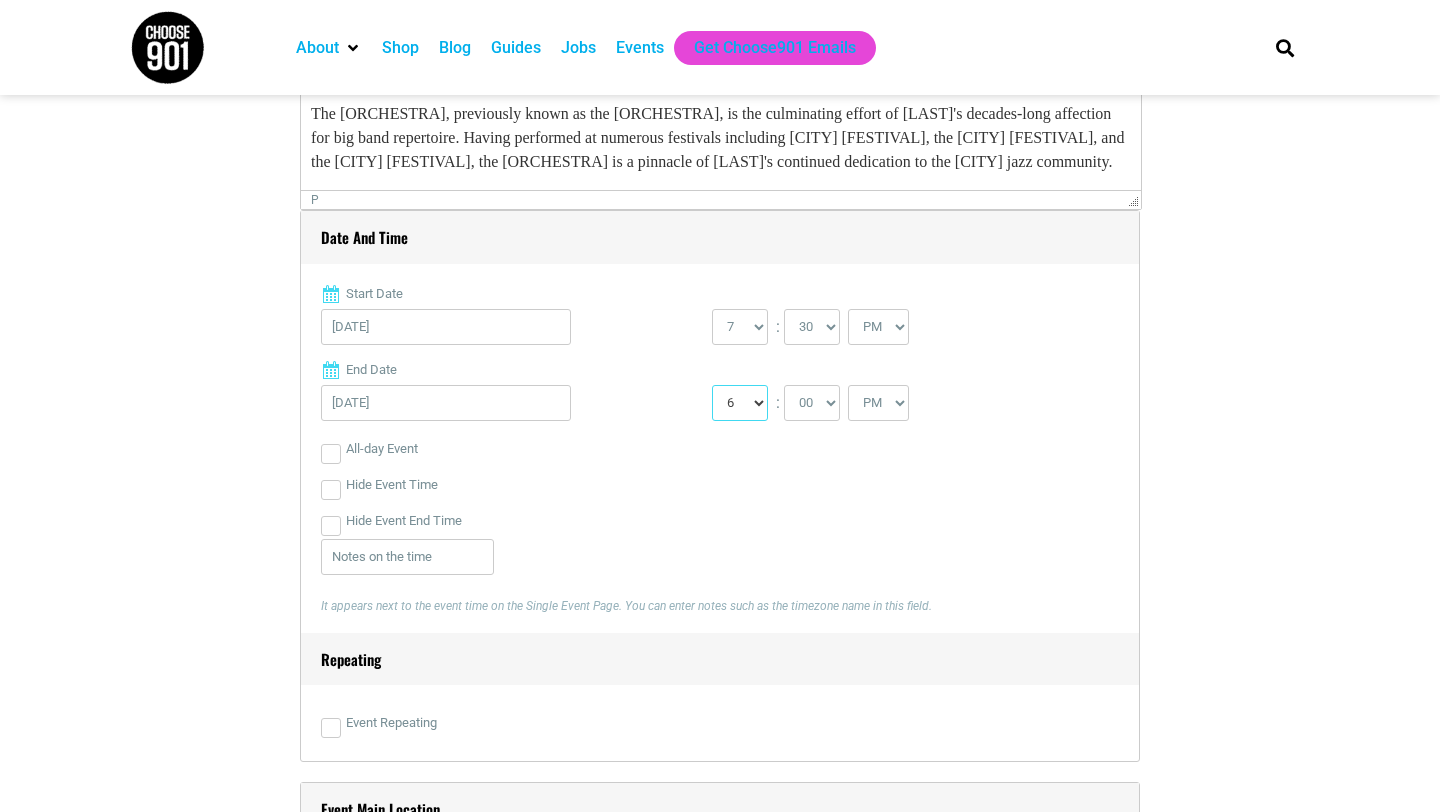 click on "1
2
3
4
5
6
7
8
9
10
11
12" at bounding box center (740, 403) 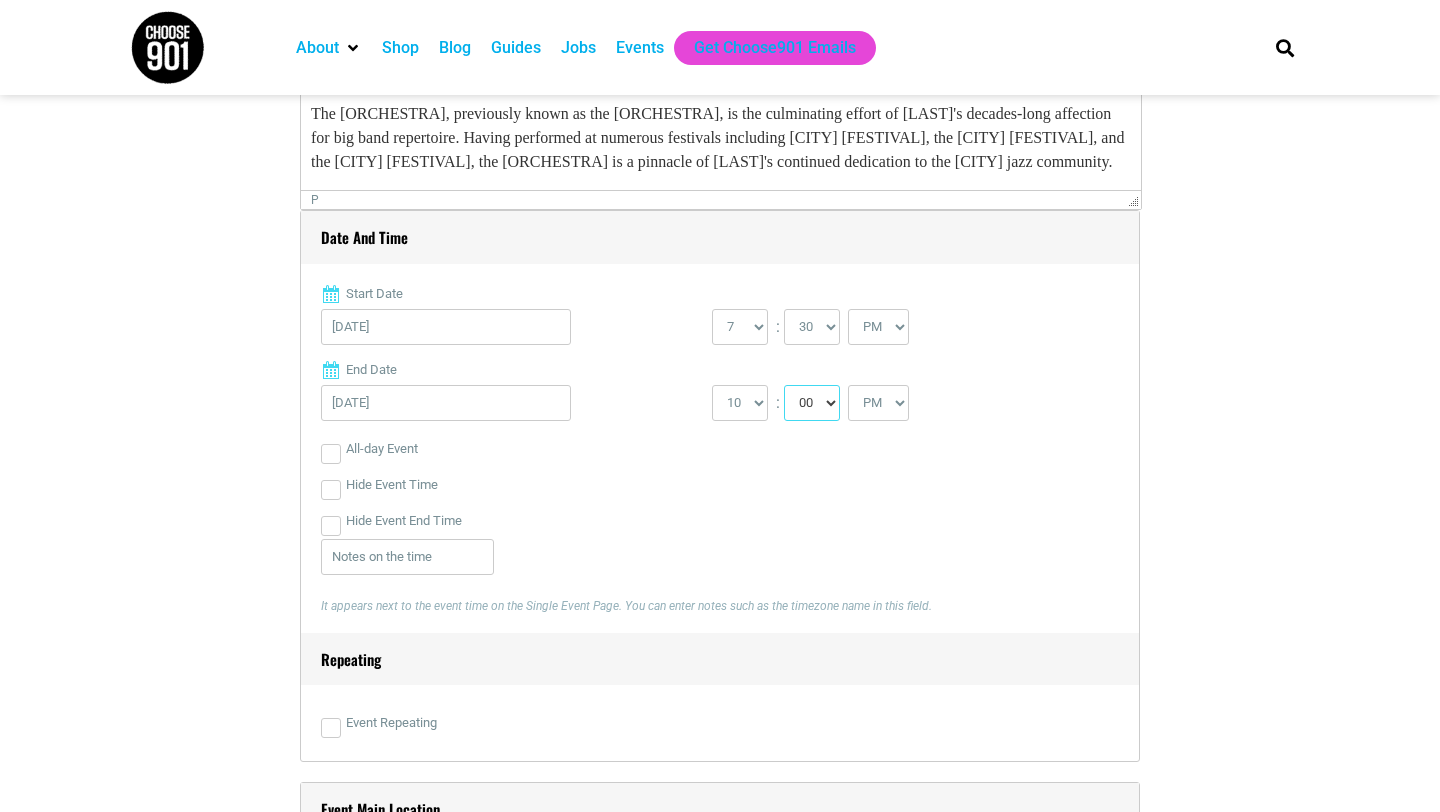 click on "00
05
10
15
20
25
30
35
40
45
50
55" at bounding box center (812, 403) 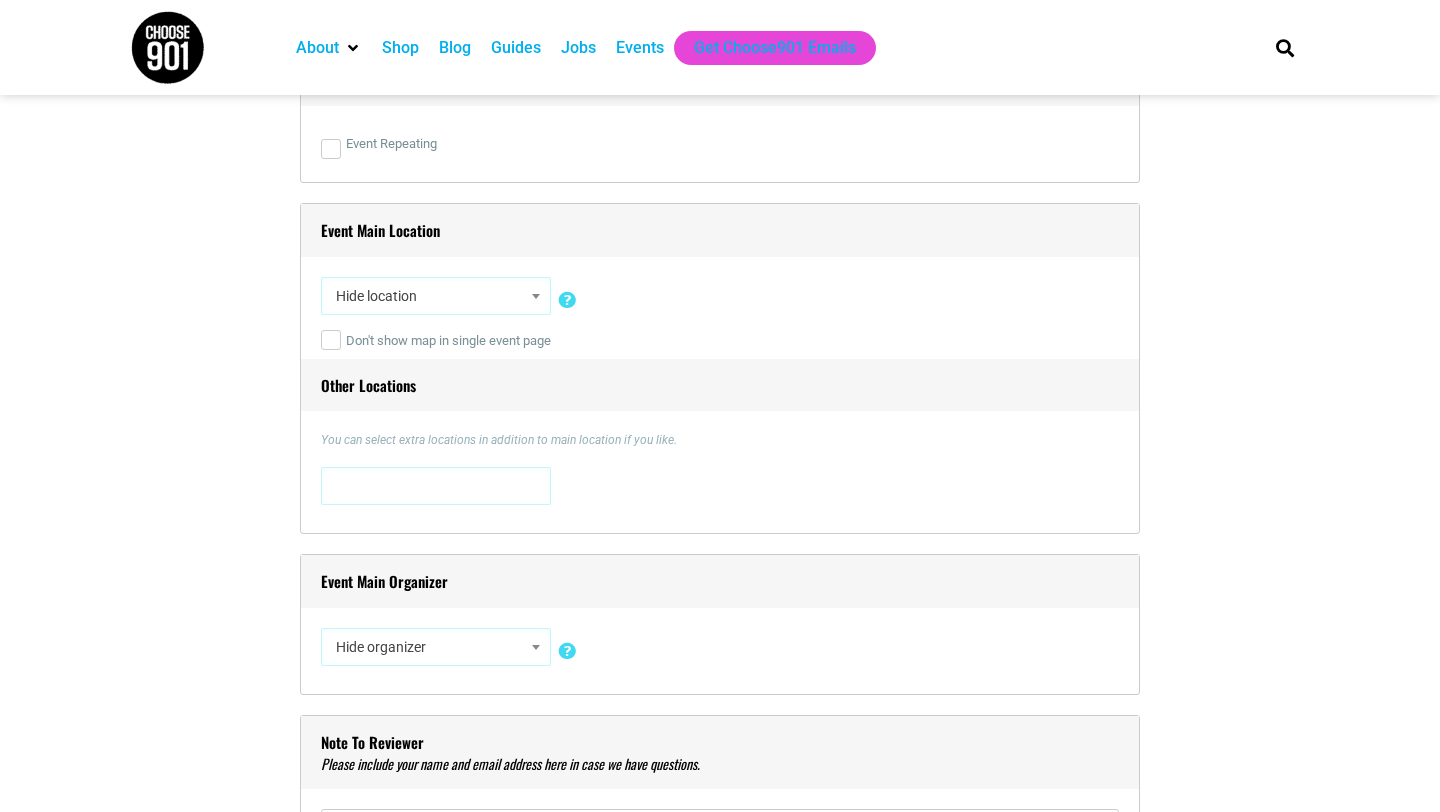 scroll, scrollTop: 1374, scrollLeft: 0, axis: vertical 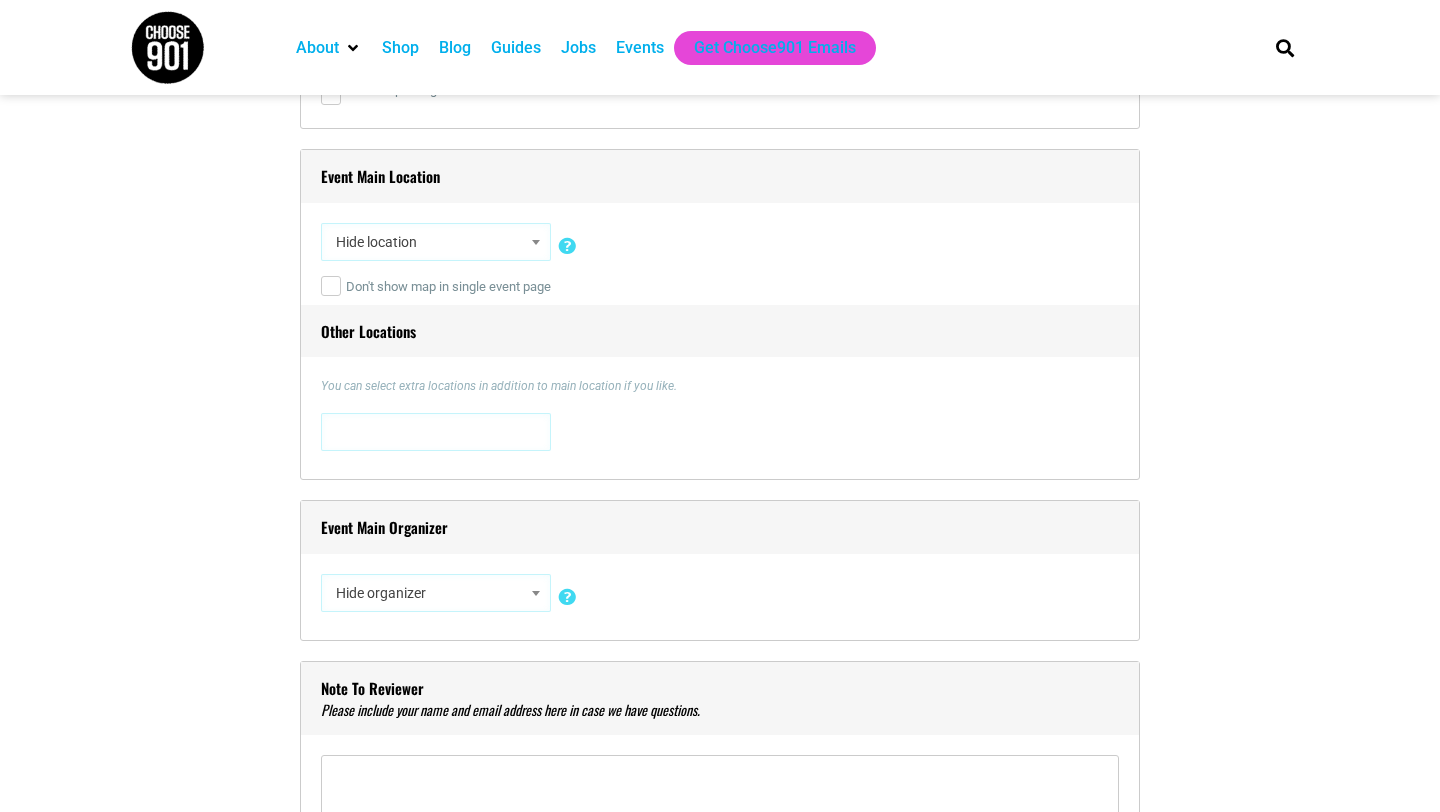 click on "Hide location" at bounding box center (436, 242) 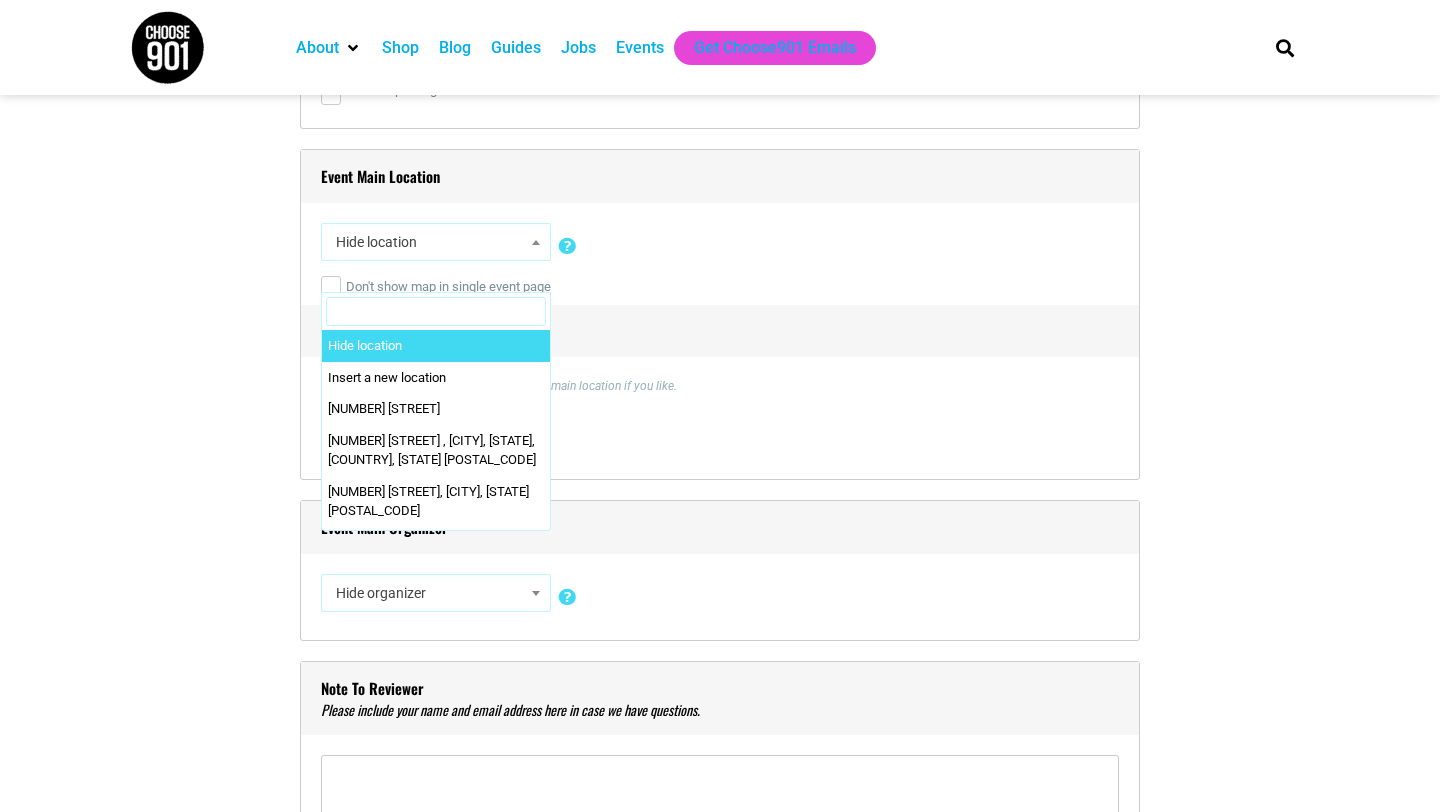 click at bounding box center [436, 312] 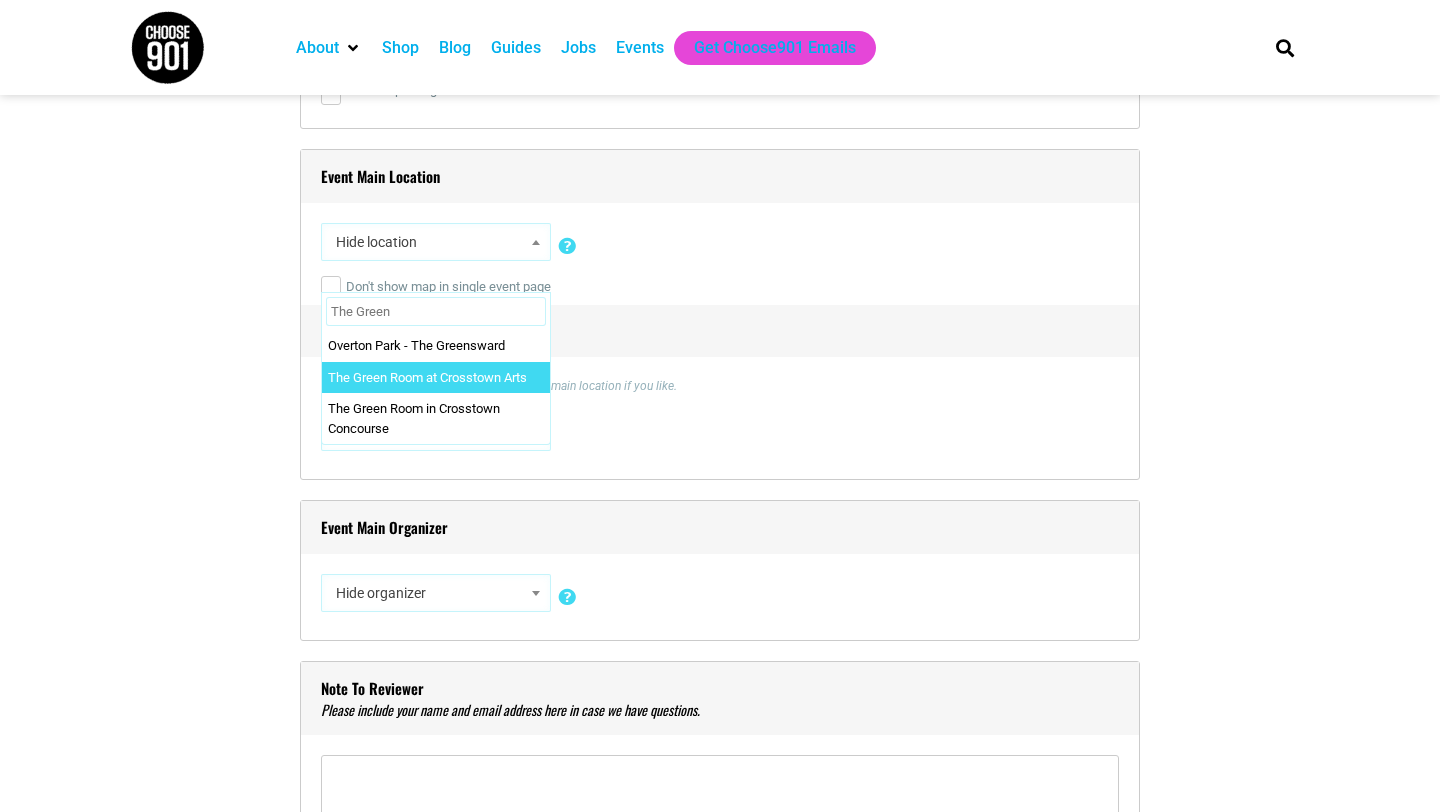 type on "The Green" 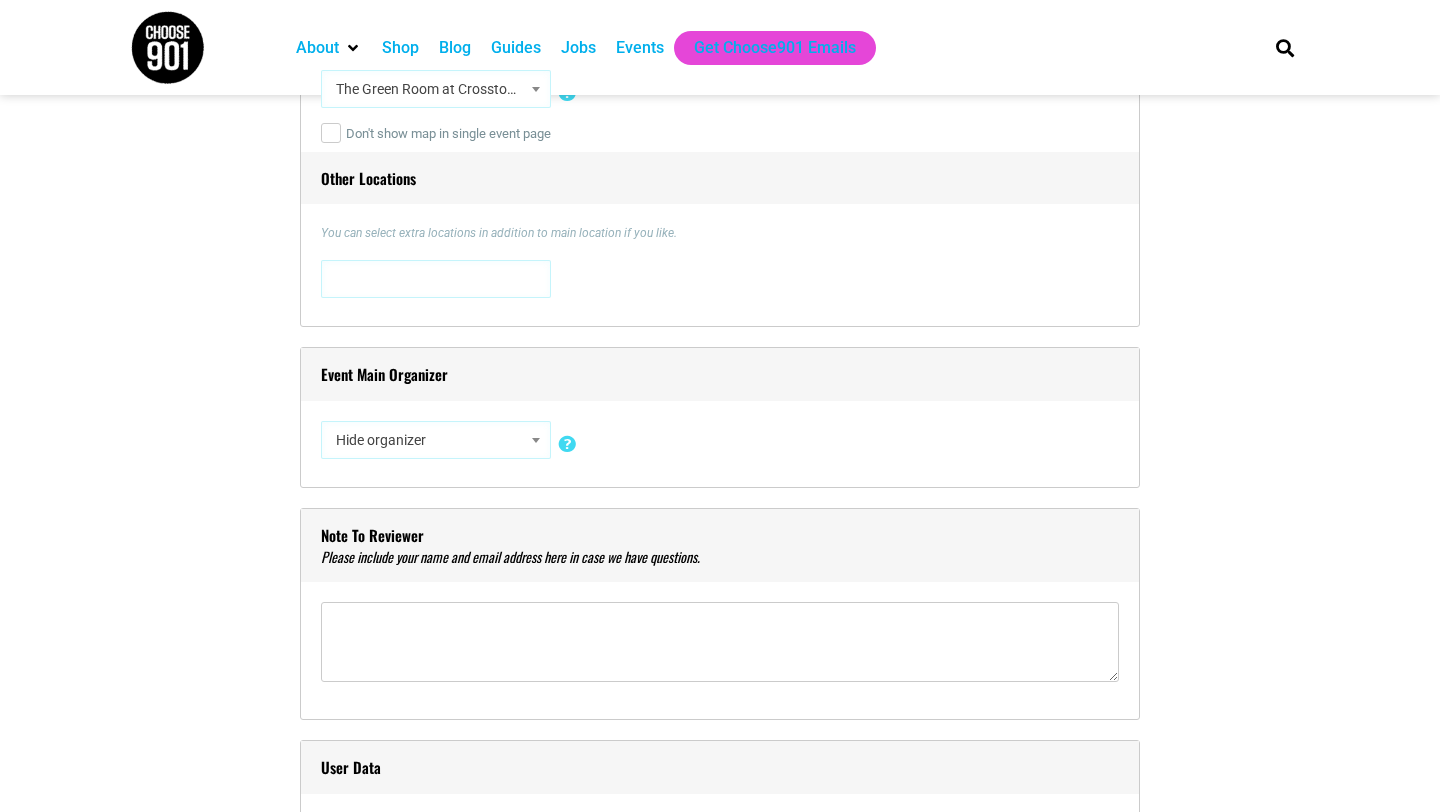 scroll, scrollTop: 1539, scrollLeft: 0, axis: vertical 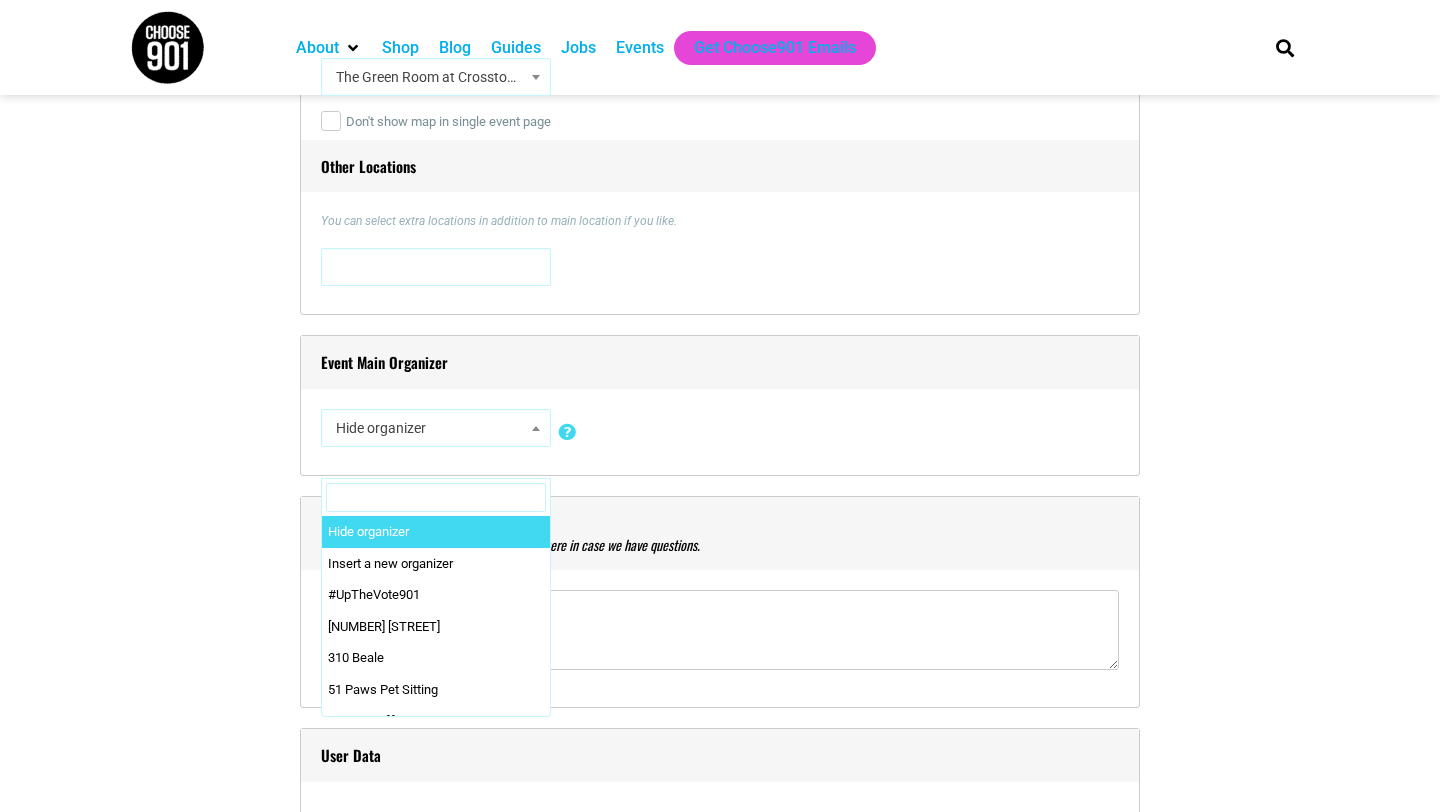 click on "Hide organizer" at bounding box center (436, 428) 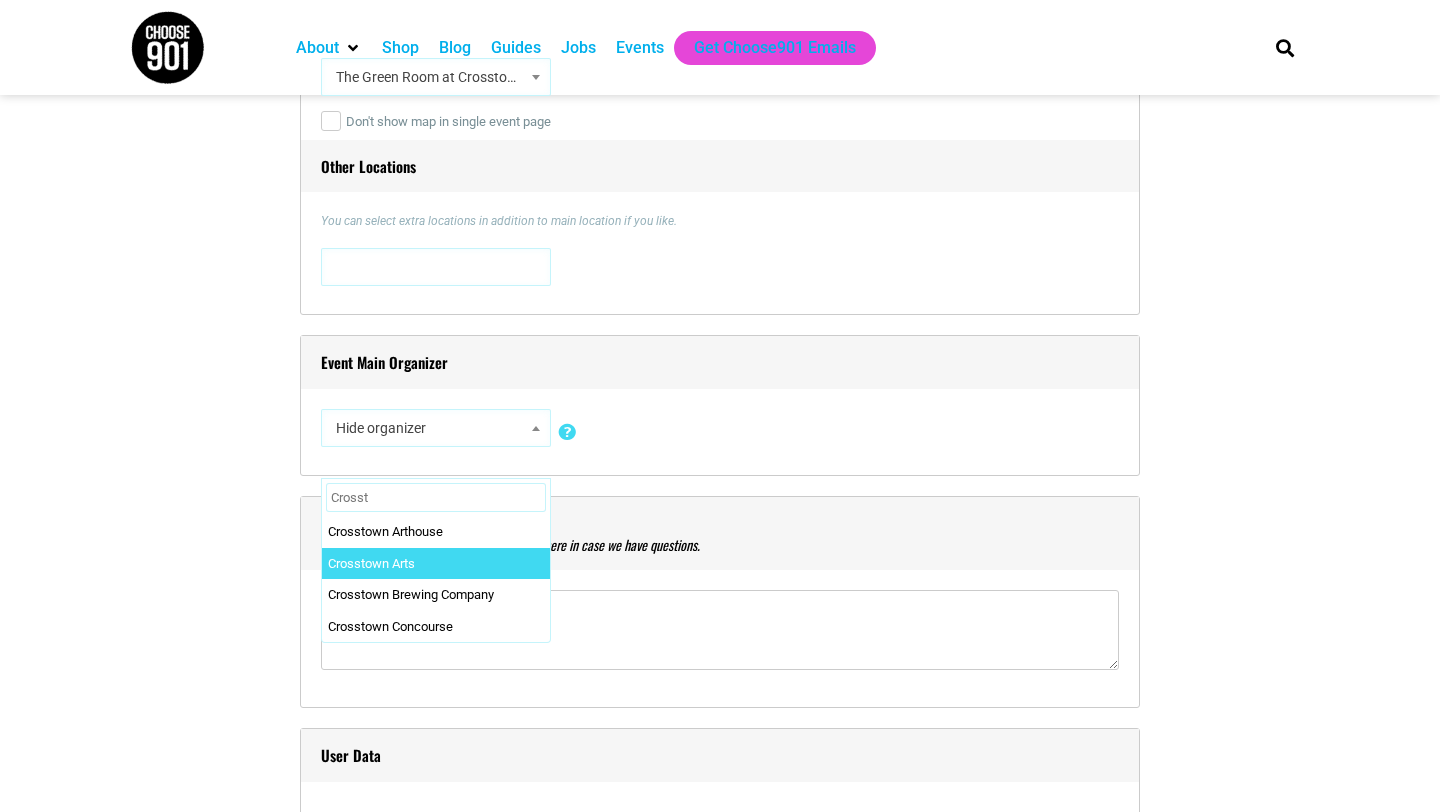 type on "Crosst" 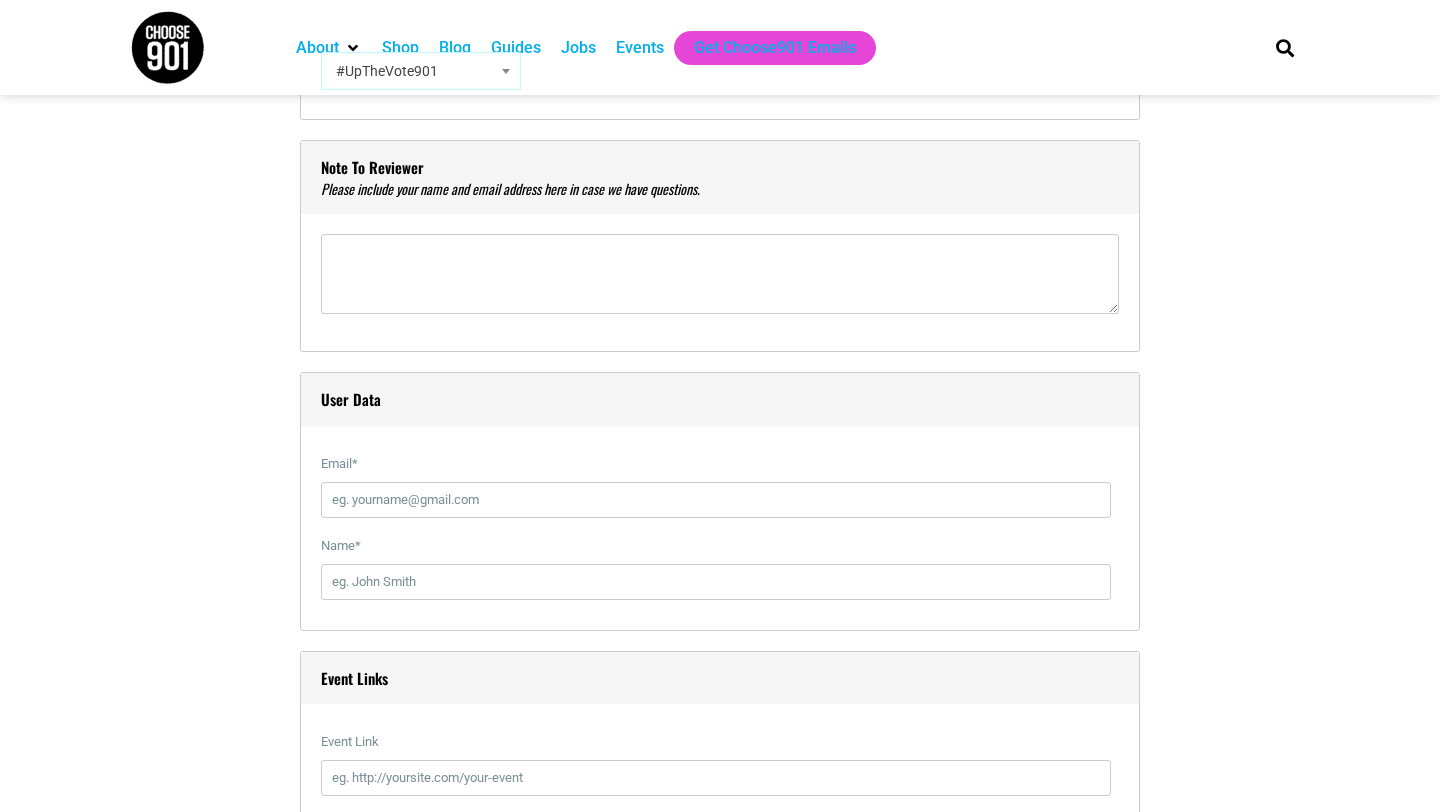 scroll, scrollTop: 2085, scrollLeft: 0, axis: vertical 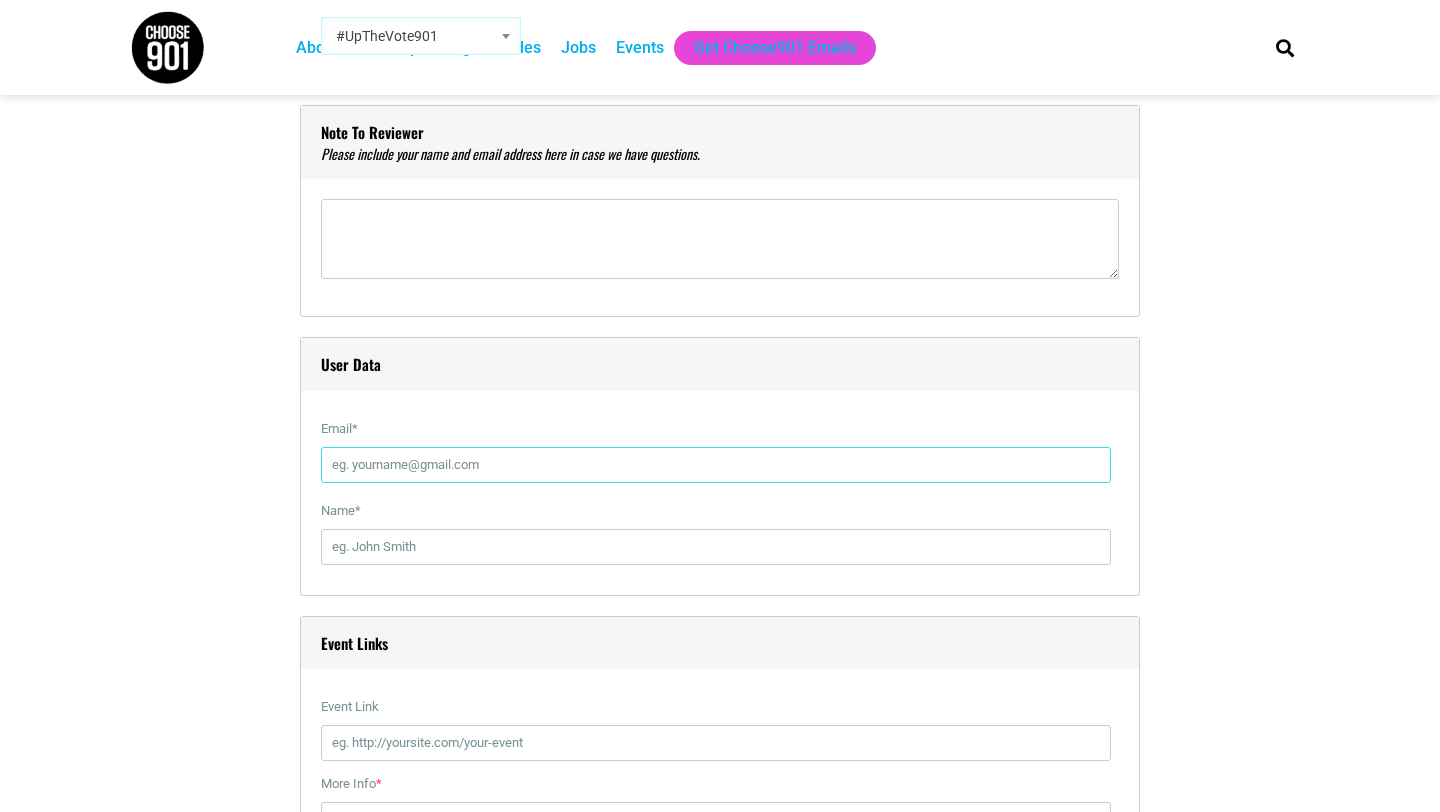 click on "Email *" at bounding box center (716, 465) 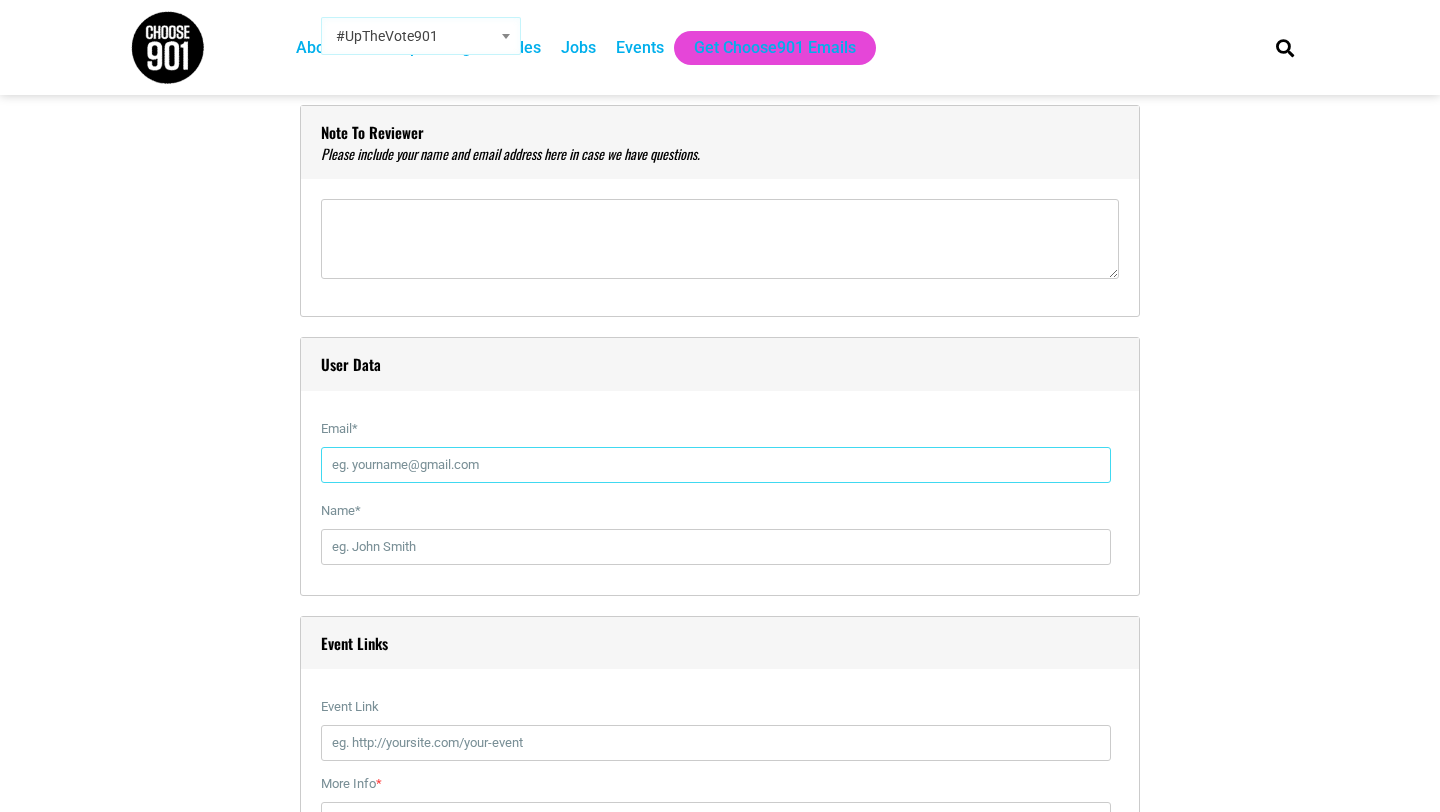 type on "[EMAIL]" 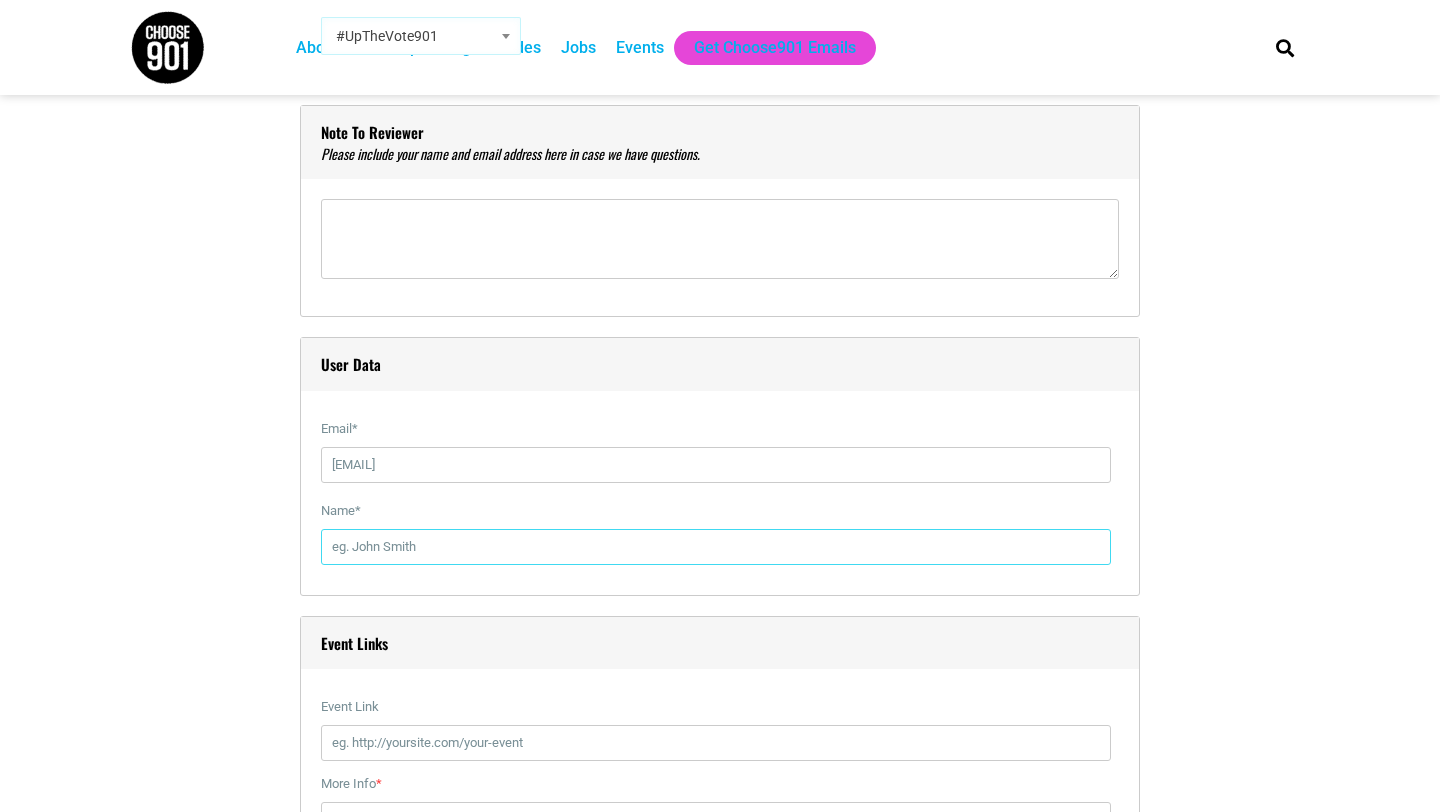 click on "Name *" at bounding box center [716, 547] 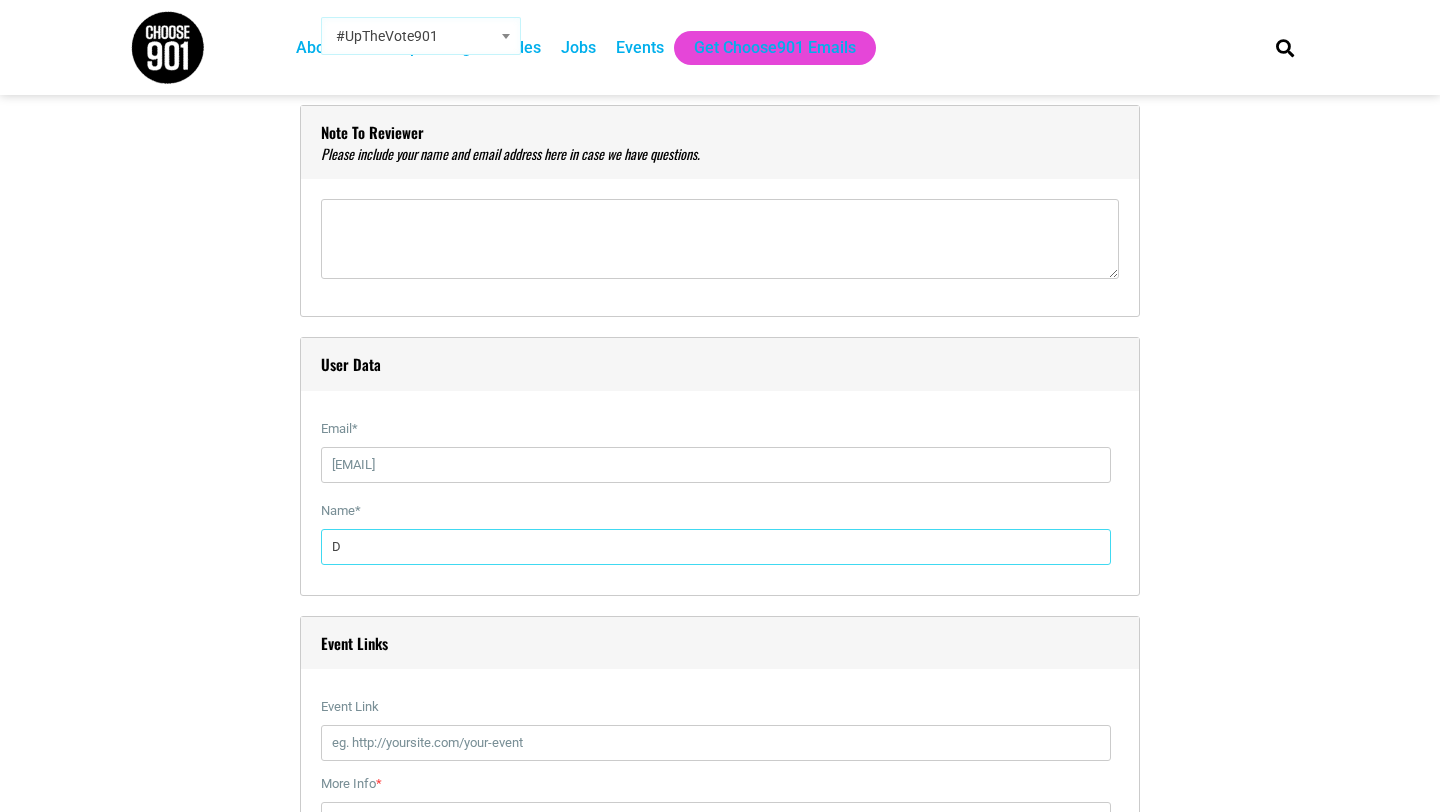 type on "[FIRST] [LAST]" 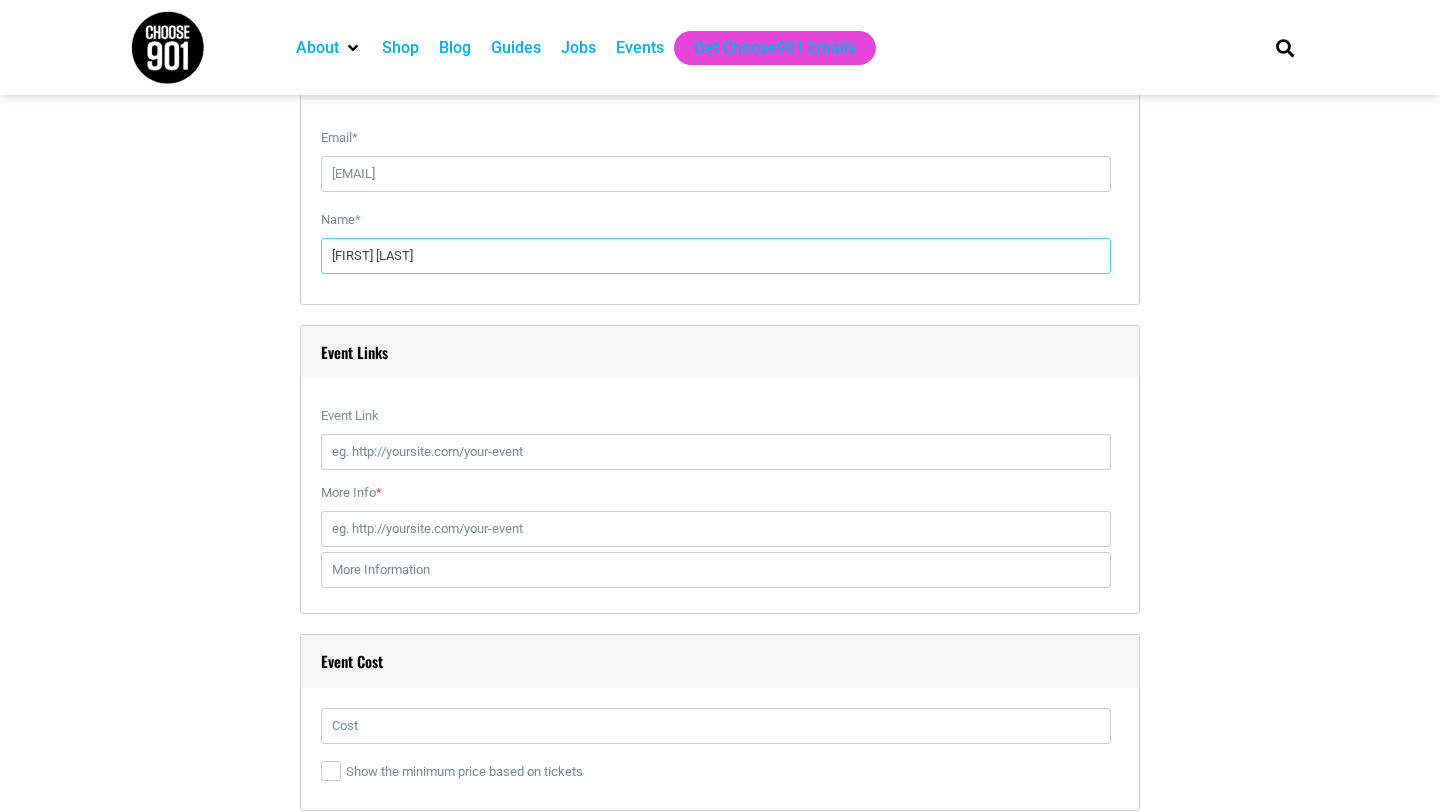 scroll, scrollTop: 2411, scrollLeft: 0, axis: vertical 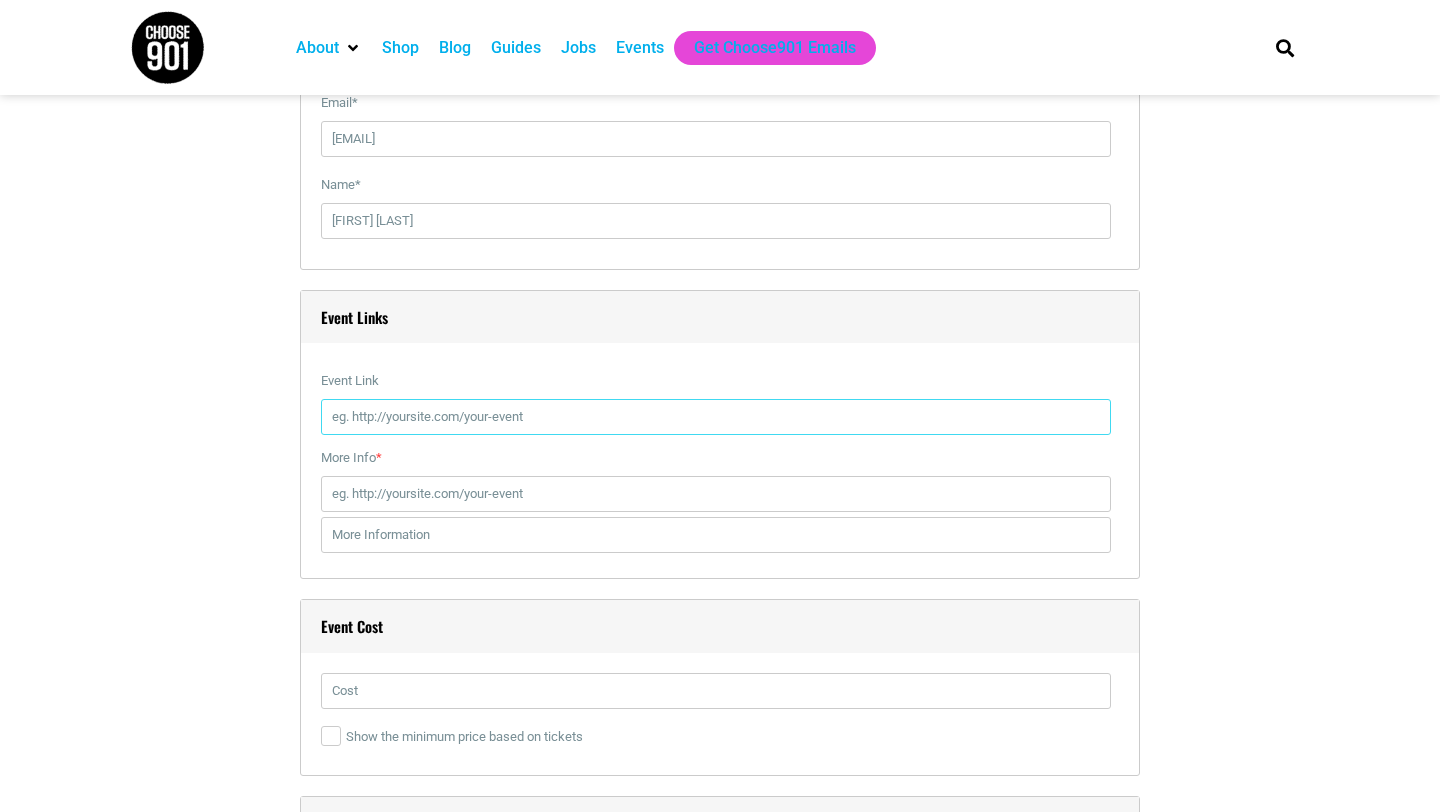 click on "Event Link" at bounding box center (716, 417) 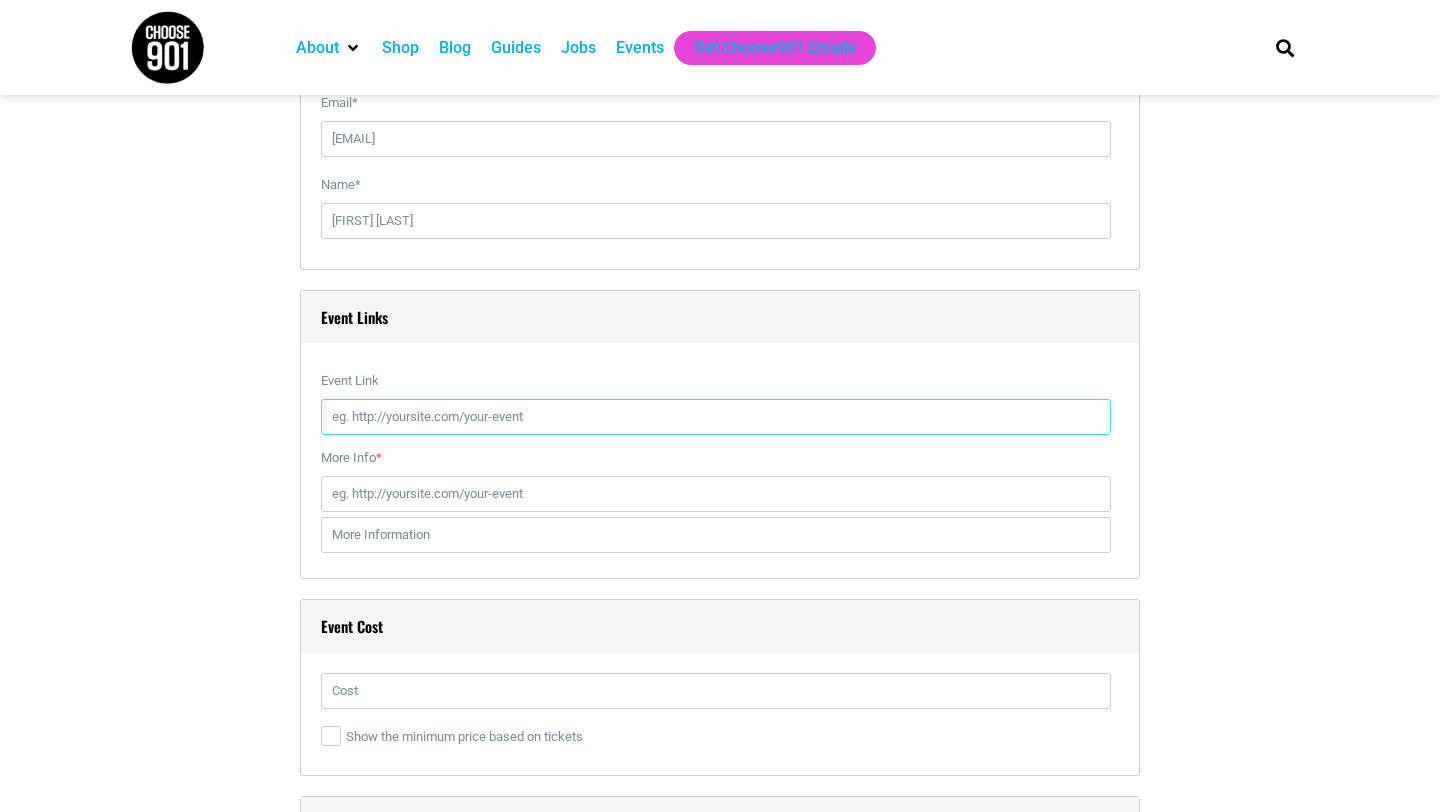 paste on "https://link.dice.fm/Jb0f31669f64" 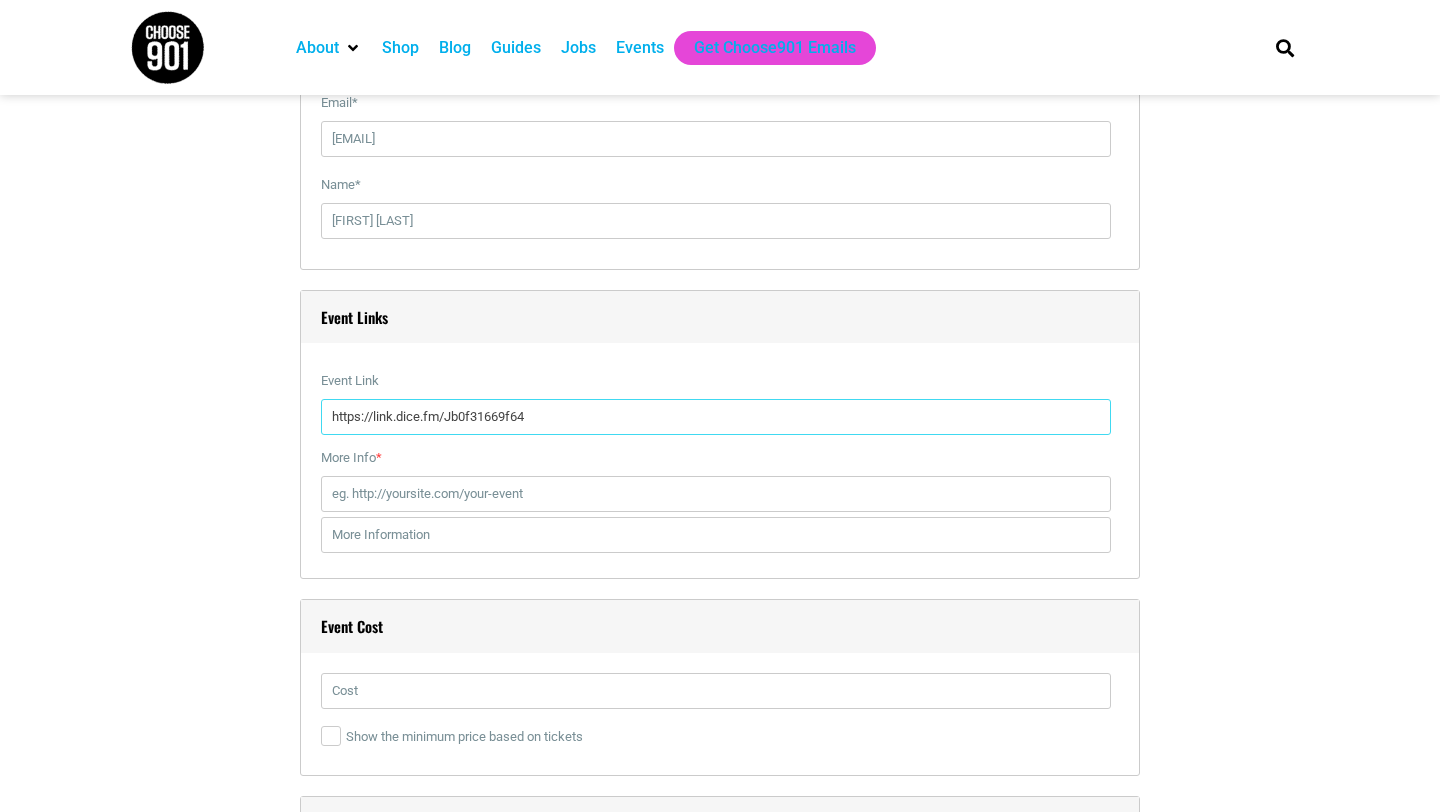 type on "https://link.dice.fm/Jb0f31669f64" 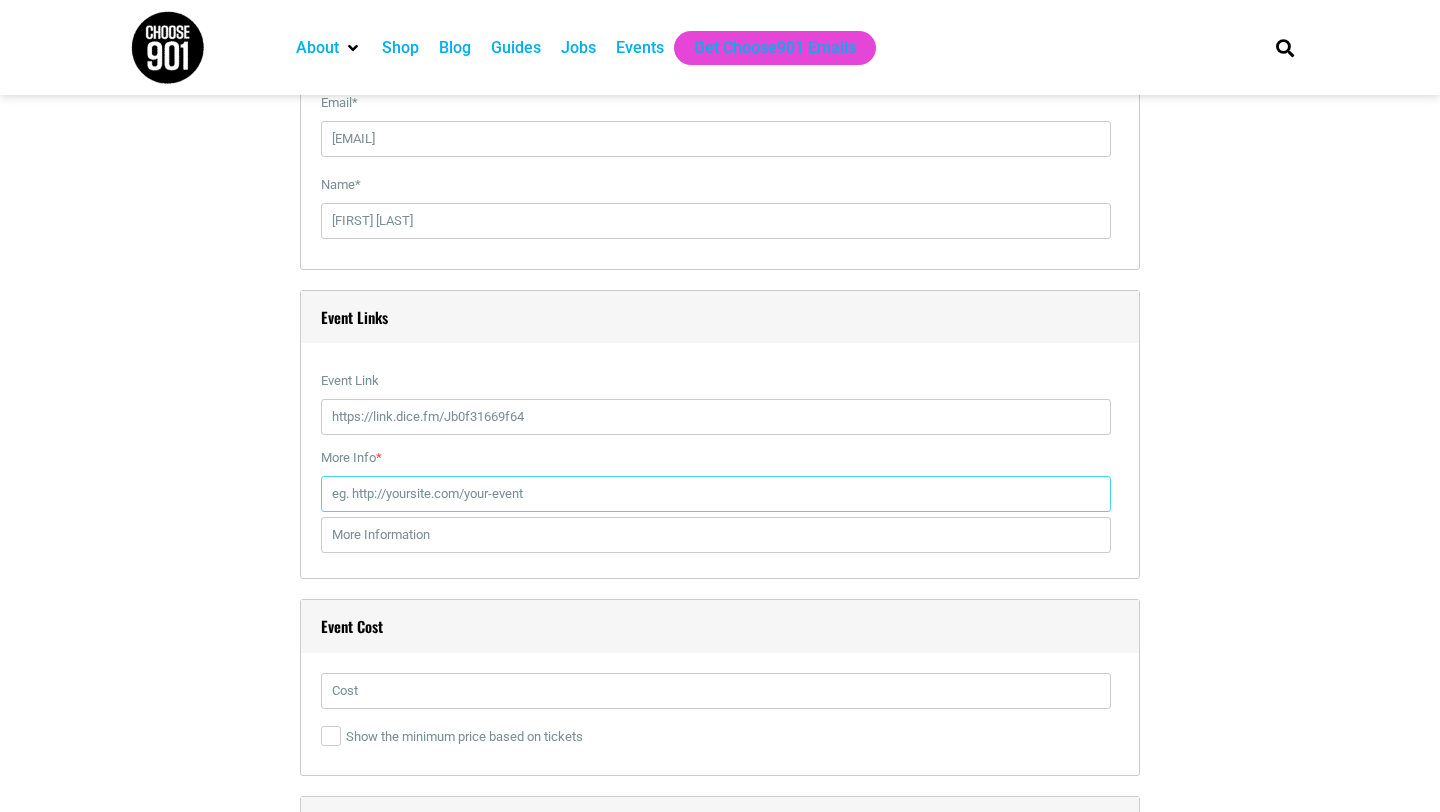 click on "More Info  *" at bounding box center [716, 494] 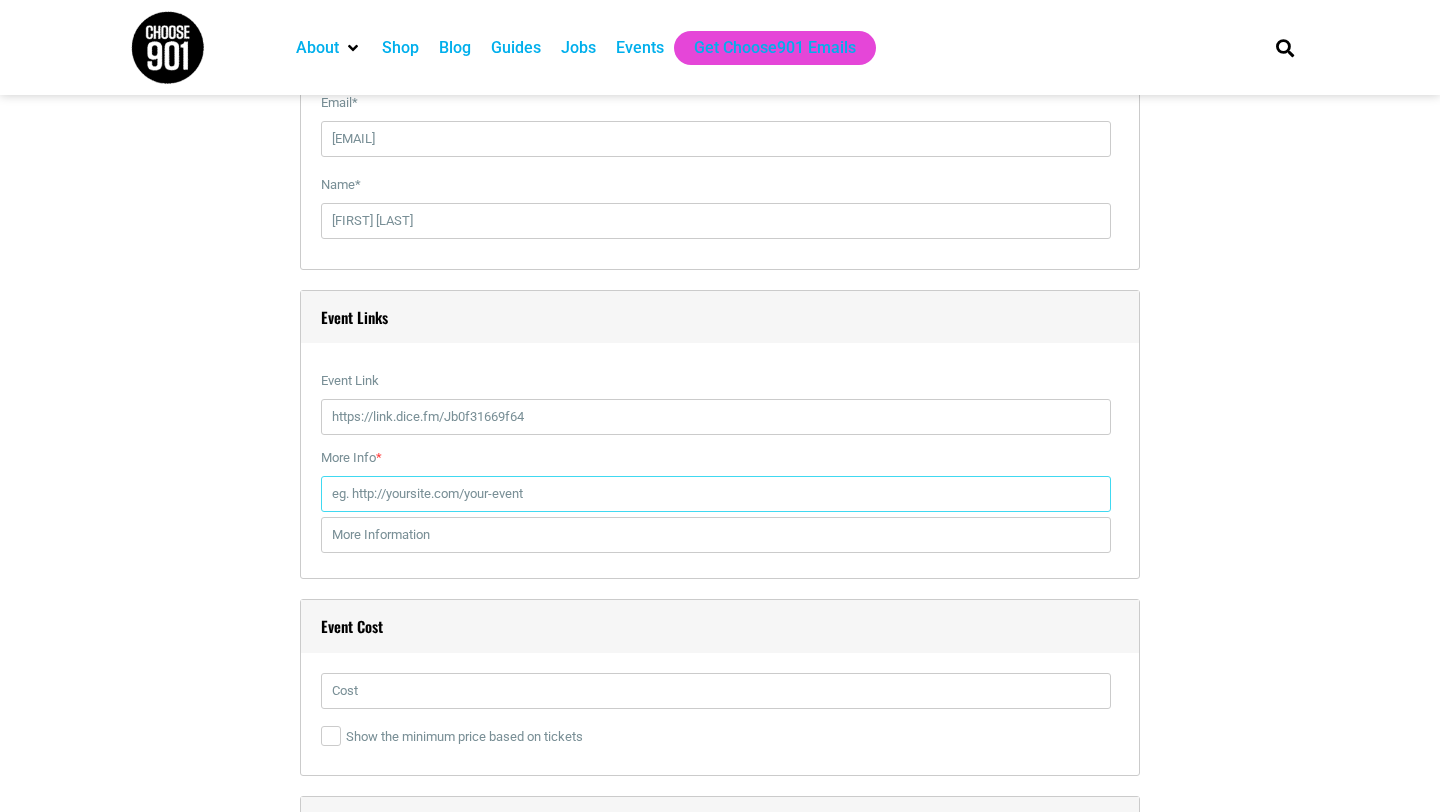 paste on "https://link.dice.fm/Jb0f31669f64" 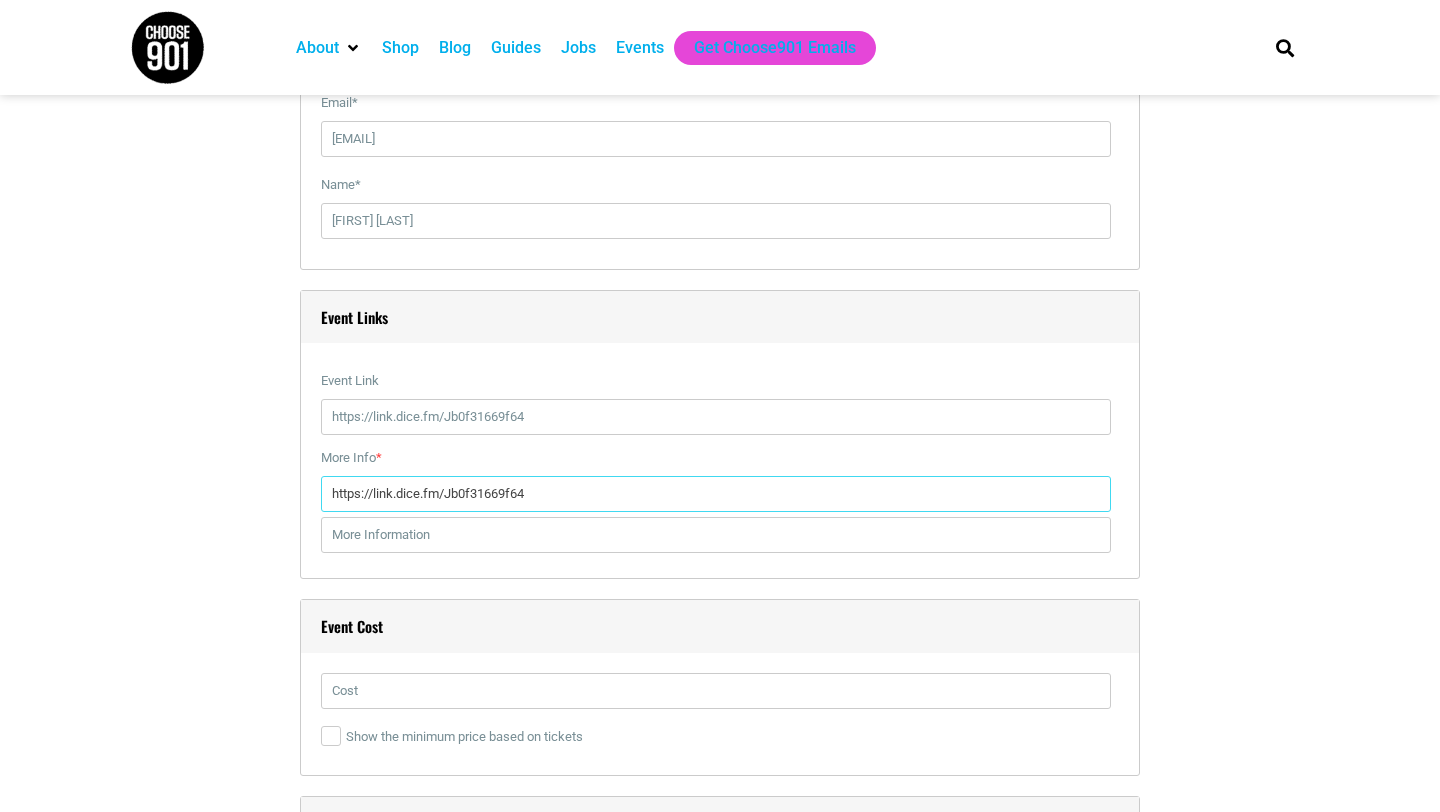 scroll, scrollTop: 2425, scrollLeft: 0, axis: vertical 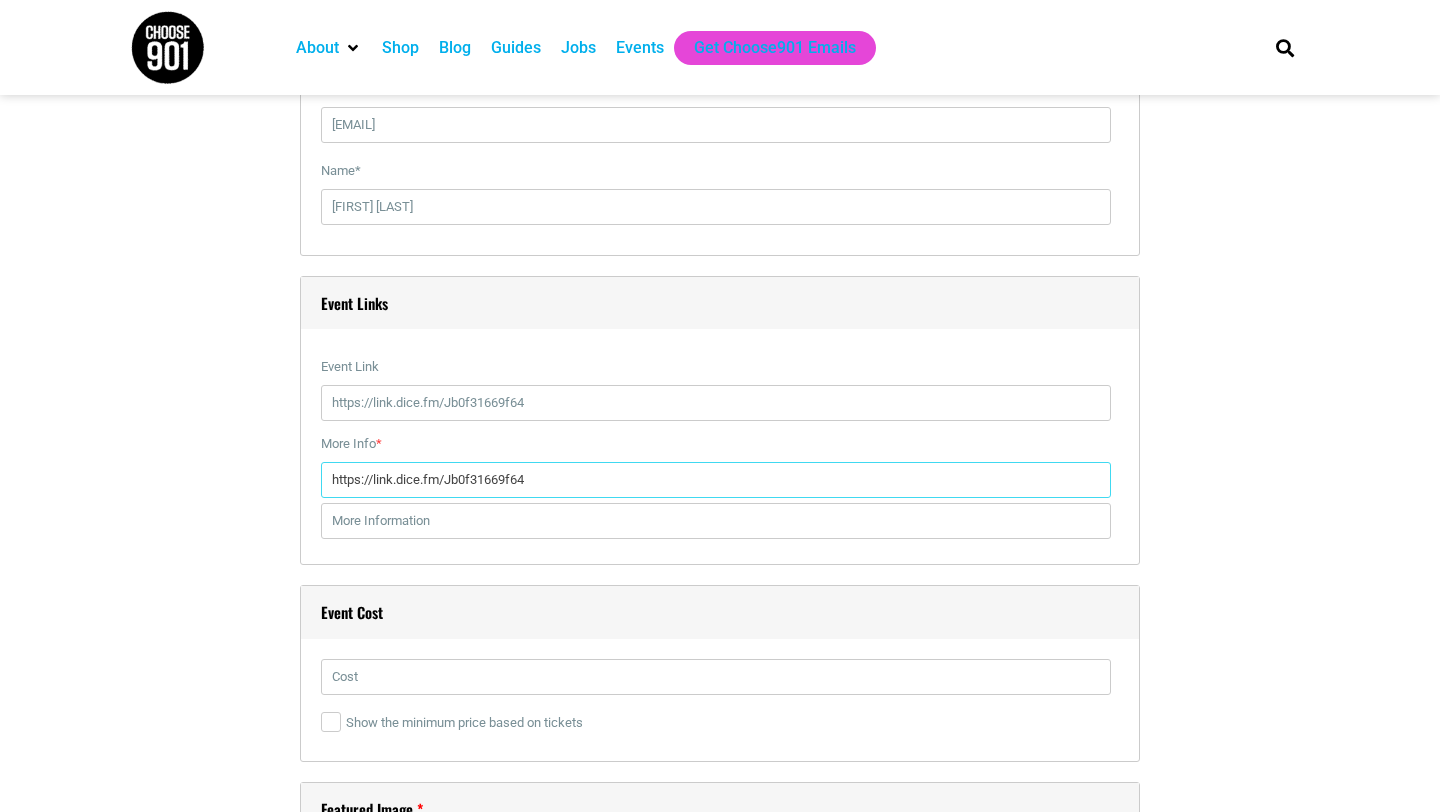 drag, startPoint x: 546, startPoint y: 479, endPoint x: 296, endPoint y: 462, distance: 250.57733 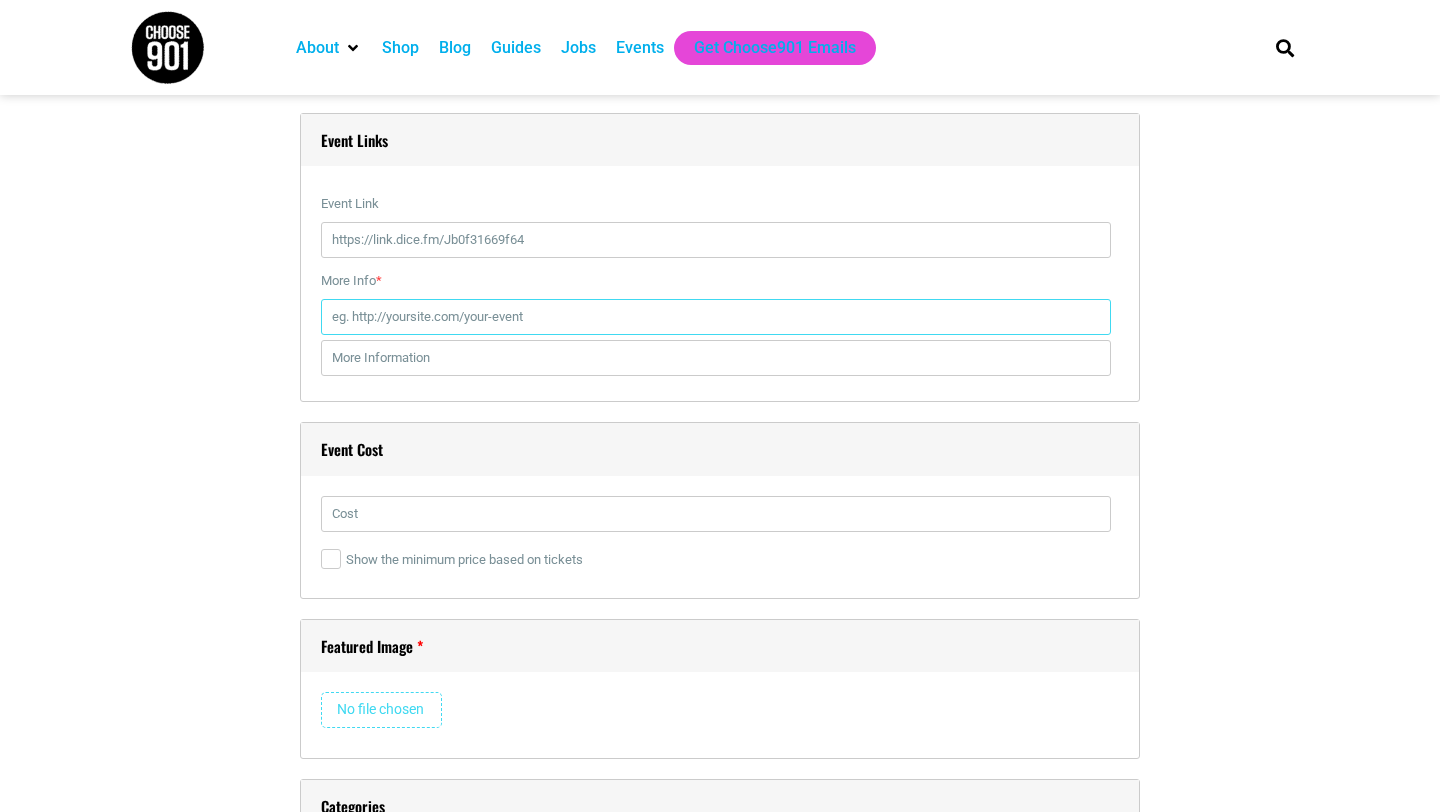 scroll, scrollTop: 2634, scrollLeft: 0, axis: vertical 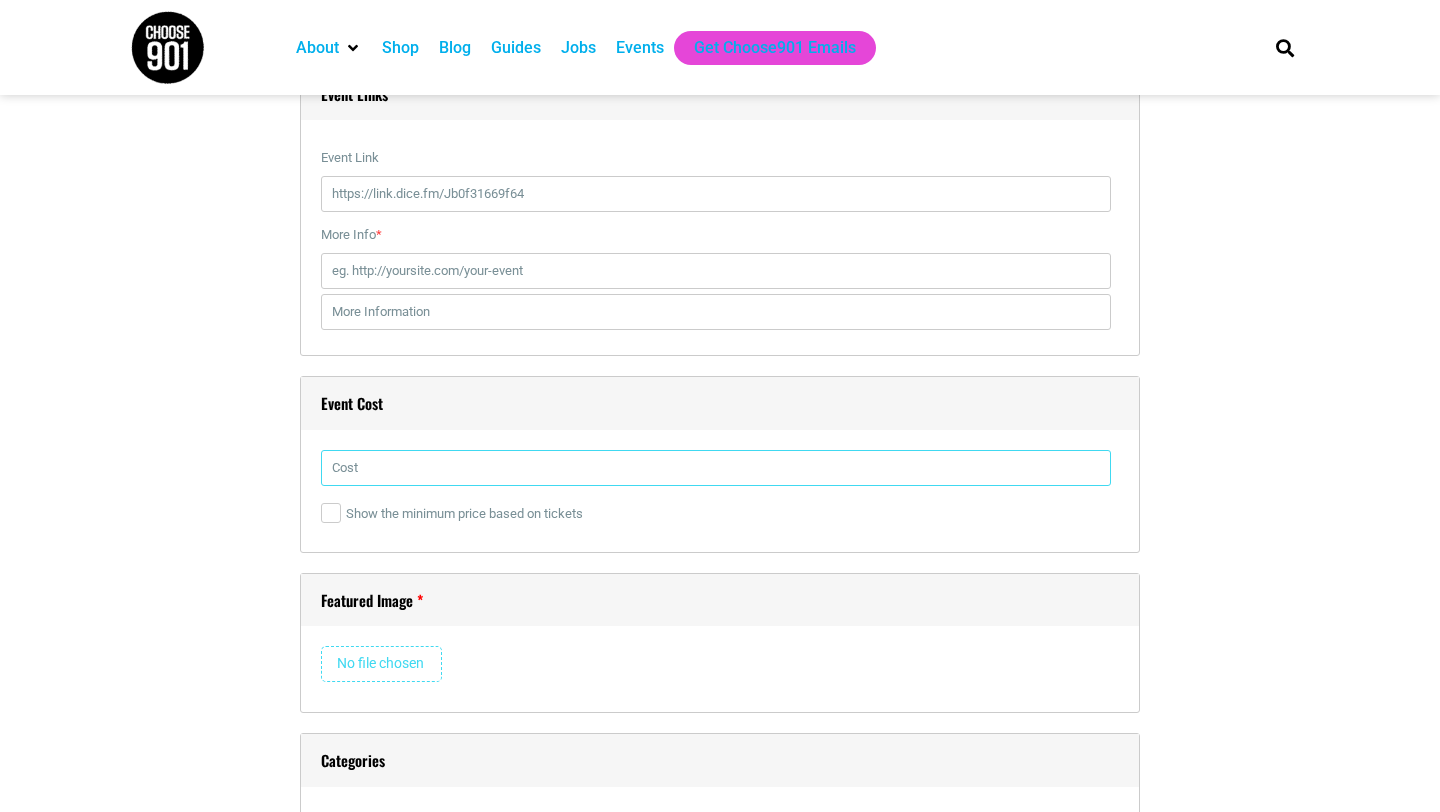 click at bounding box center [716, 468] 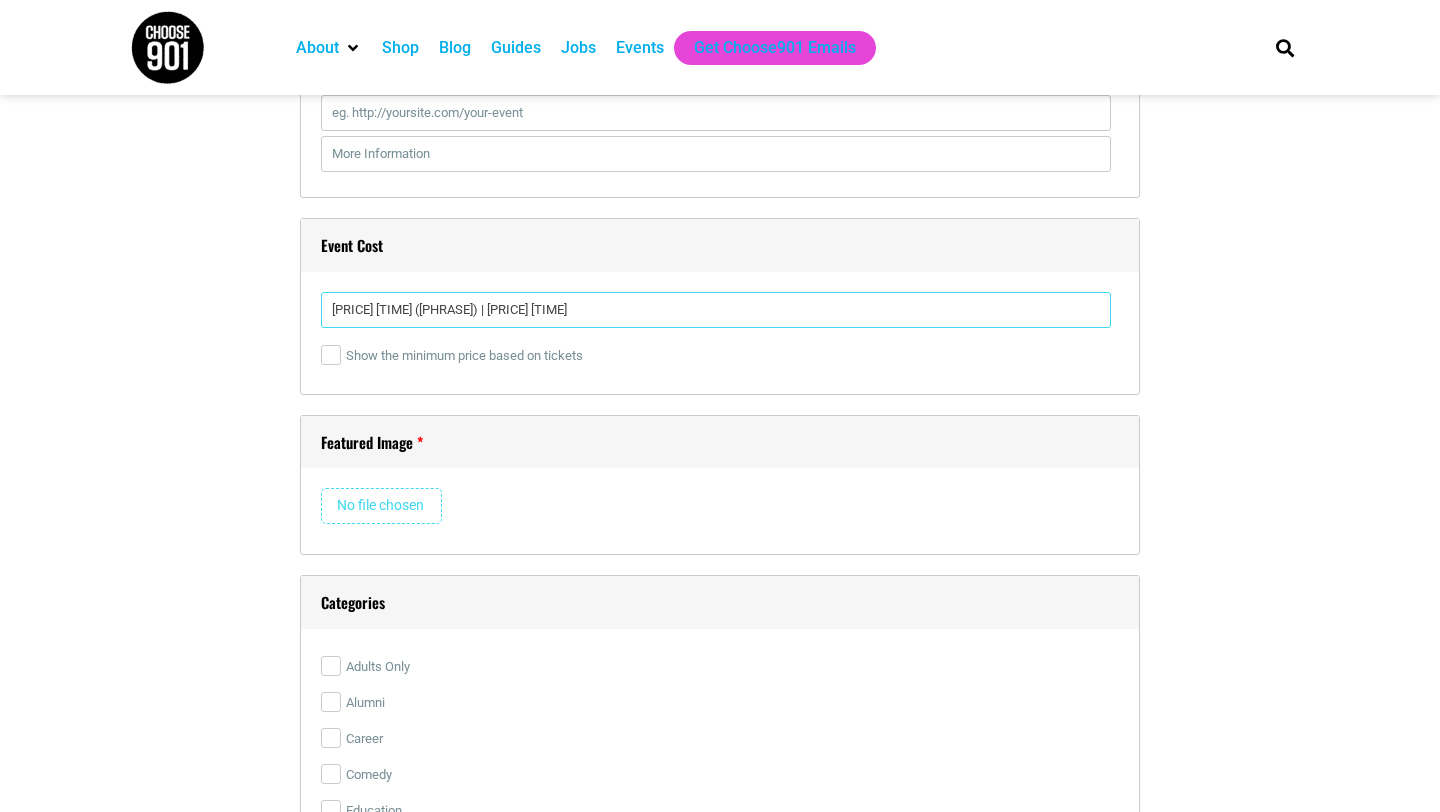 scroll, scrollTop: 2818, scrollLeft: 0, axis: vertical 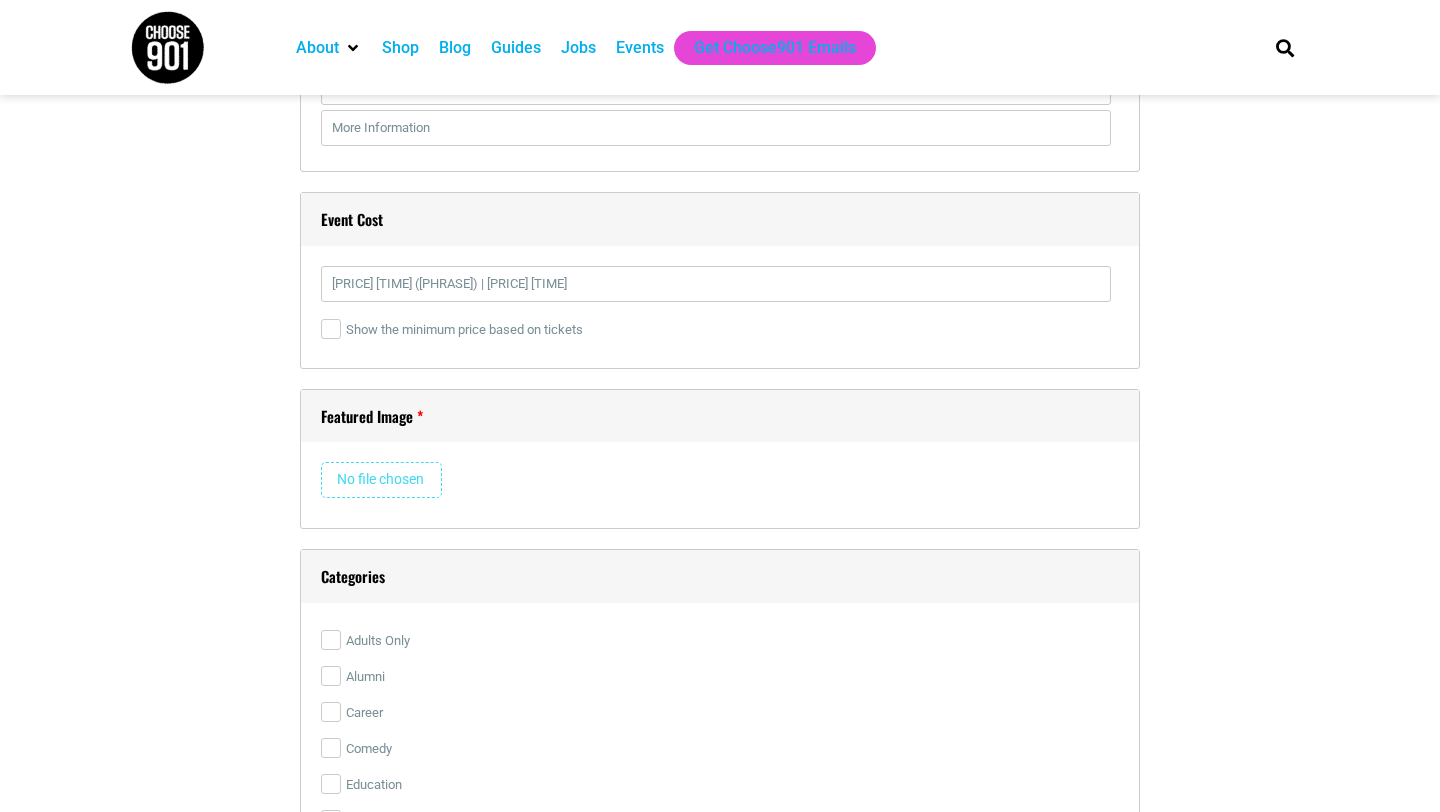click at bounding box center [381, 480] 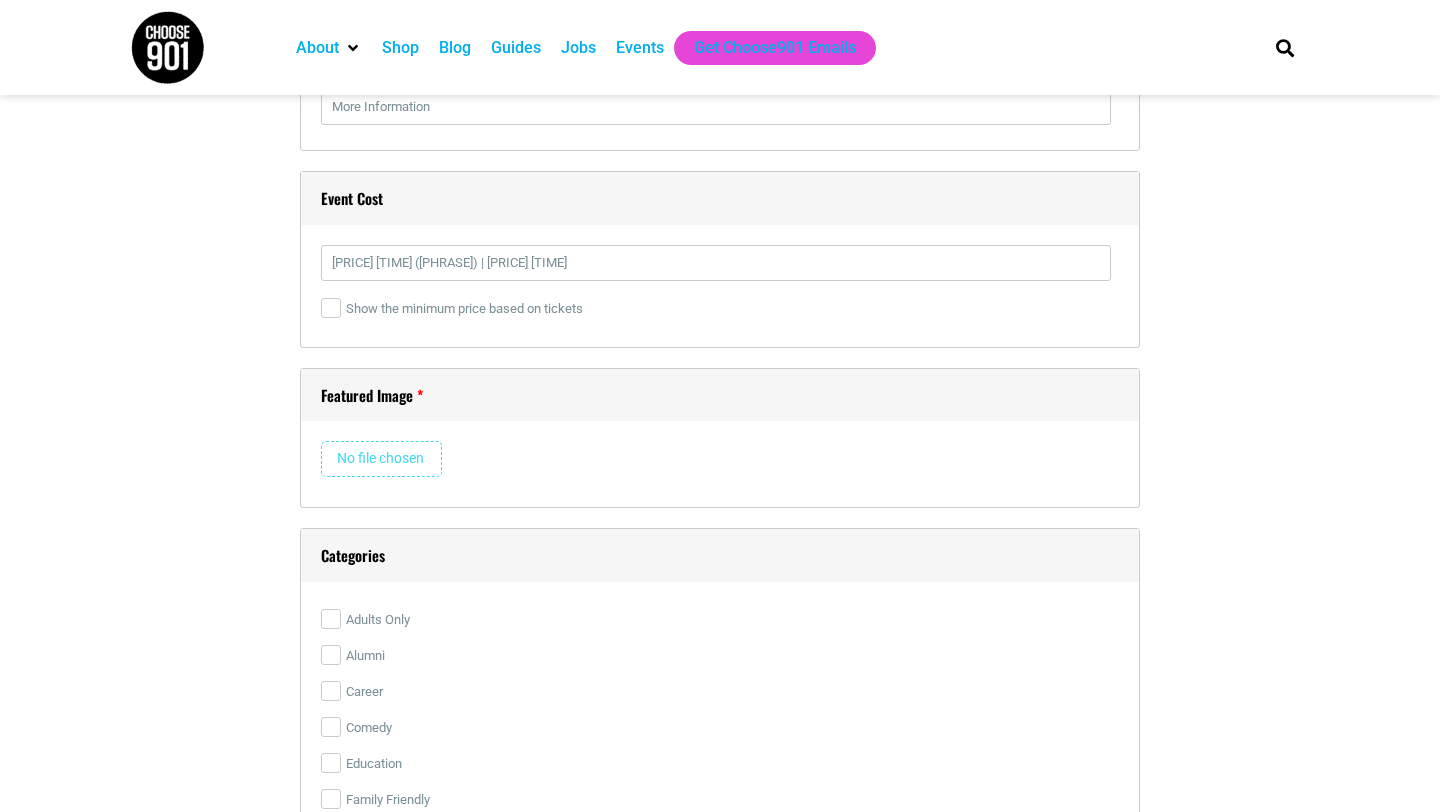 type 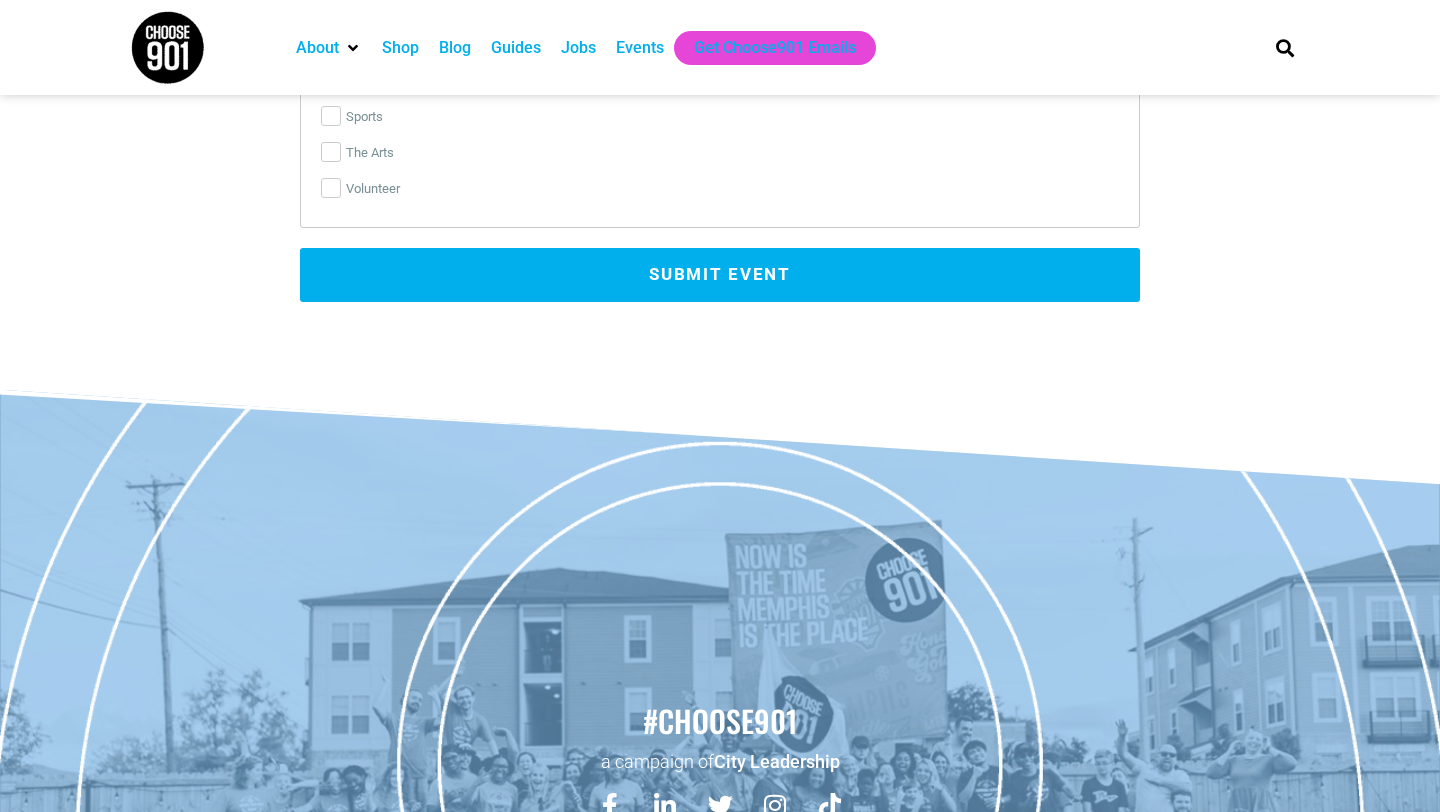click on "Submit Event" at bounding box center (720, 275) 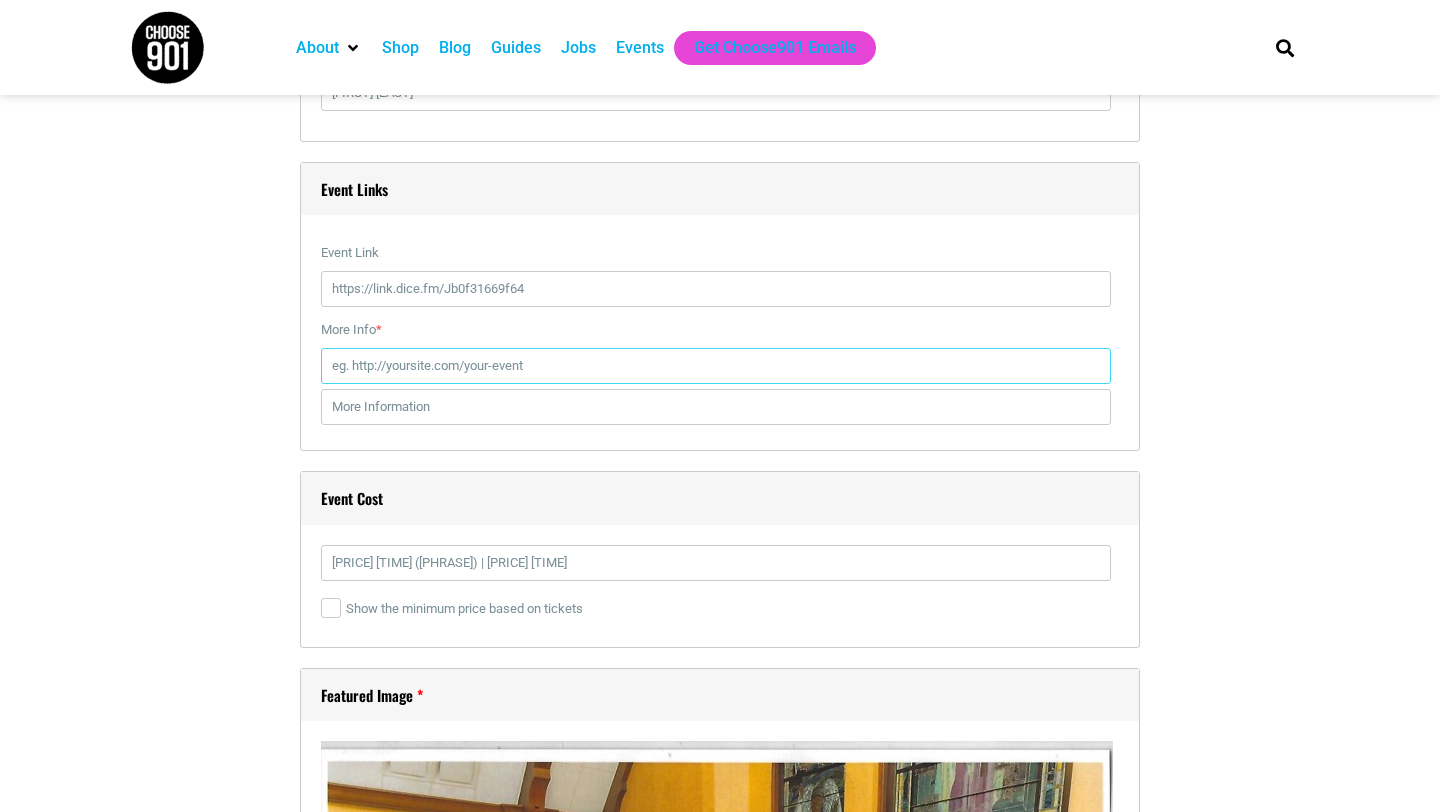 scroll, scrollTop: 2499, scrollLeft: 0, axis: vertical 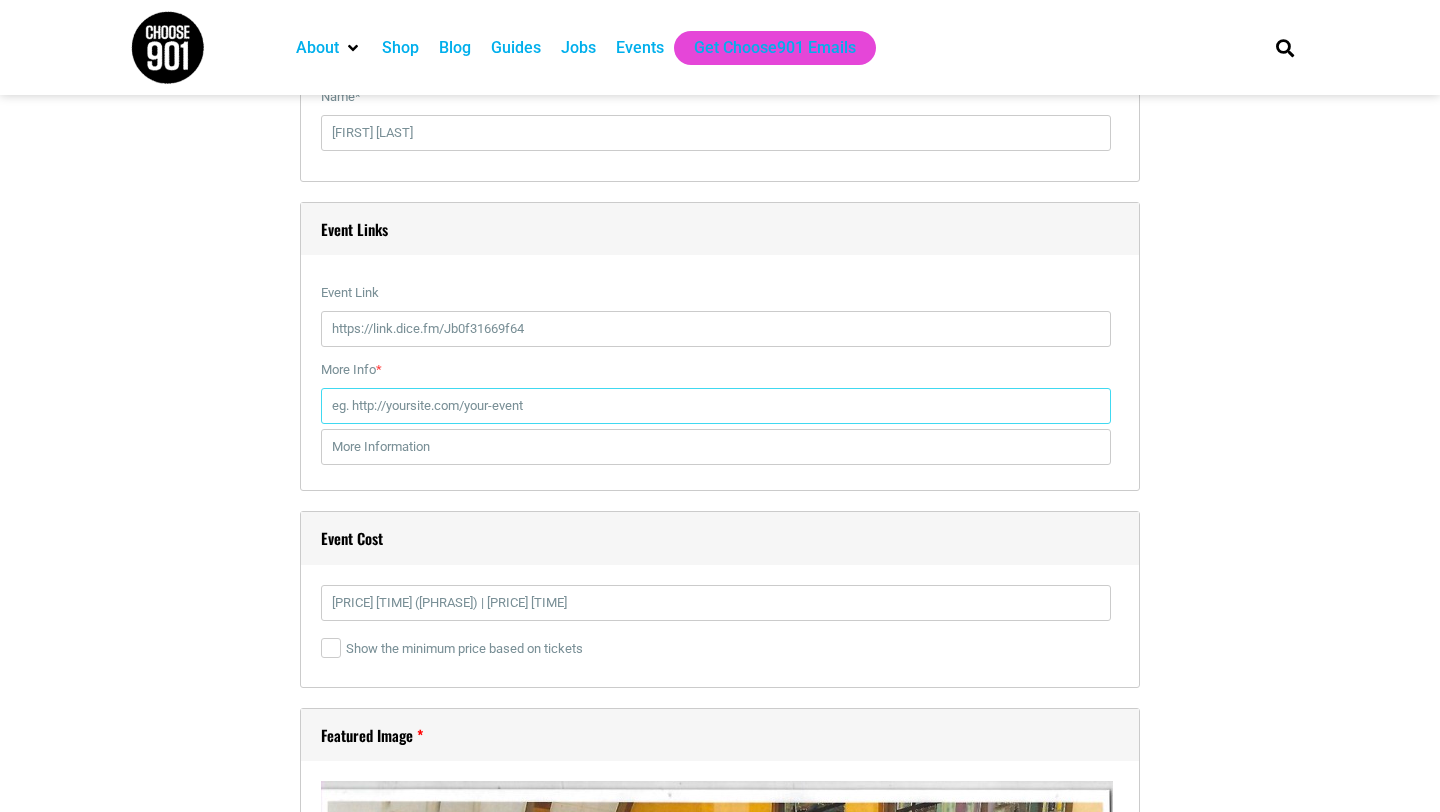 paste on "https://link.dice.fm/Jb0f31669f64" 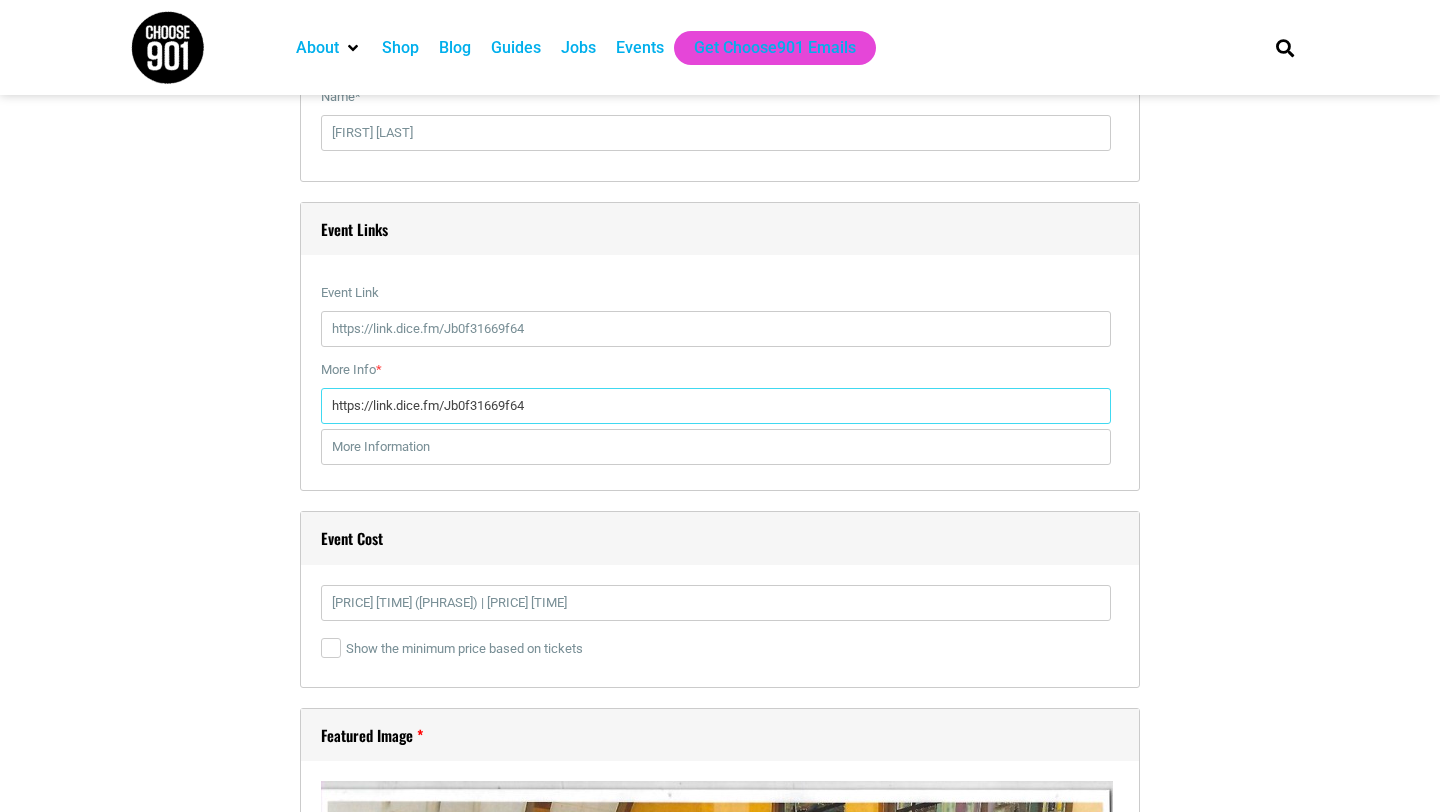 type on "https://link.dice.fm/Jb0f31669f64" 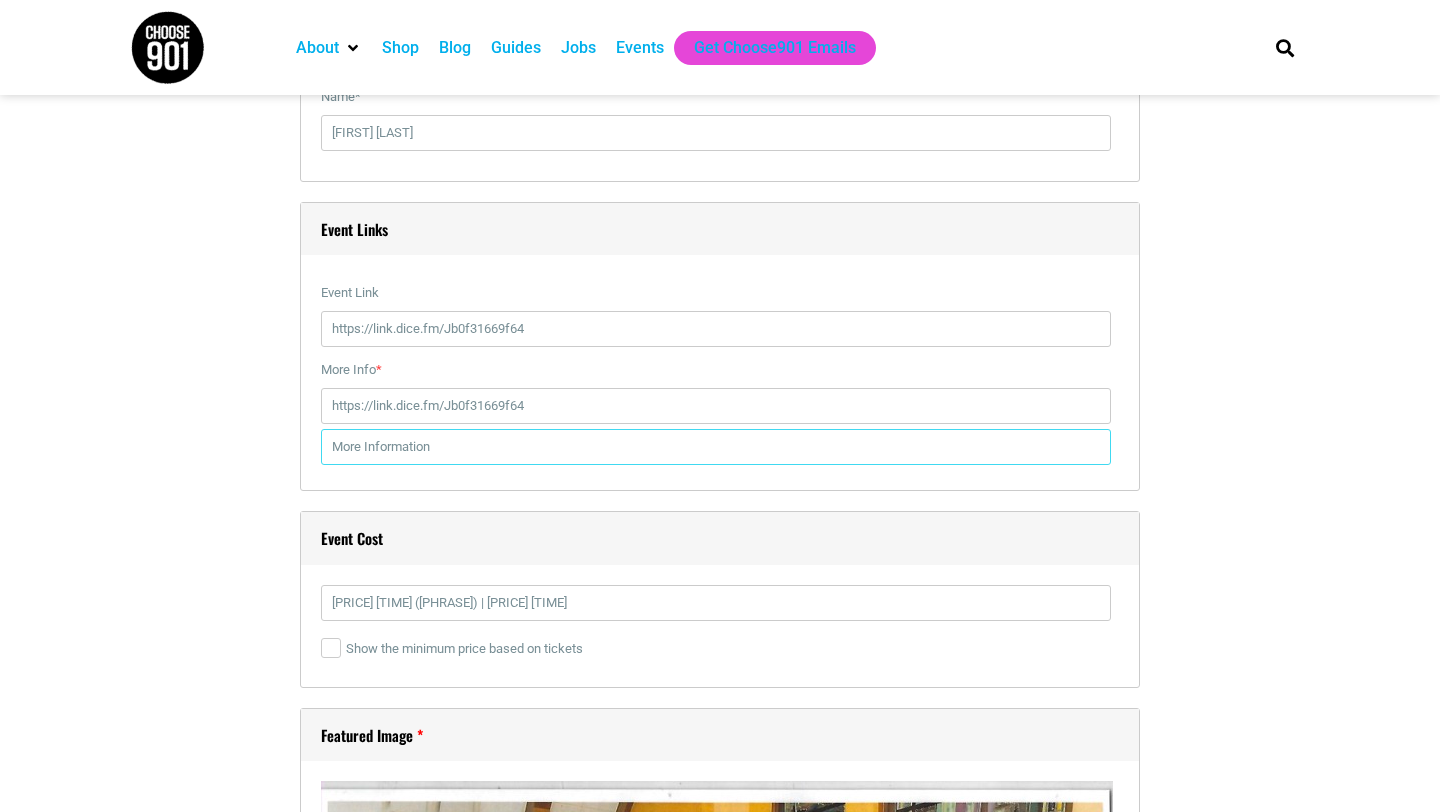 click at bounding box center [716, 447] 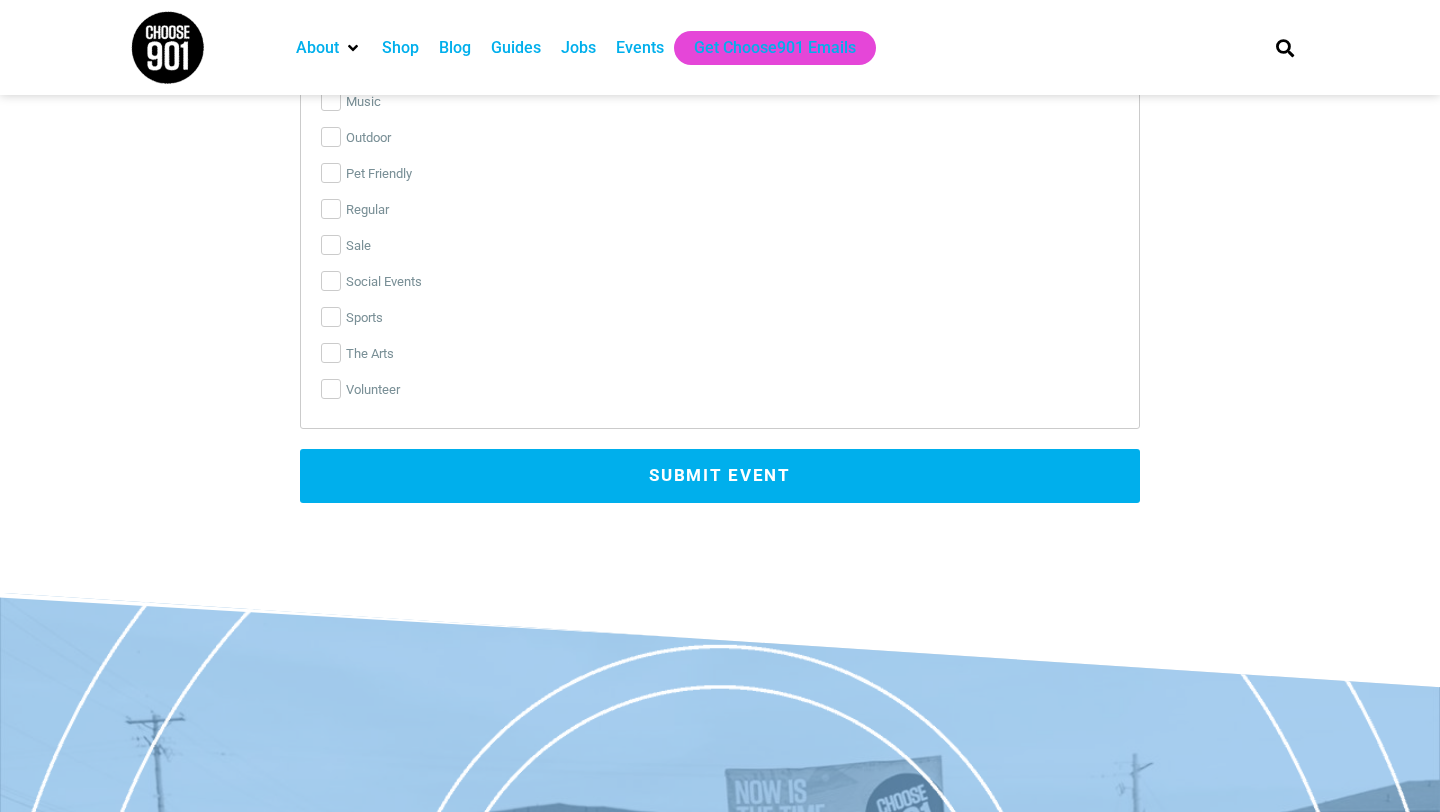 type on "https://link.dice.fm/Jb0f31669f64" 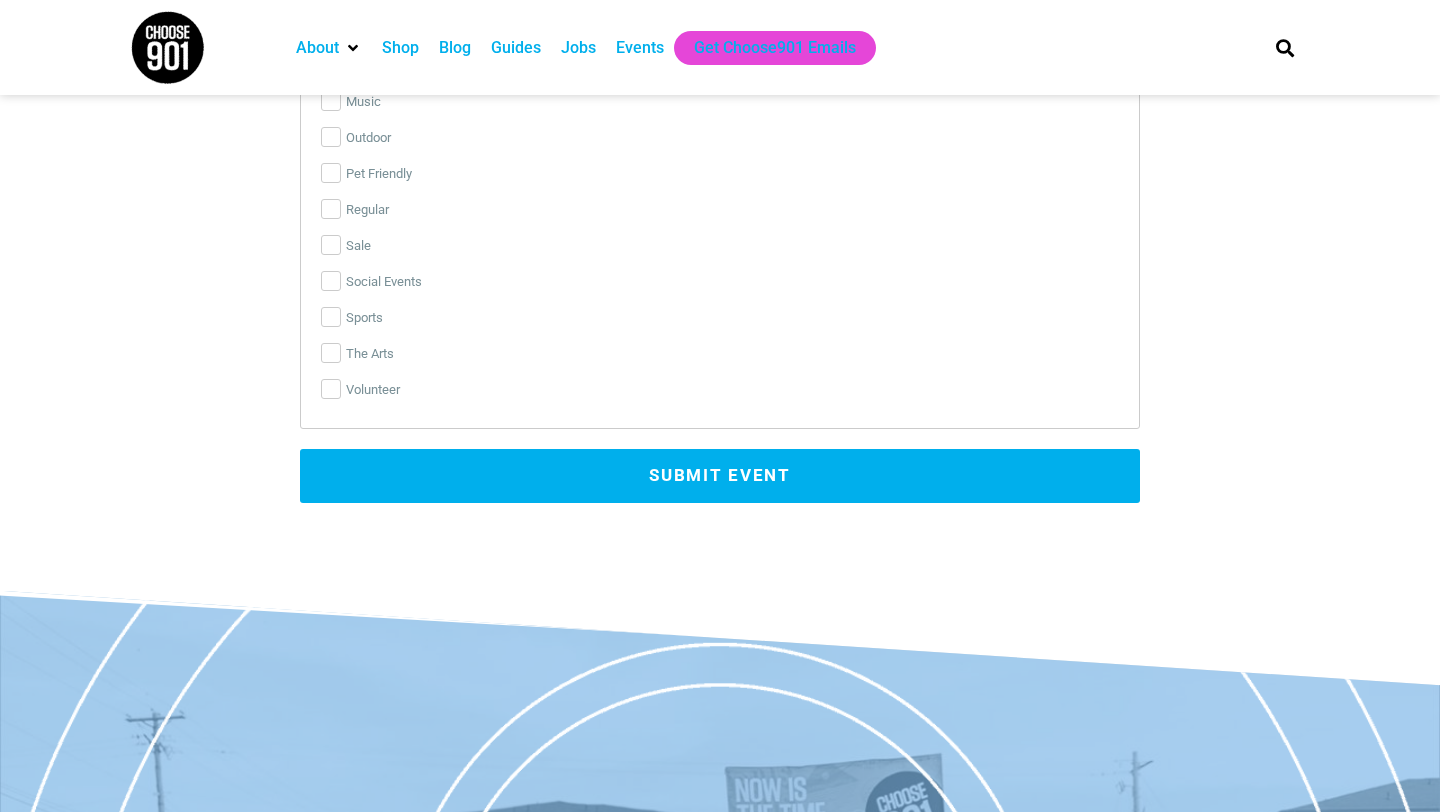 click on "Submit Event" at bounding box center [720, 476] 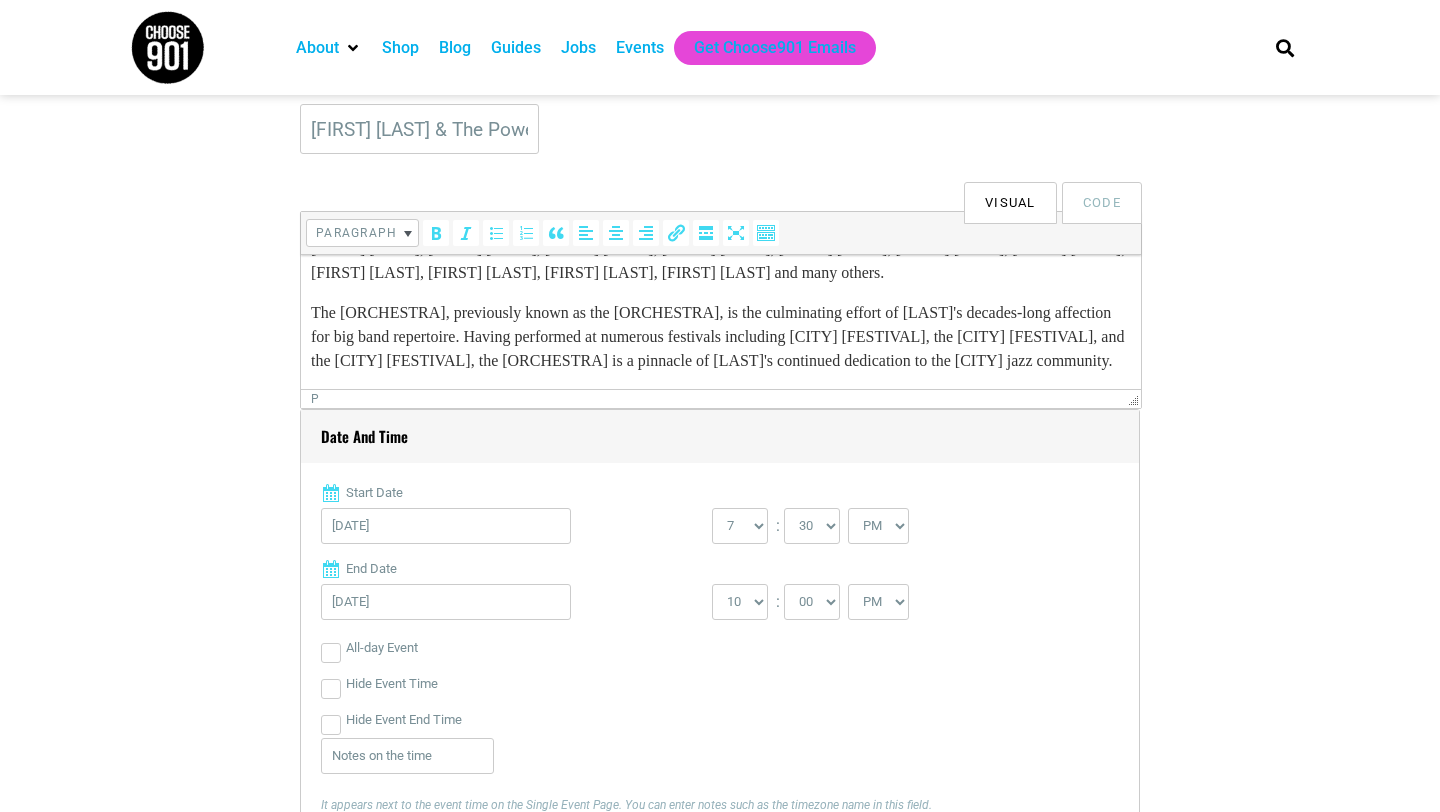 scroll, scrollTop: 0, scrollLeft: 0, axis: both 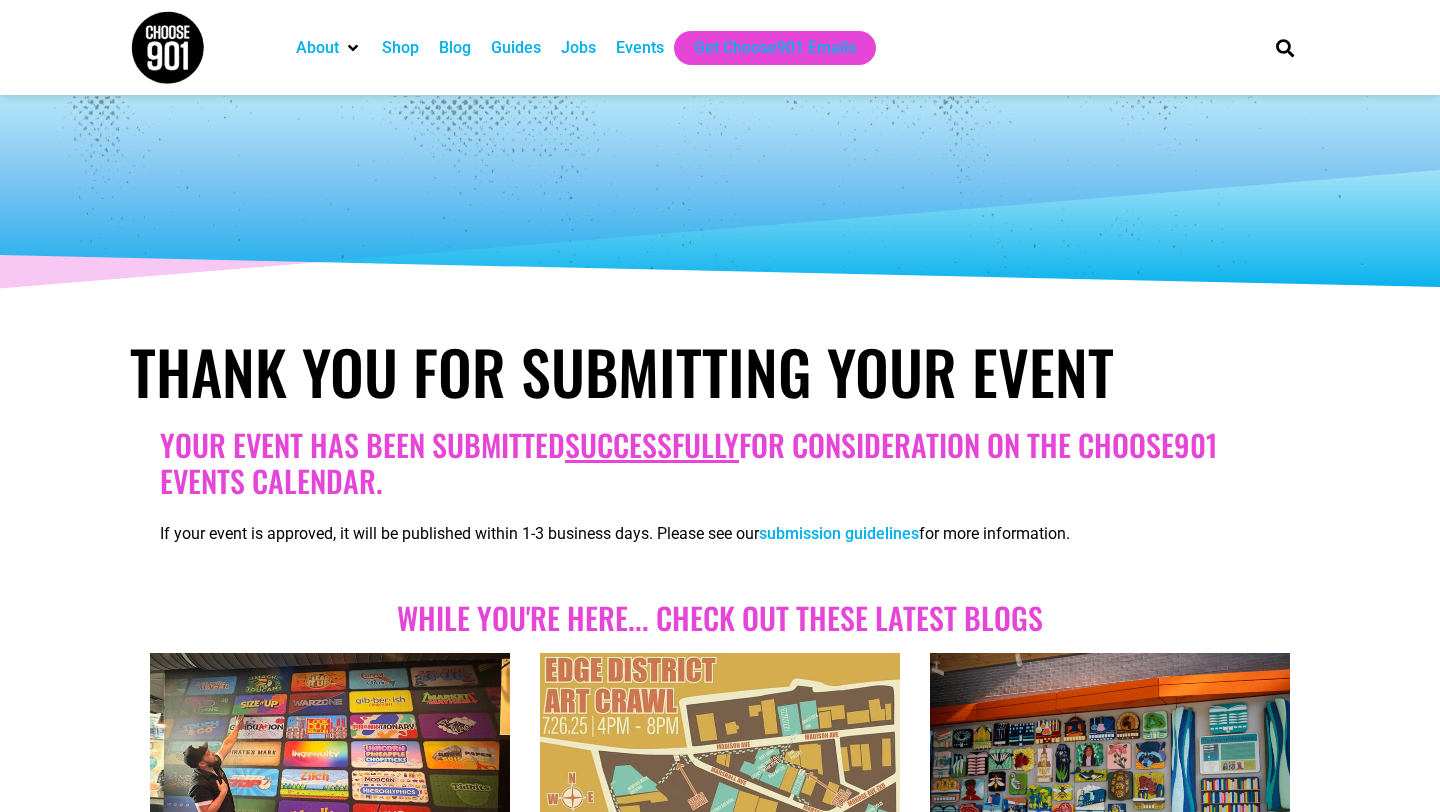 click on "Events" at bounding box center [640, 48] 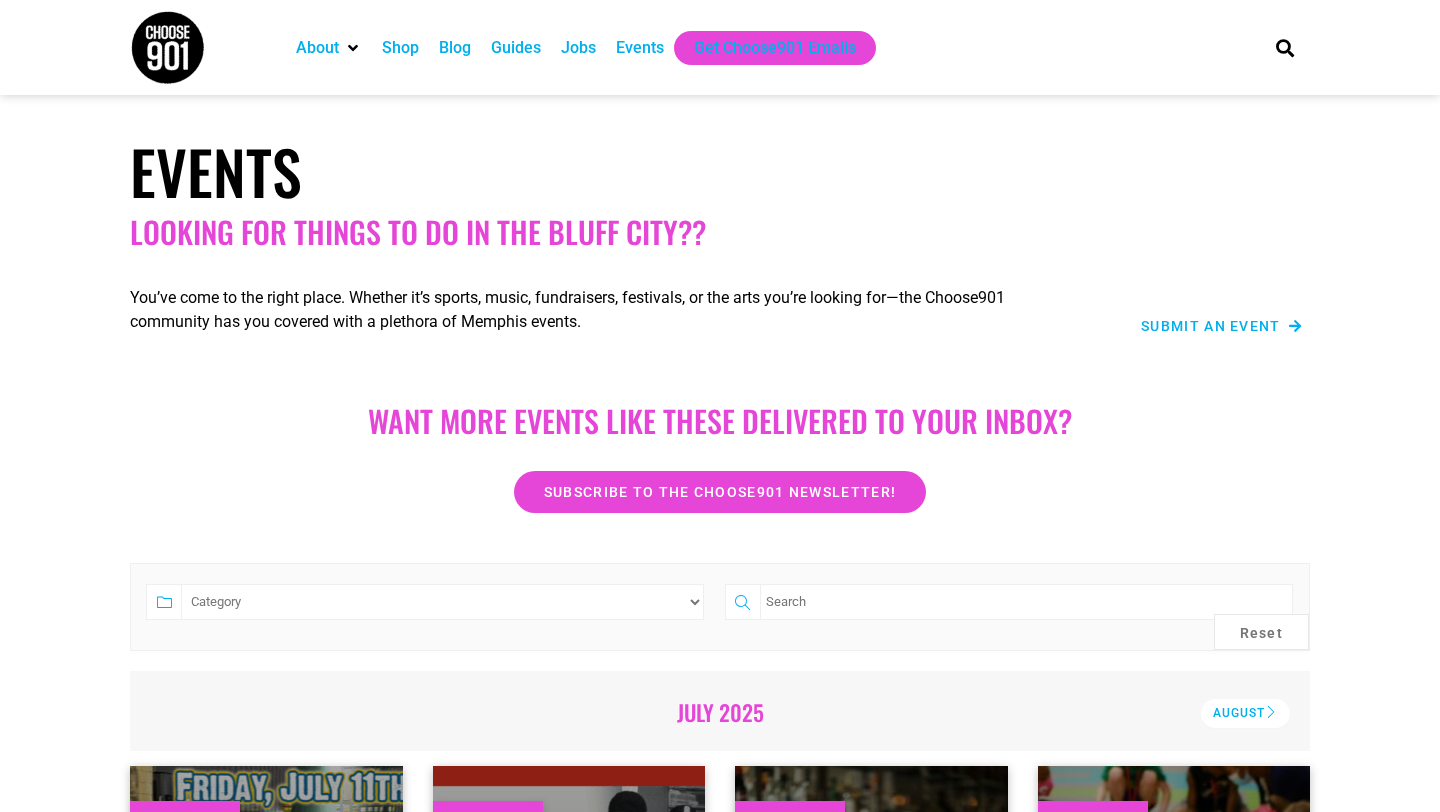 scroll, scrollTop: 0, scrollLeft: 0, axis: both 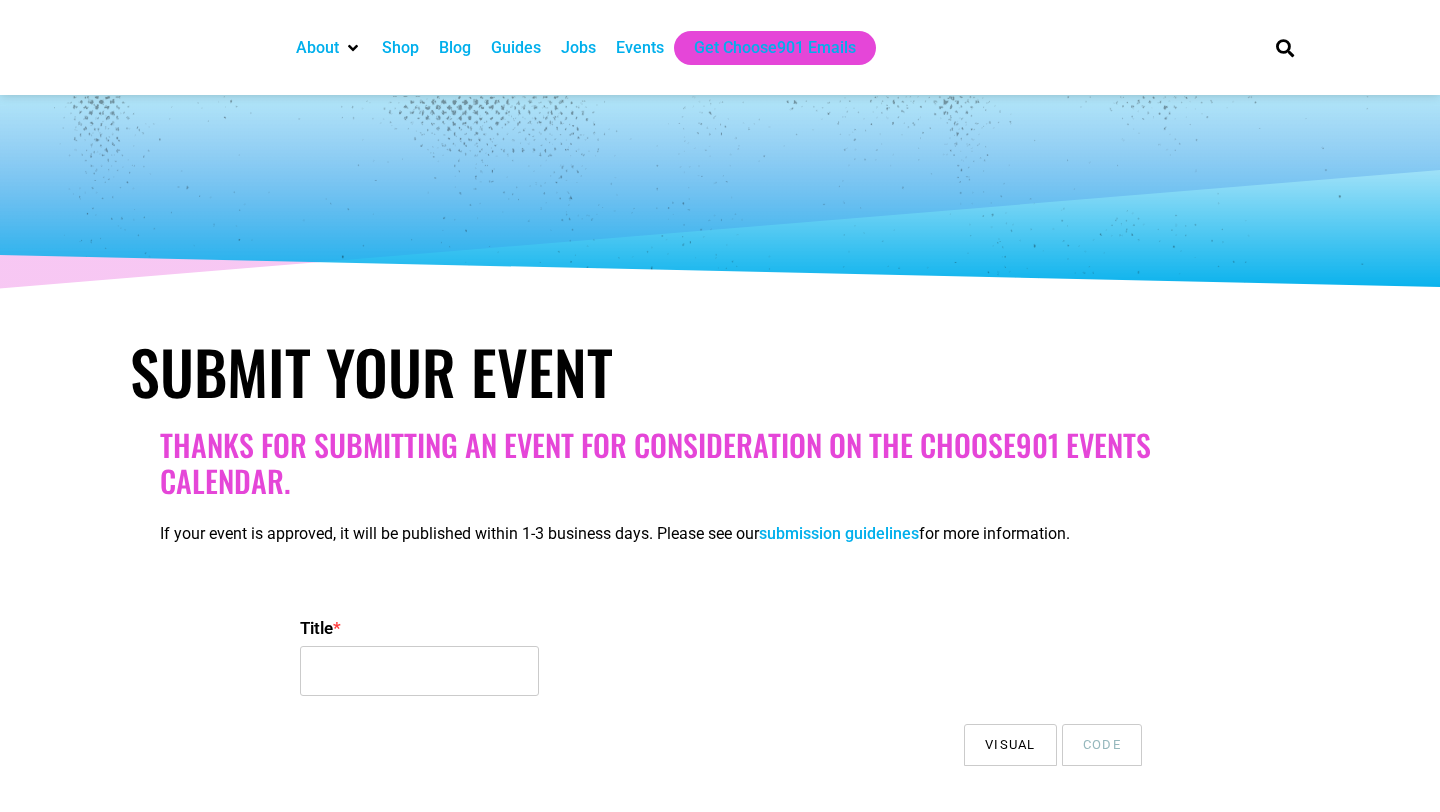 select 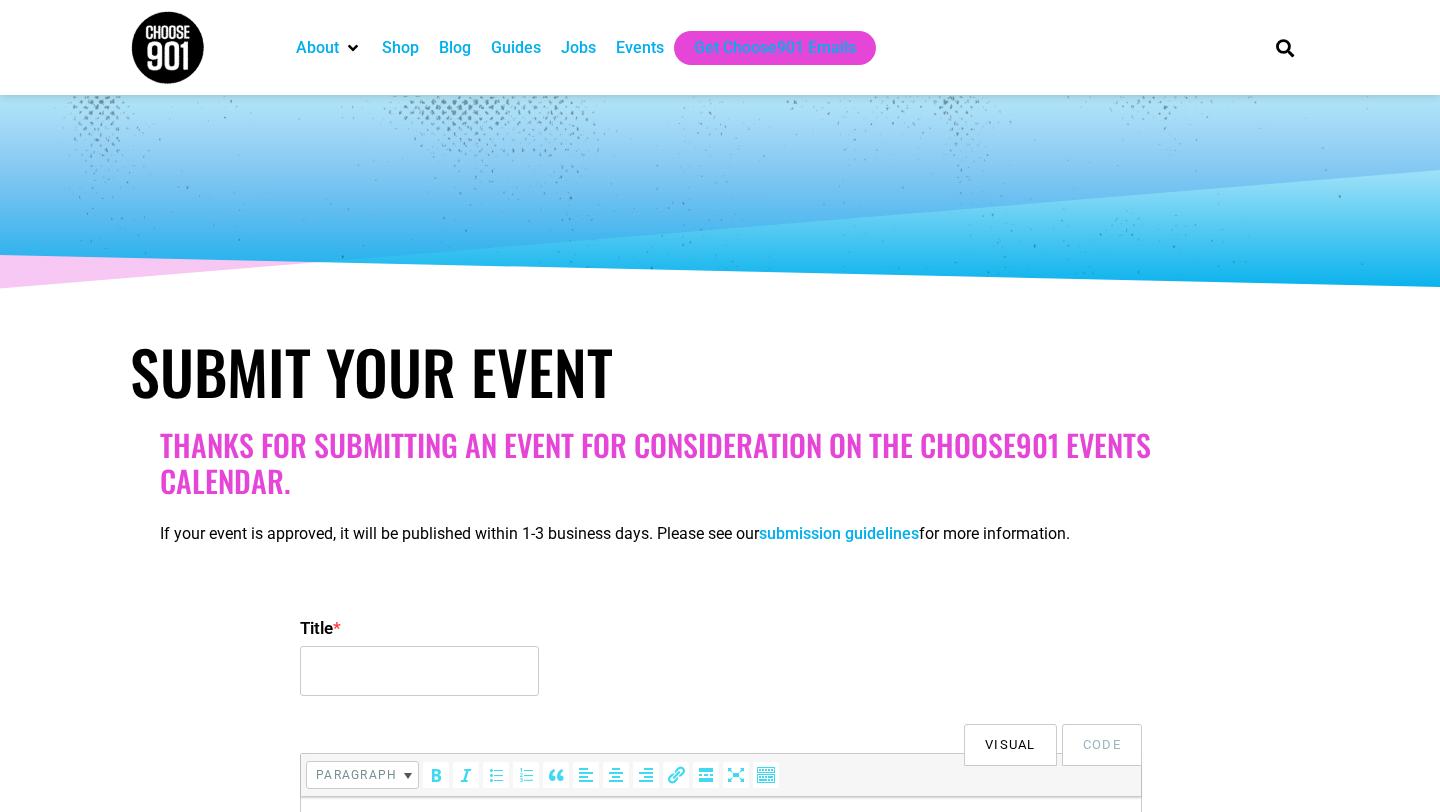 scroll, scrollTop: 0, scrollLeft: 0, axis: both 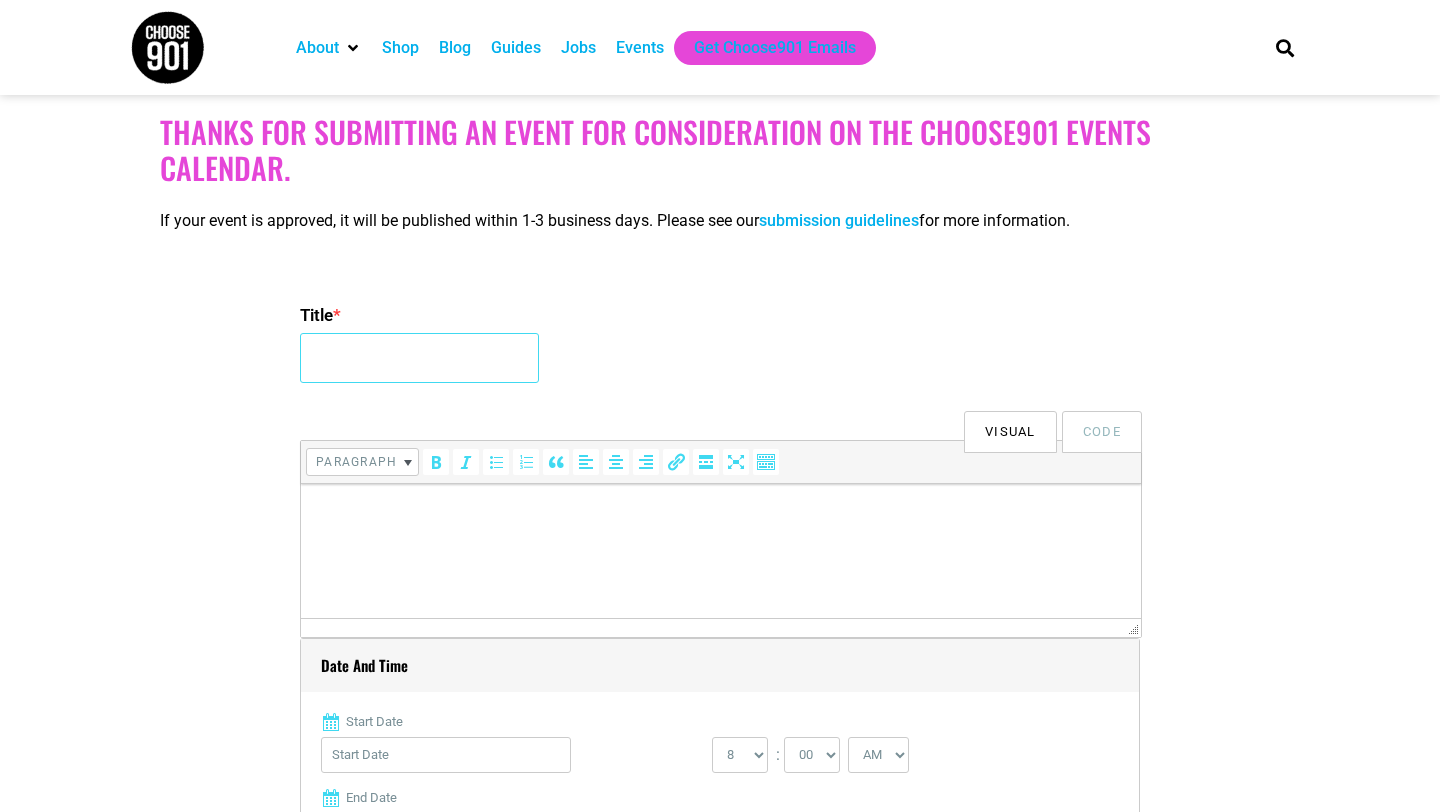click on "Title  *" at bounding box center [419, 358] 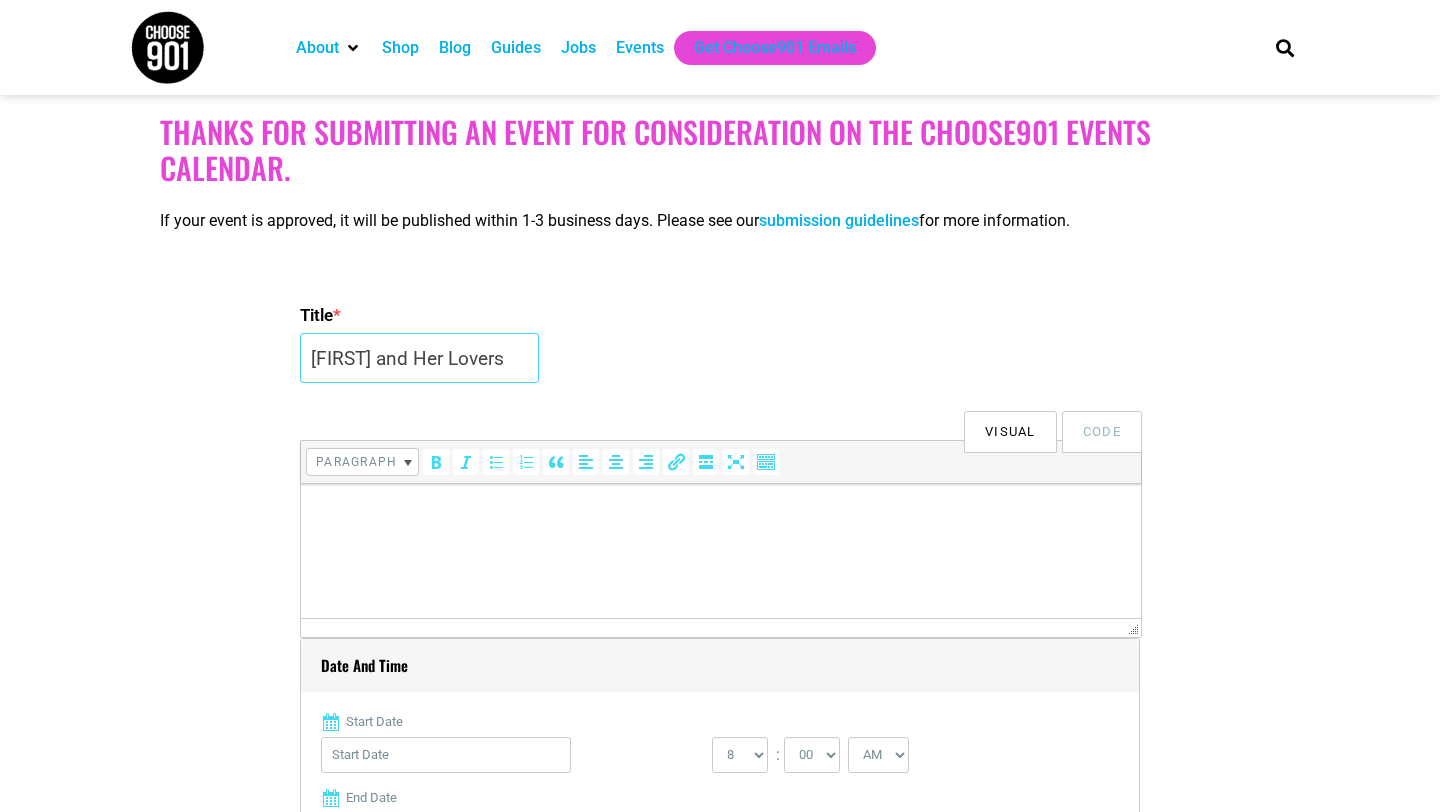 type on "Marcella and Her Lovers" 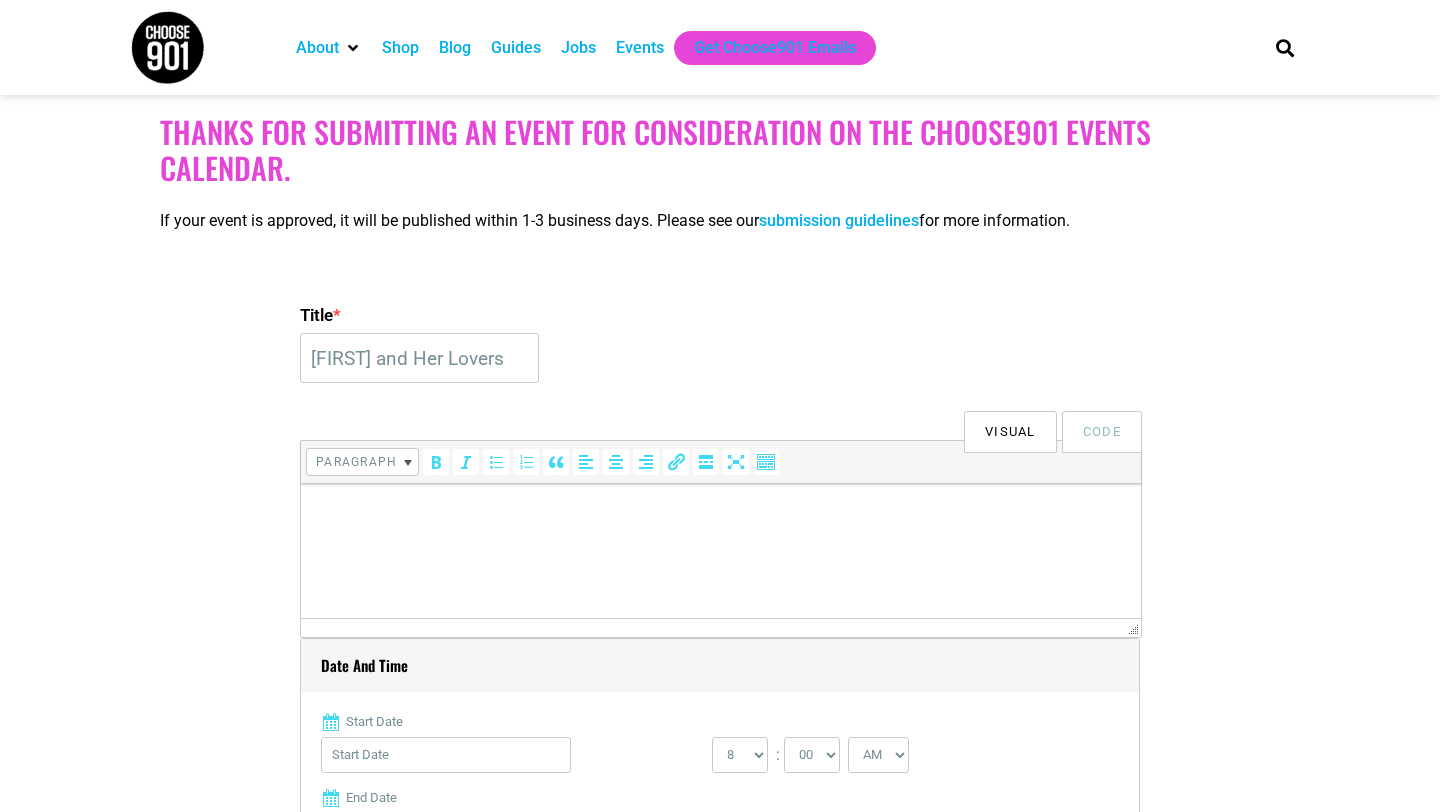 click at bounding box center [721, 512] 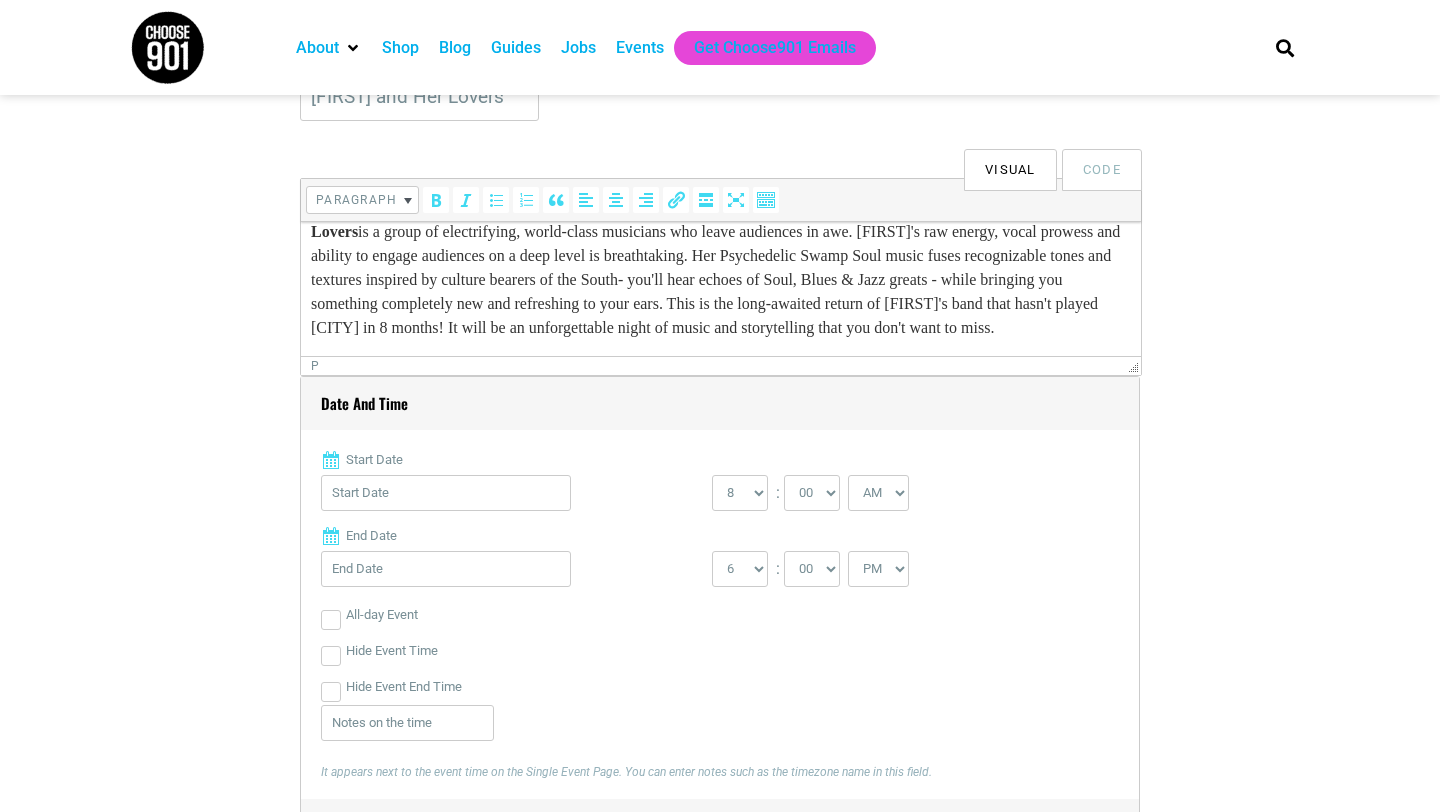 scroll, scrollTop: 605, scrollLeft: 0, axis: vertical 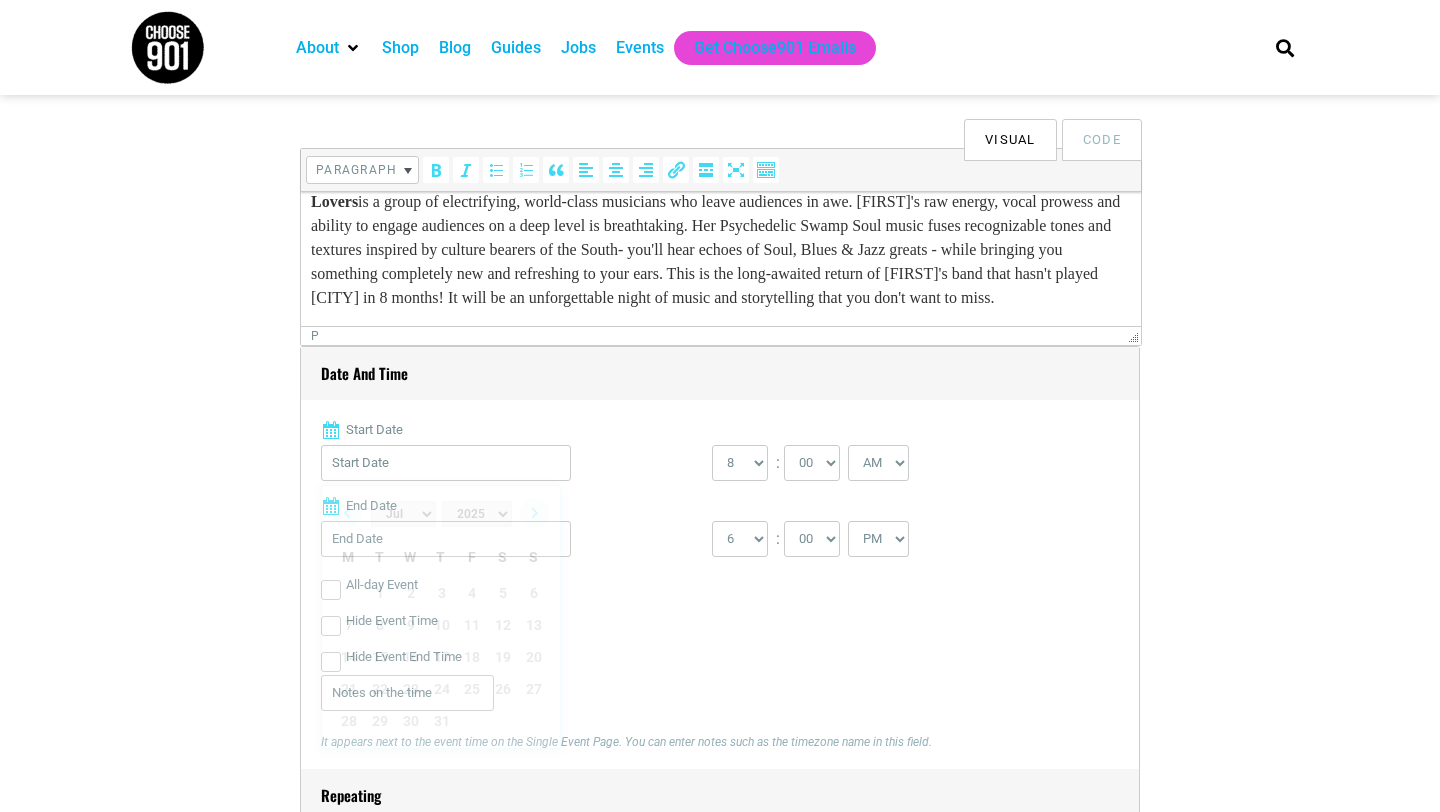 click on "Start Date" at bounding box center (446, 463) 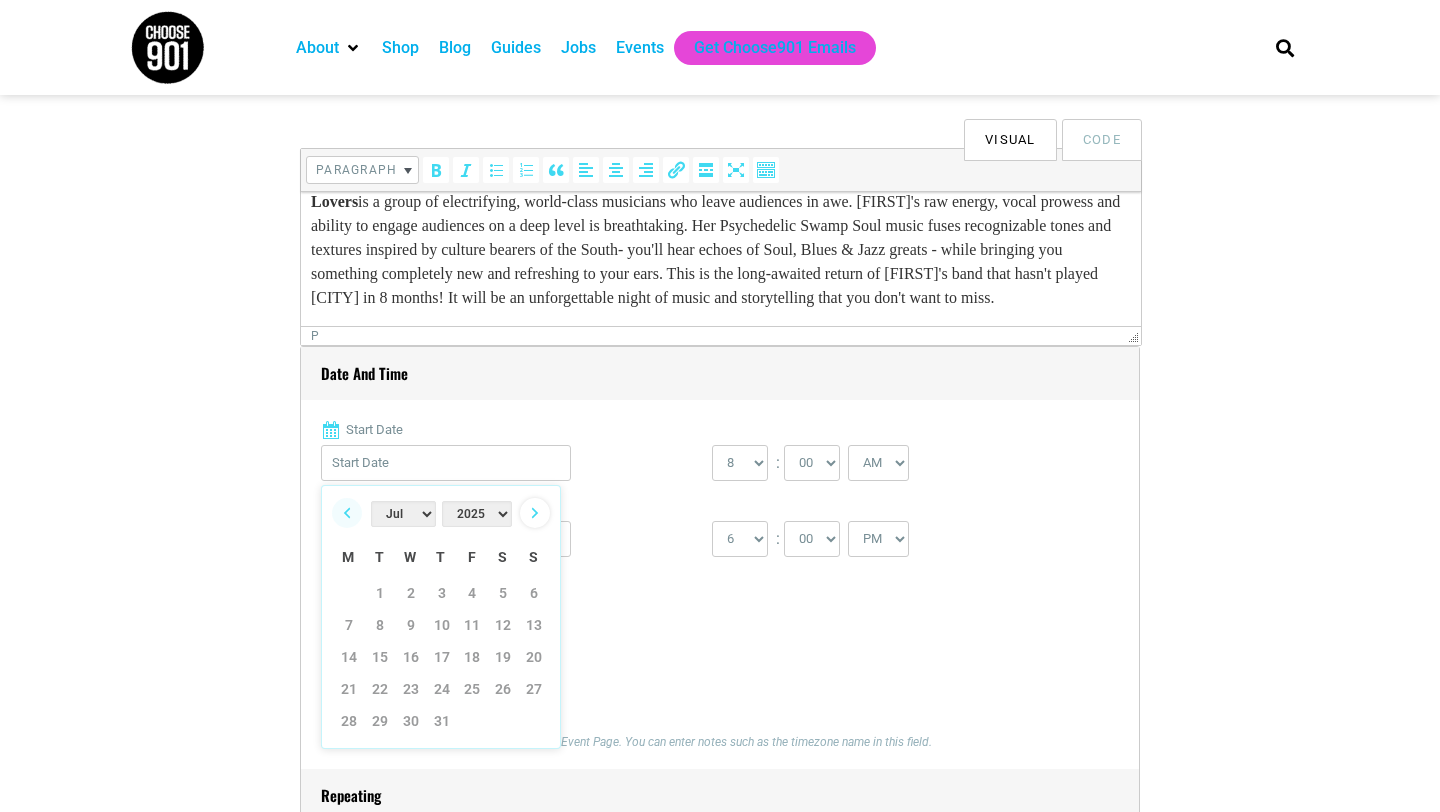 click on "Next" at bounding box center [535, 513] 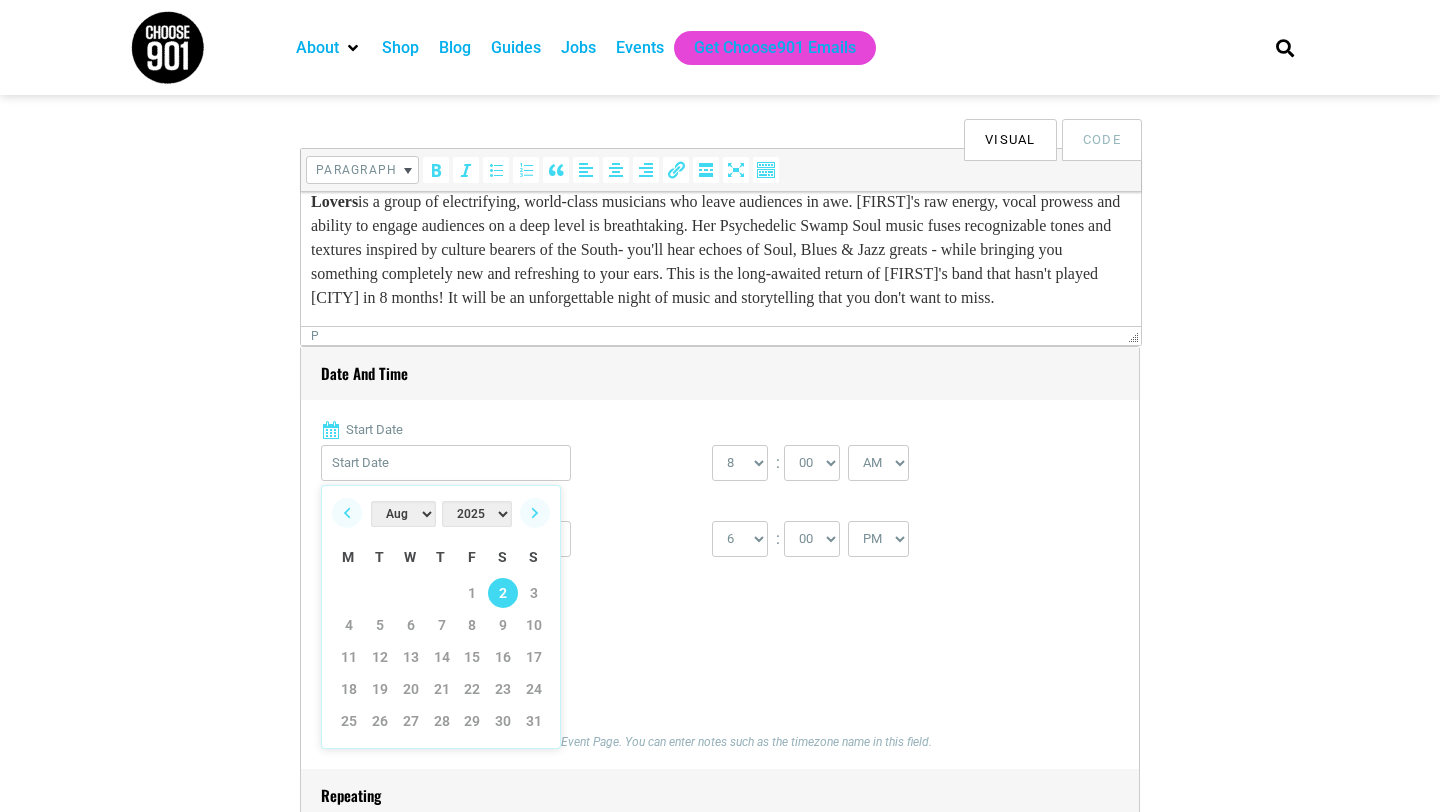 click on "2" at bounding box center (503, 593) 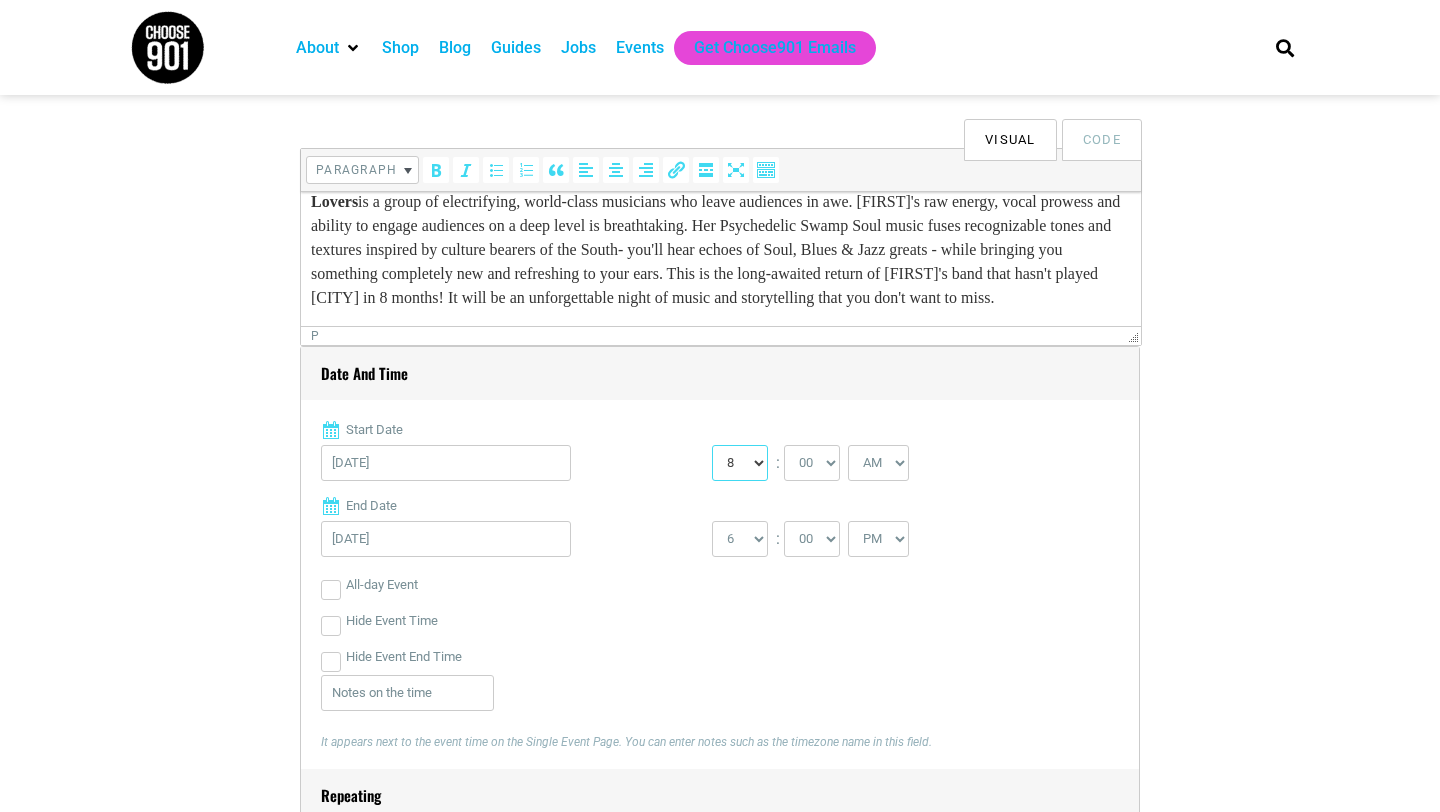click on "0
1
2
3
4
5
6
7
8
9
10
11
12" at bounding box center (740, 463) 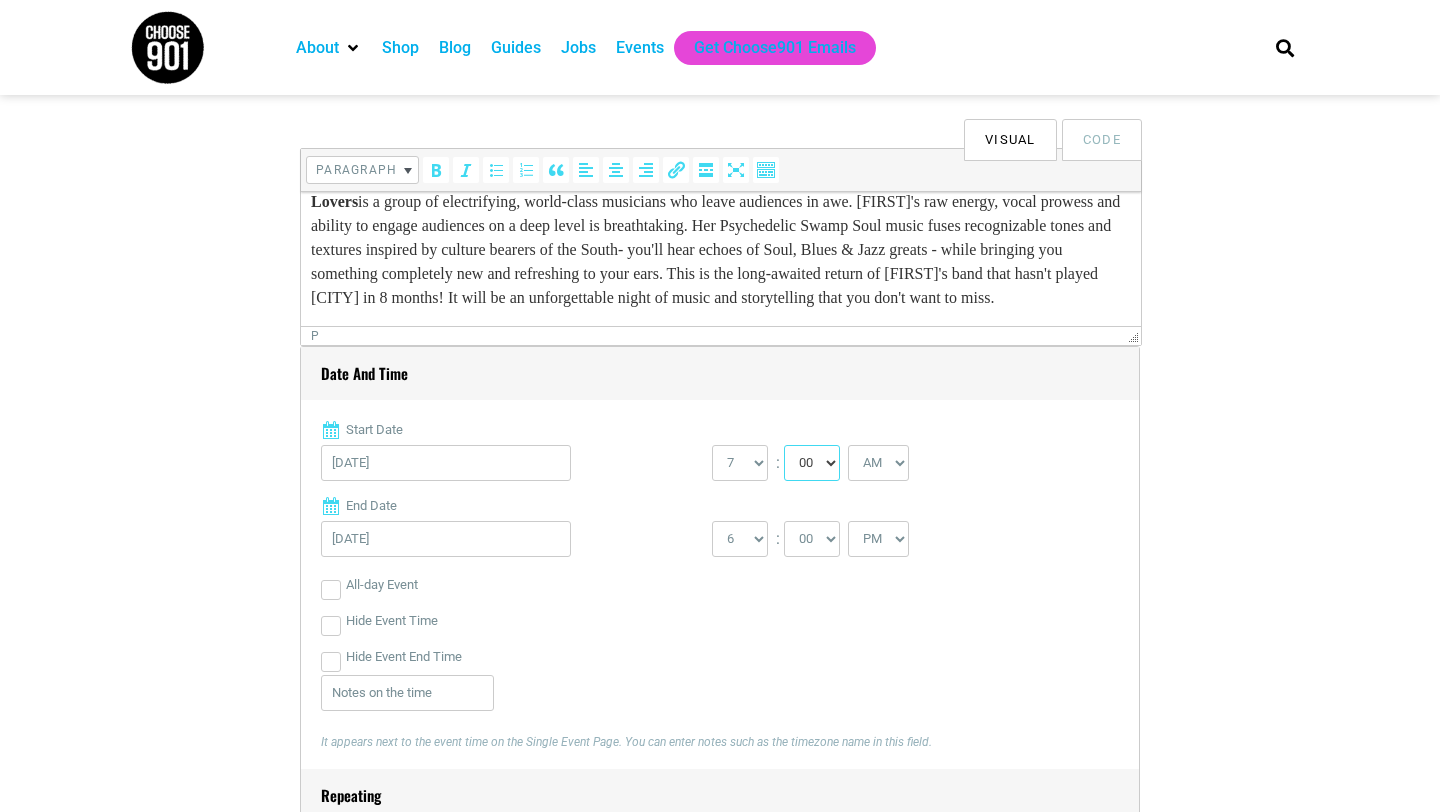 click on "00
05
10
15
20
25
30
35
40
45
50
55" at bounding box center (812, 463) 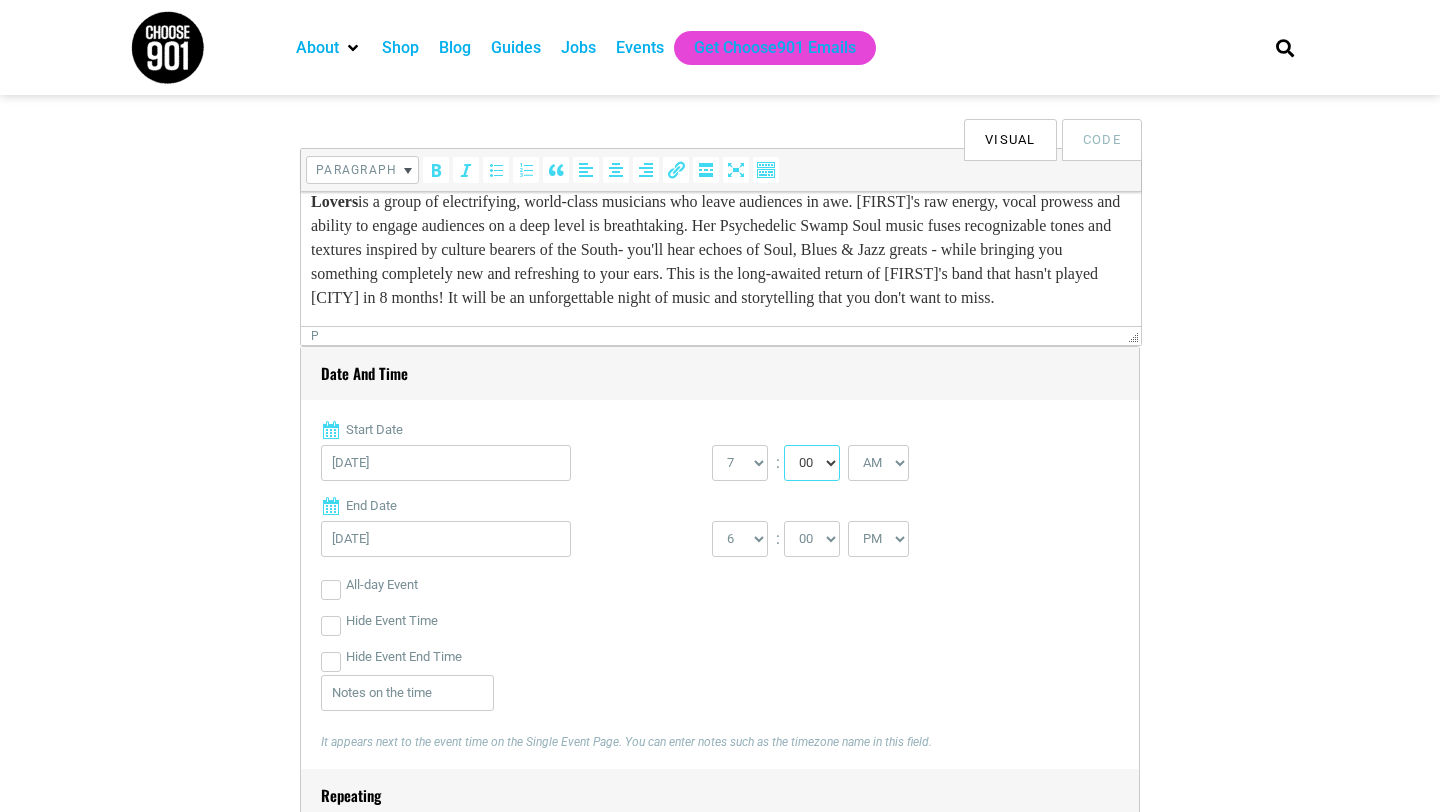 select on "30" 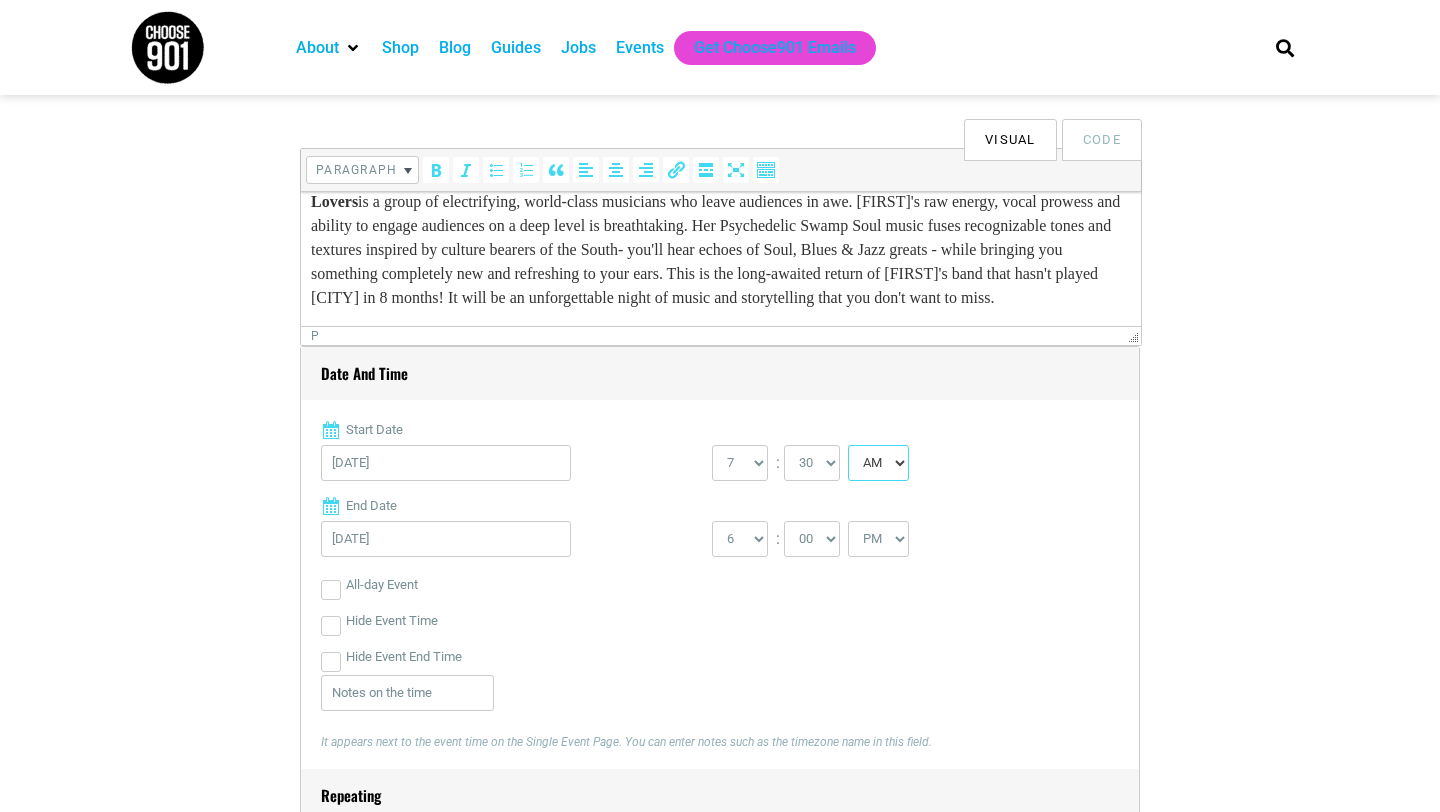 click on "AM
PM" at bounding box center [878, 463] 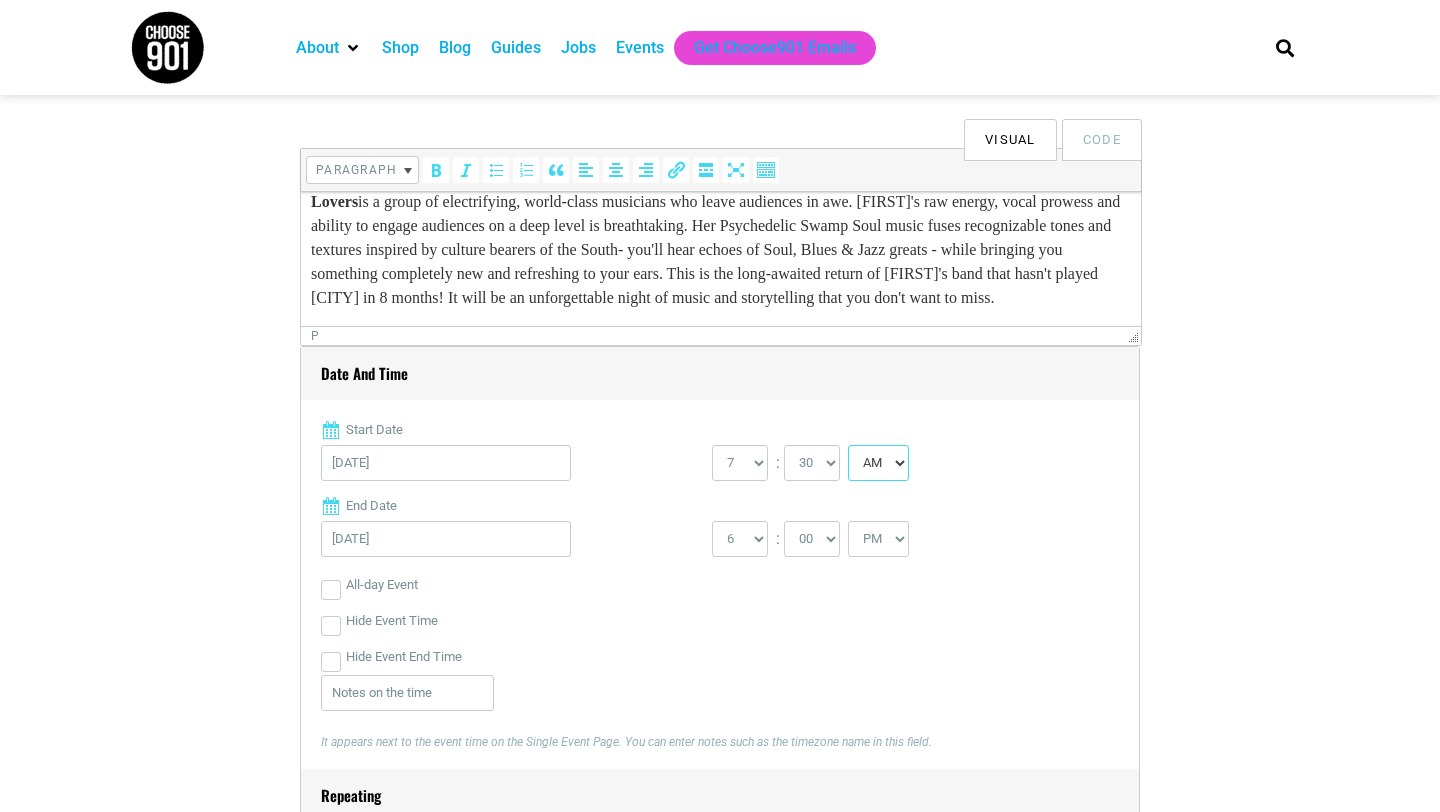select on "PM" 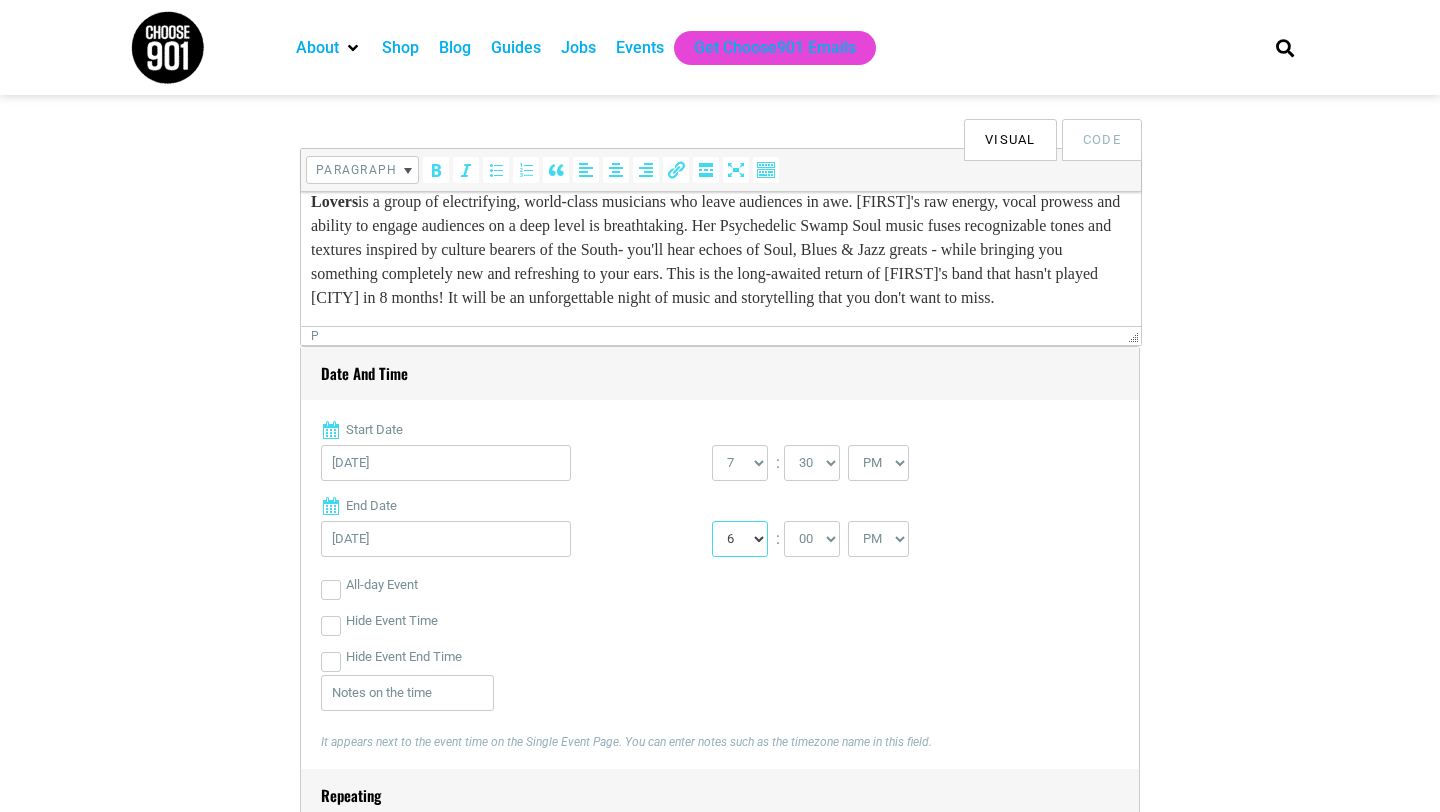 click on "1
2
3
4
5
6
7
8
9
10
11
12" at bounding box center [740, 539] 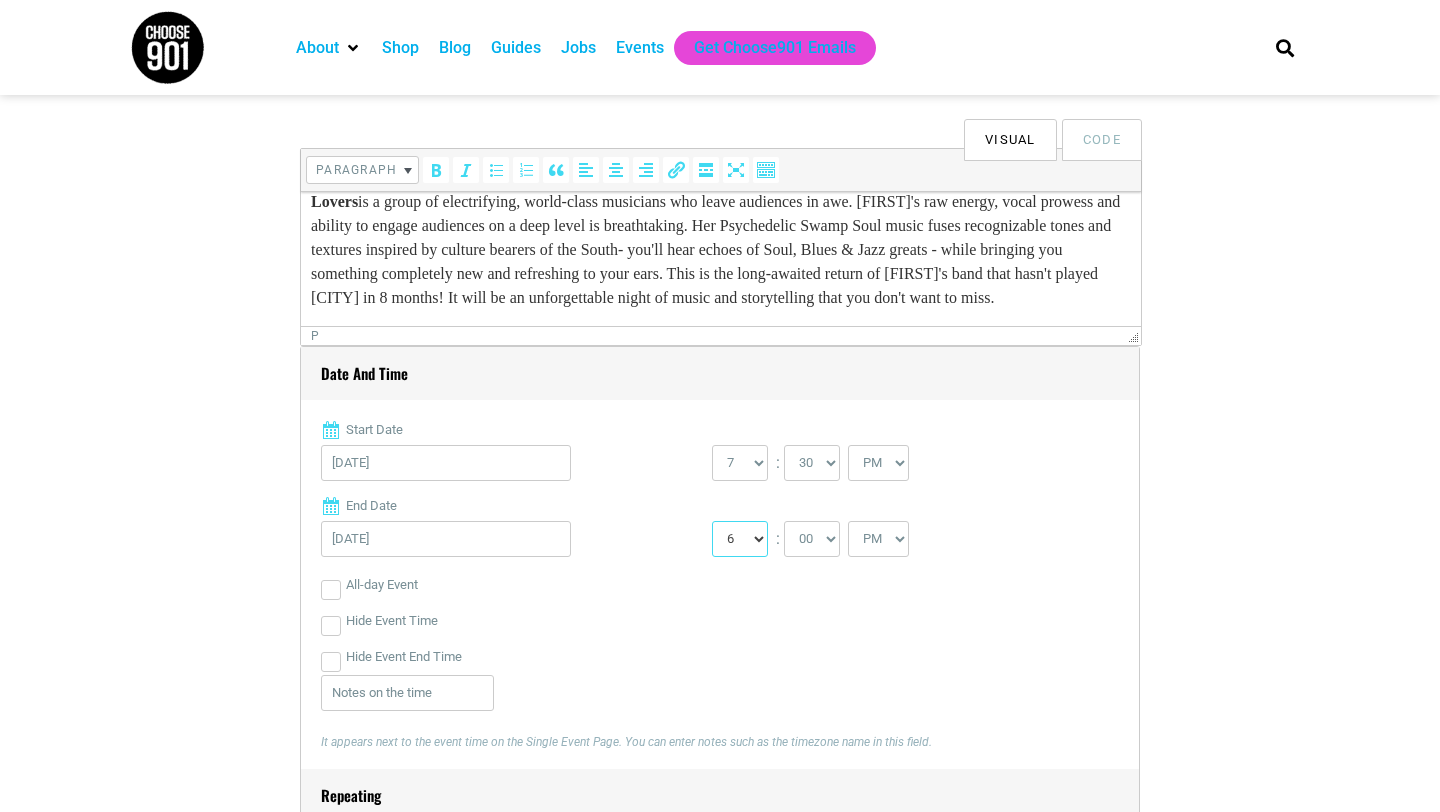 select on "10" 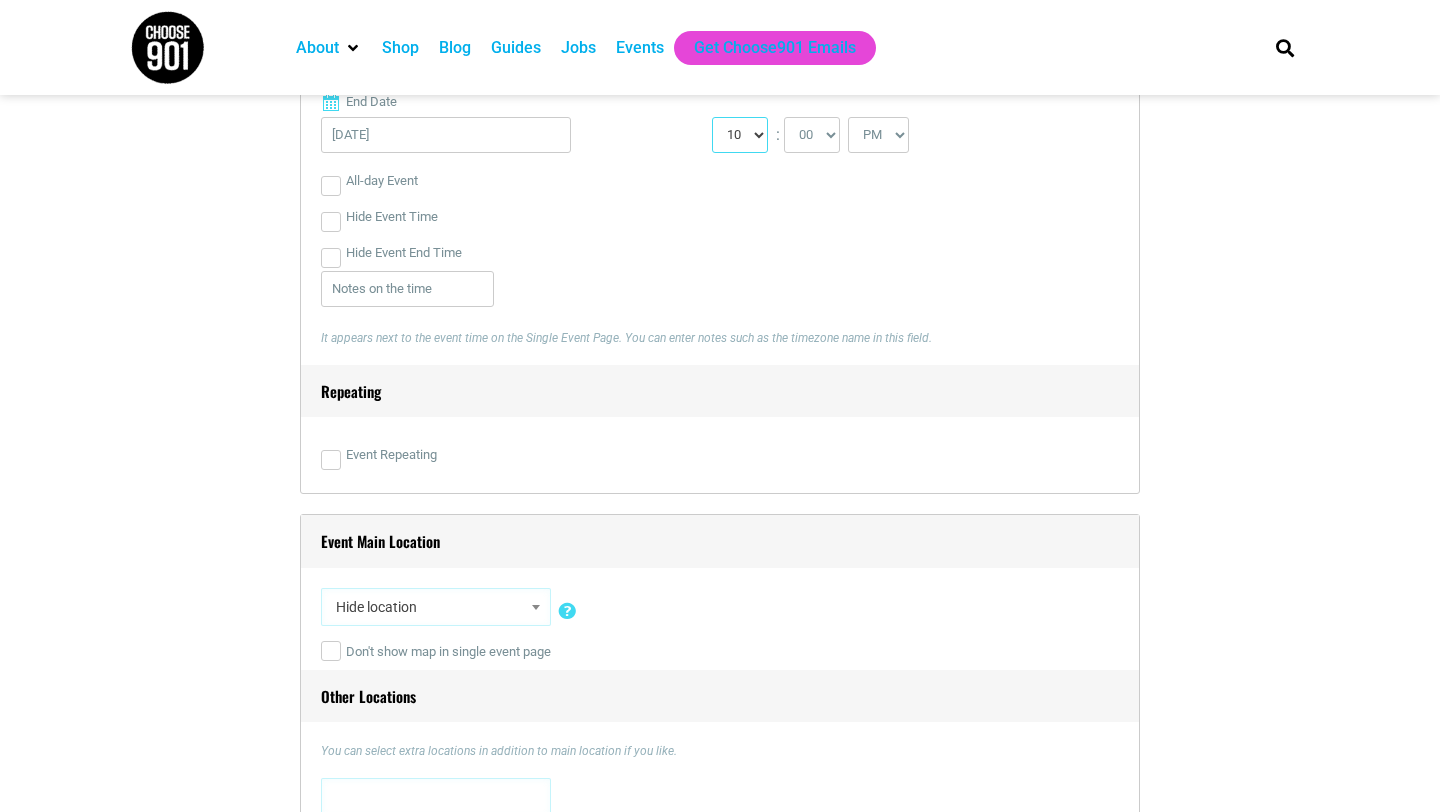 scroll, scrollTop: 1052, scrollLeft: 0, axis: vertical 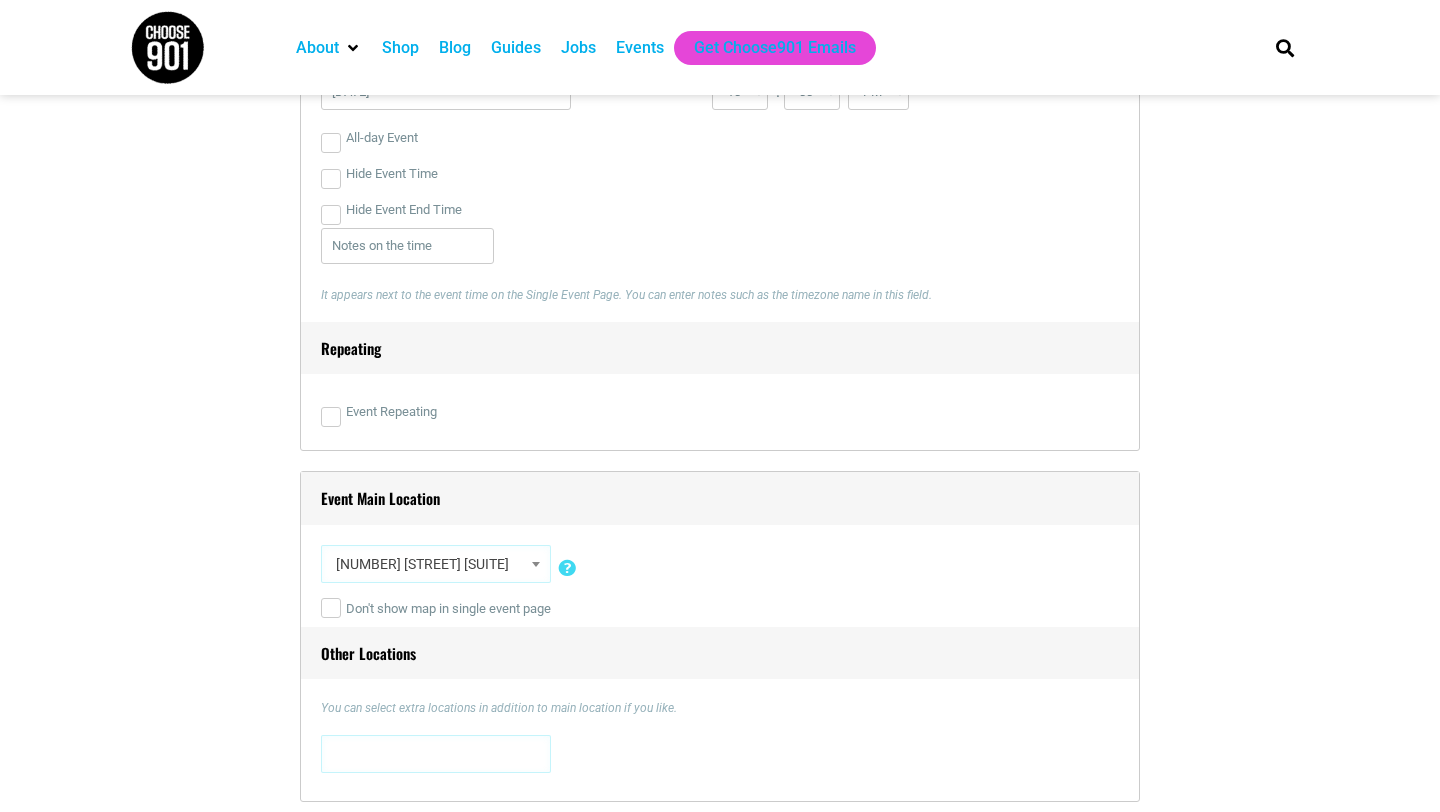 select on "4484" 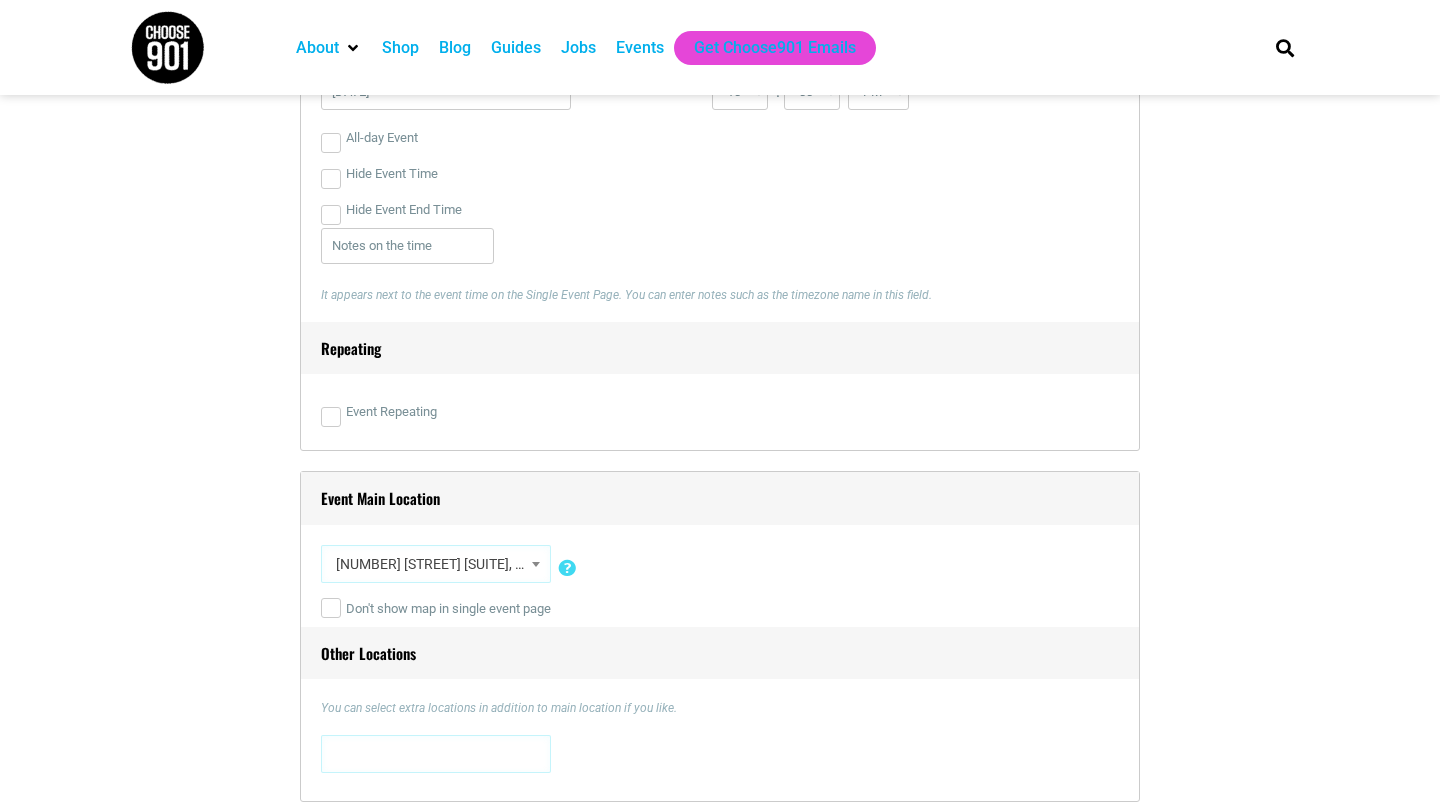click on "About
Contact Us
Donate
Shop
Blog
Guides
Jobs
Events
Get Choose901 Emails
Search
About
Contact Us
Donate
Shop
Blog
Guides
Jobs
Events
Get Choose901 Emails
Search" at bounding box center [720, 1430] 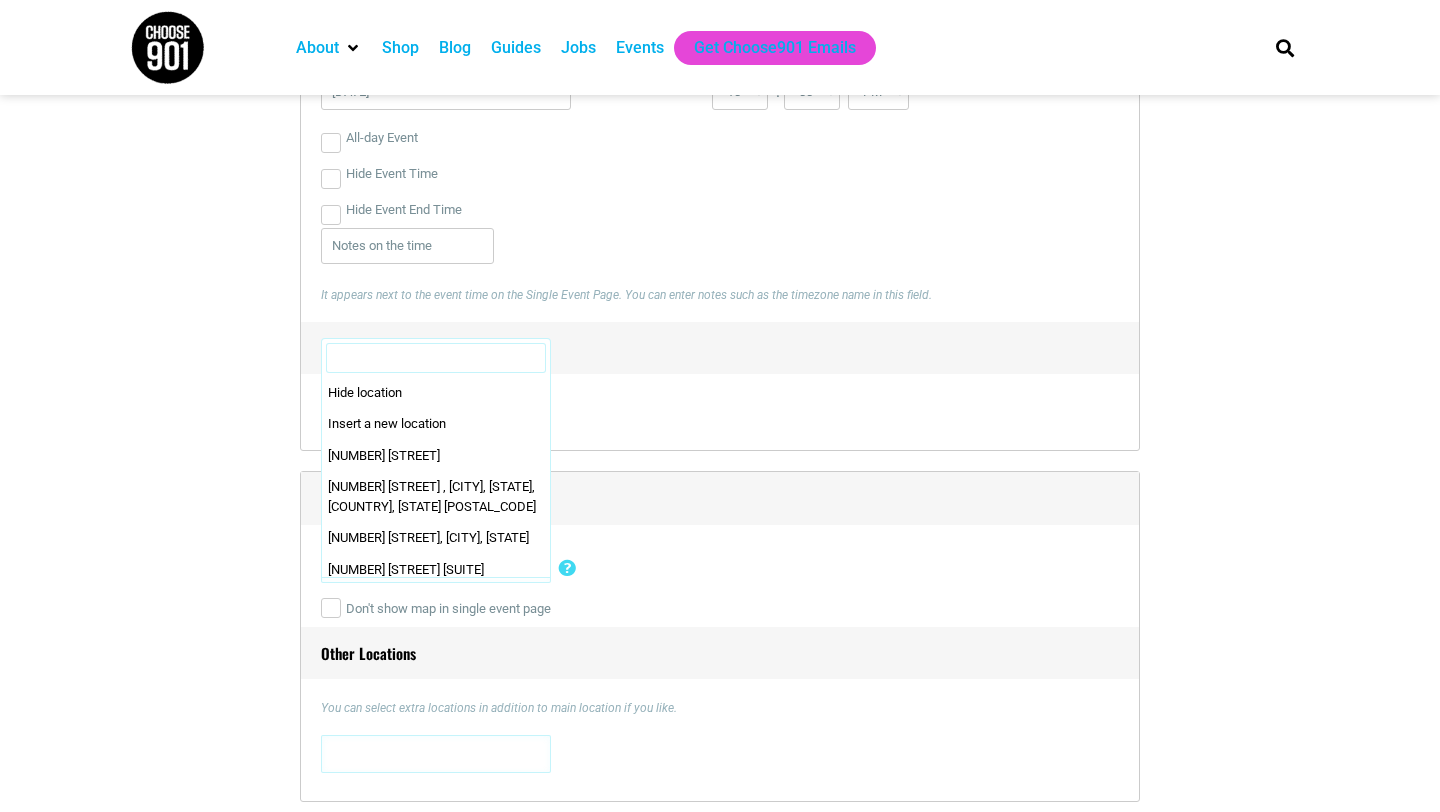 scroll, scrollTop: 201, scrollLeft: 0, axis: vertical 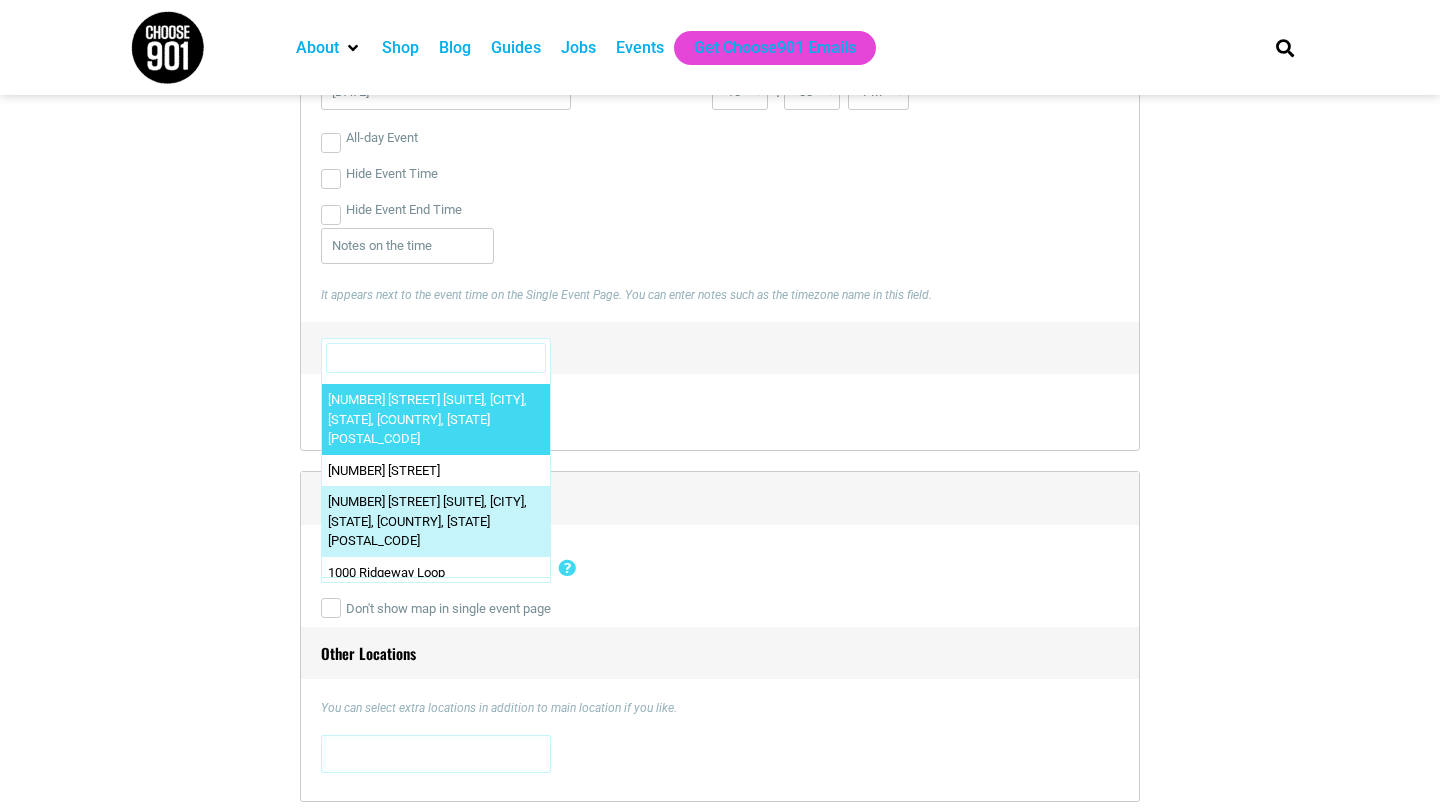 click at bounding box center (436, 358) 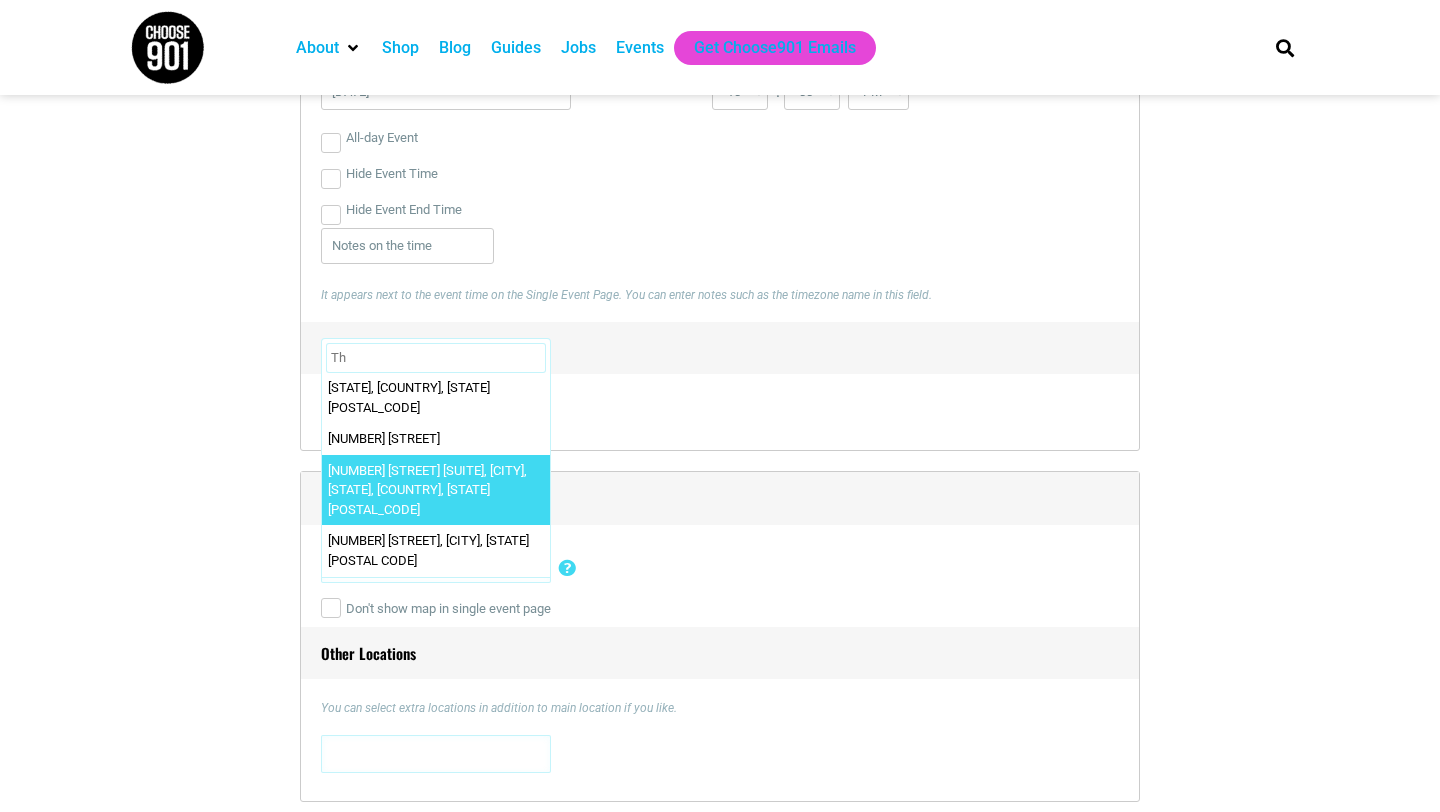 scroll, scrollTop: 0, scrollLeft: 0, axis: both 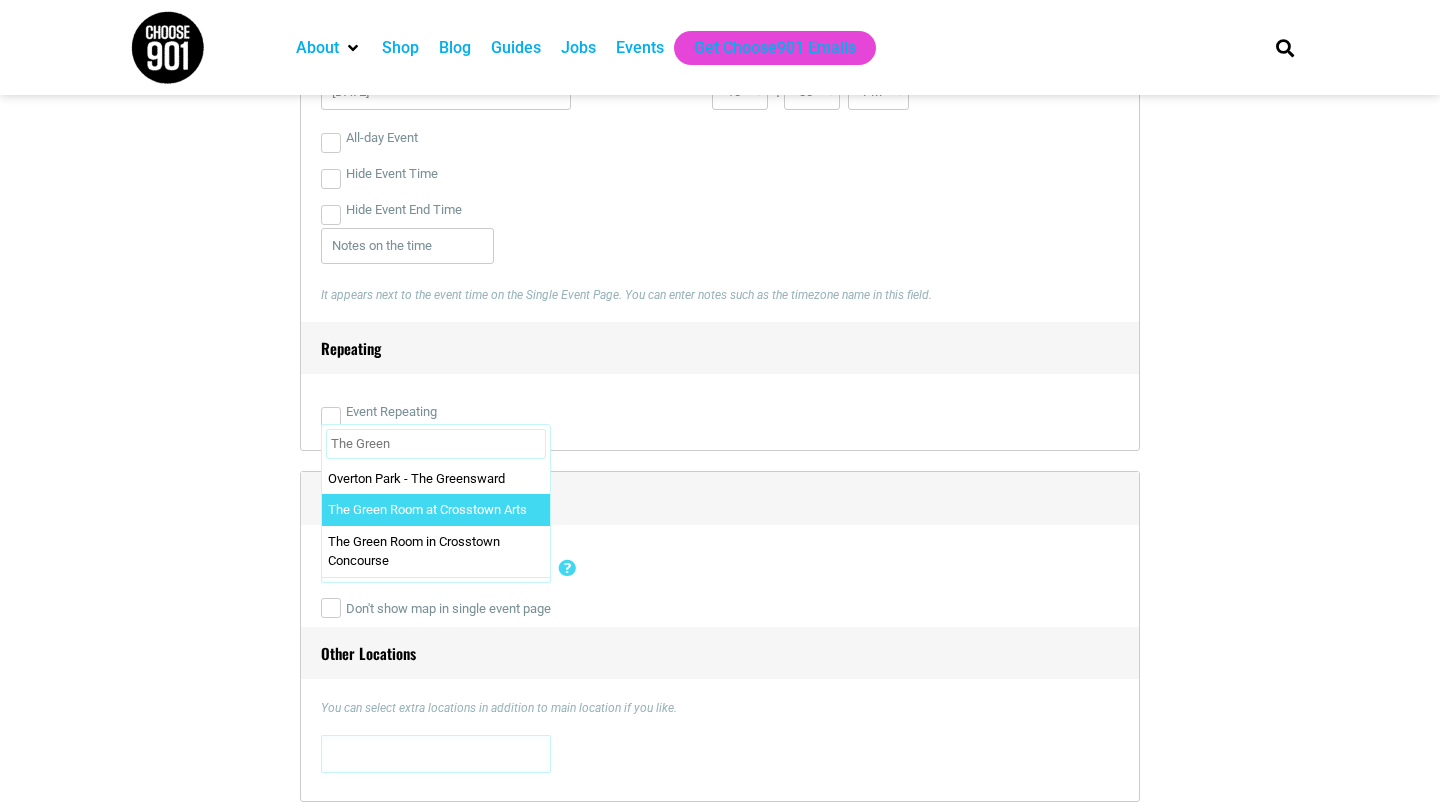 type on "The Green" 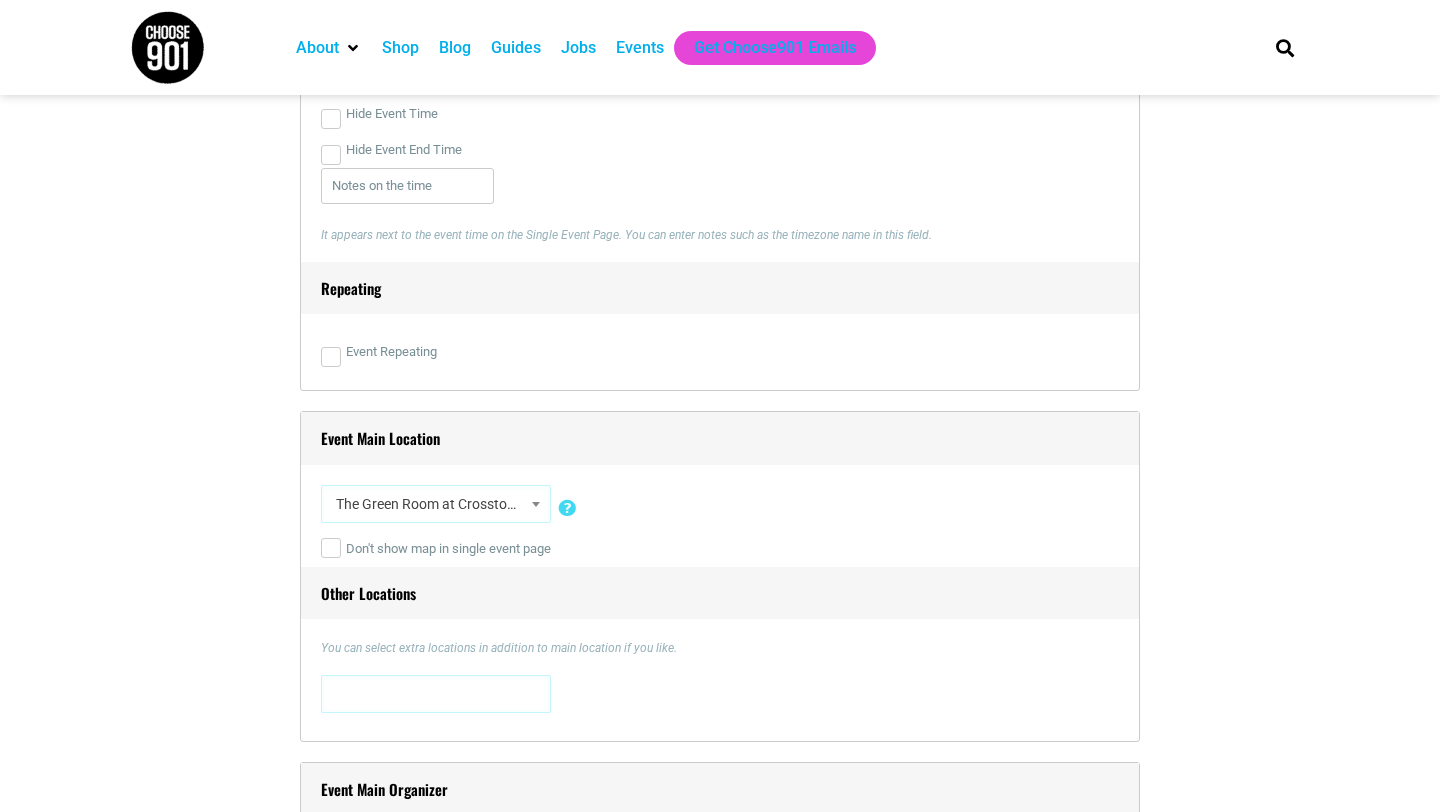 scroll, scrollTop: 1161, scrollLeft: 0, axis: vertical 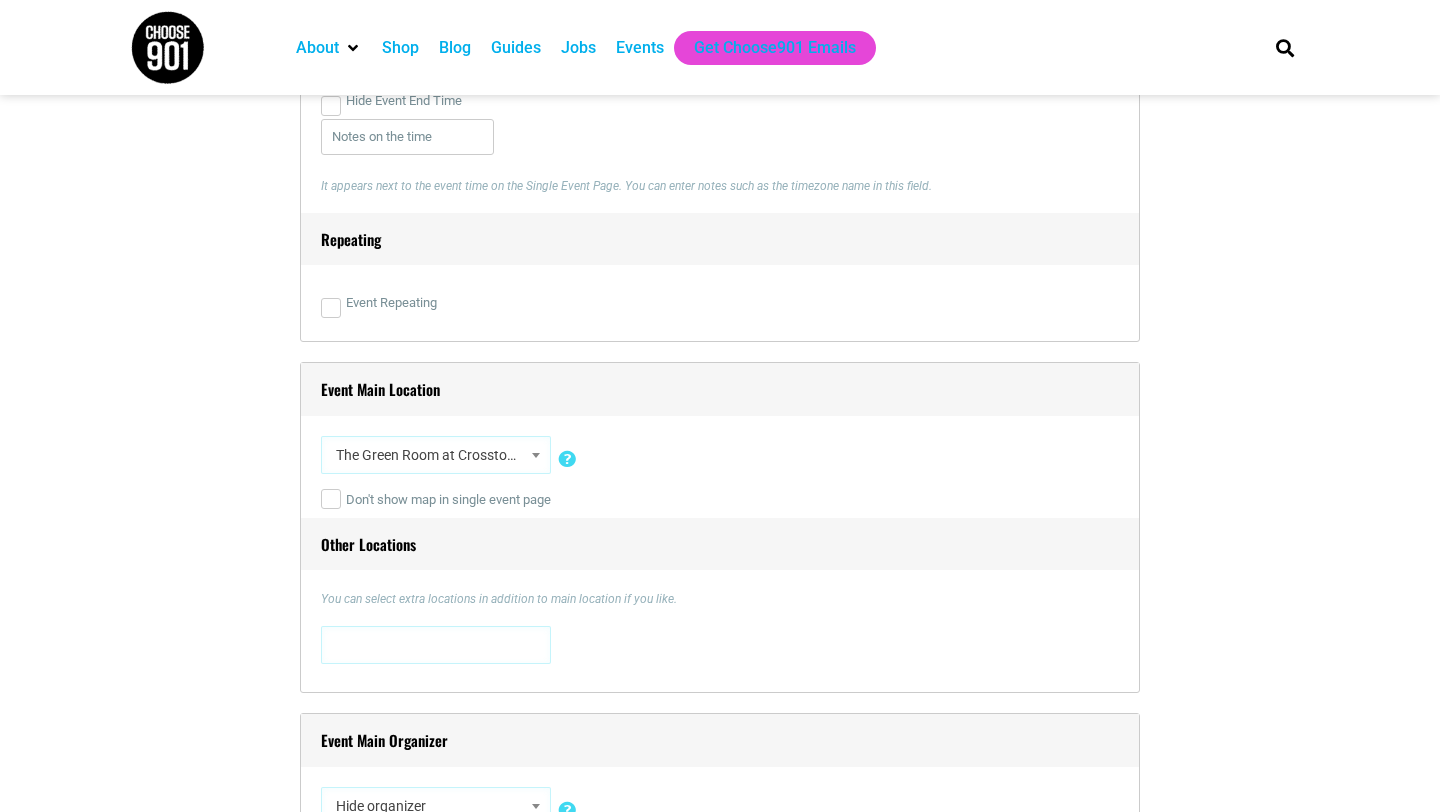 click at bounding box center (436, 643) 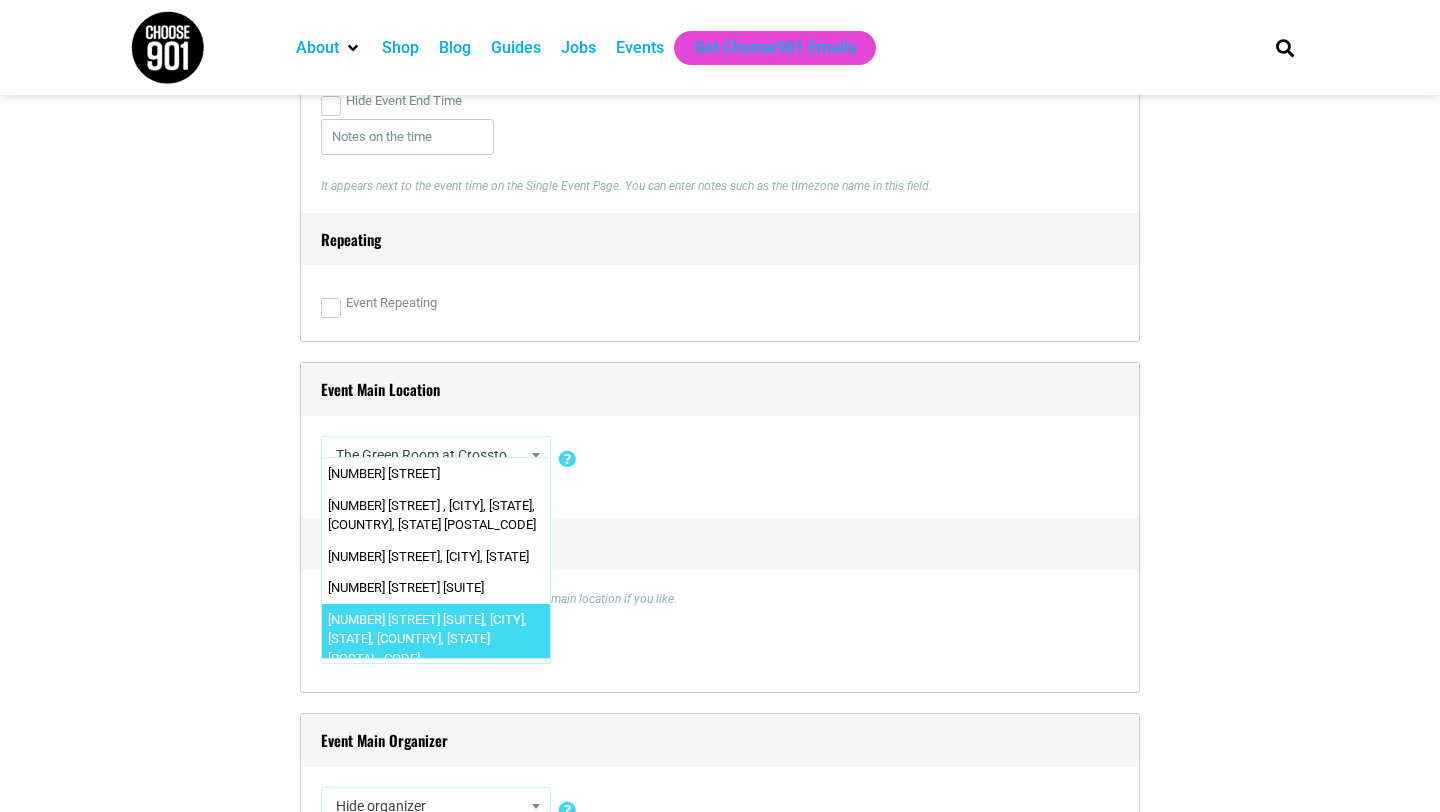 click on "You can select extra locations in addition to main location if you like." at bounding box center (720, 599) 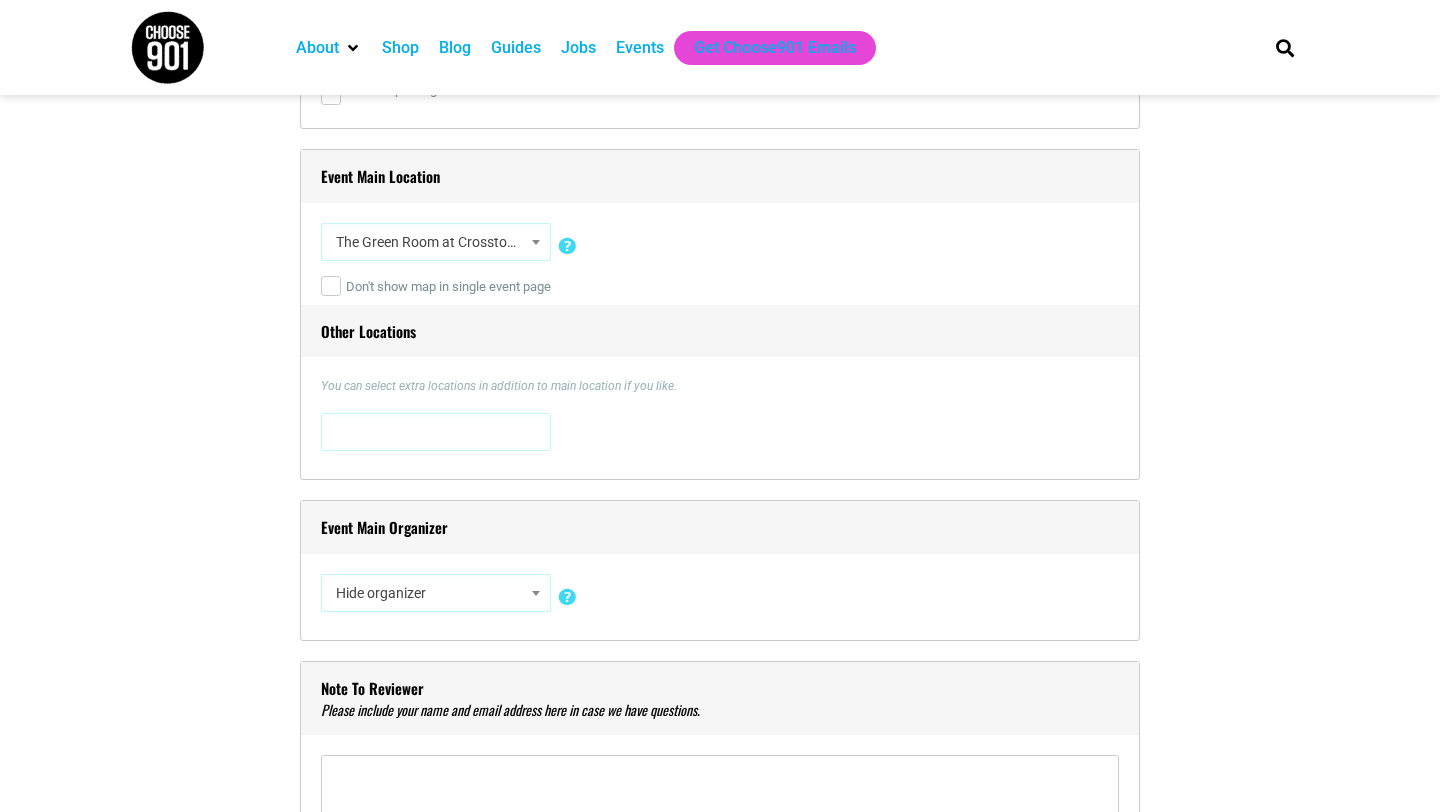 scroll, scrollTop: 1382, scrollLeft: 0, axis: vertical 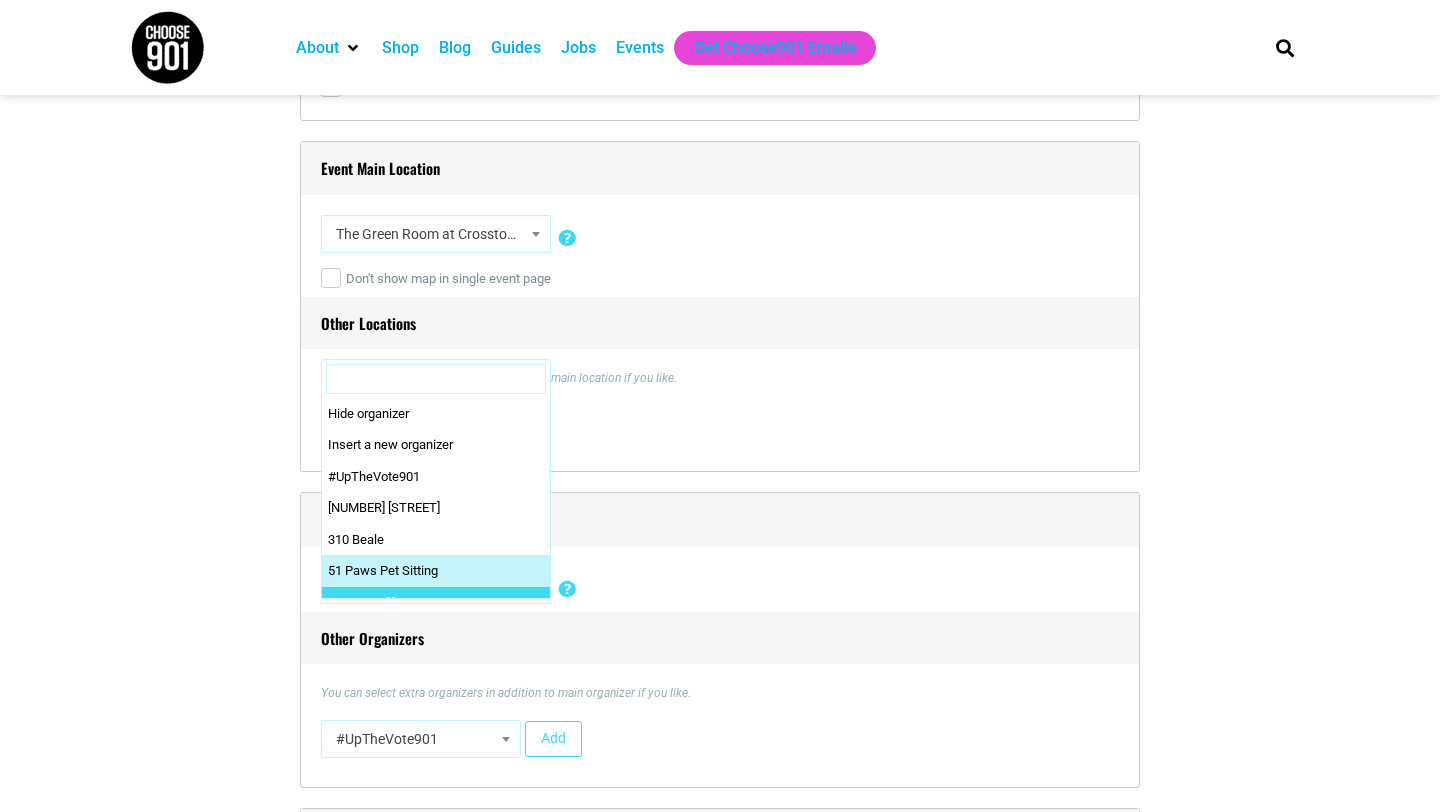 select on "3237" 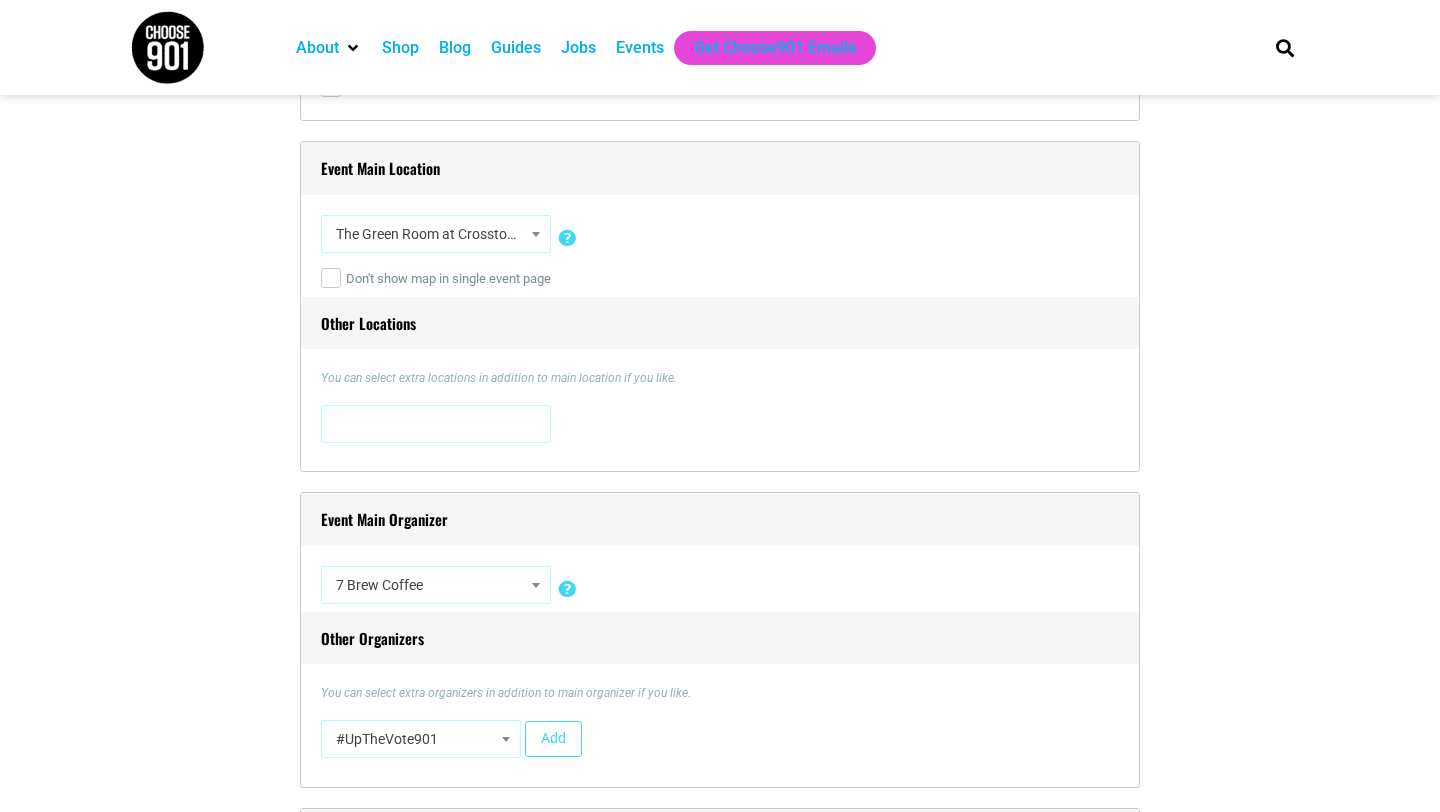 click on "About
Contact Us
Donate
Shop
Blog
Guides
Jobs
Events
Get Choose901 Emails
Search
About
Contact Us
Donate
Shop
Blog
Guides
Jobs
Events
Get Choose901 Emails
Search" at bounding box center (720, 1178) 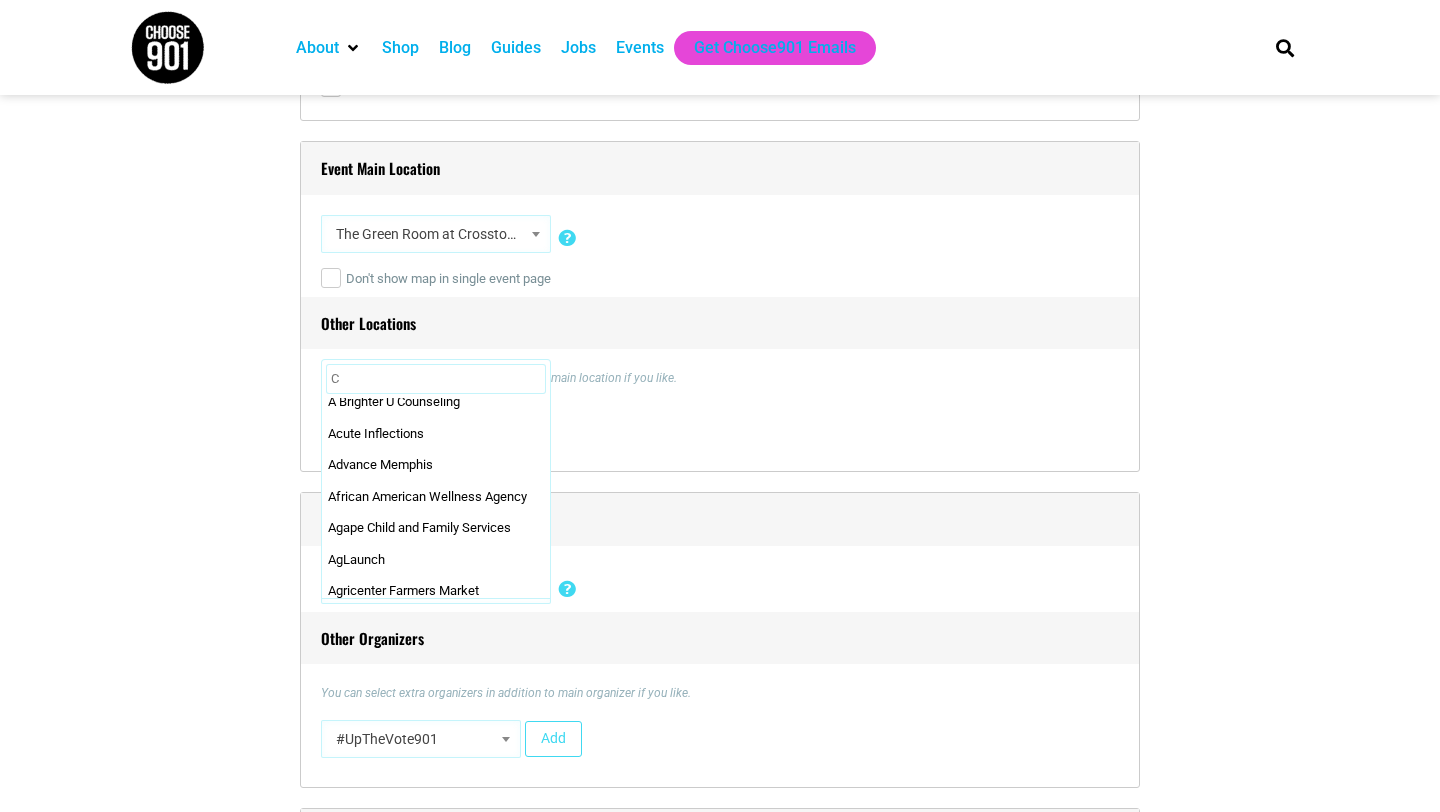 scroll, scrollTop: 0, scrollLeft: 0, axis: both 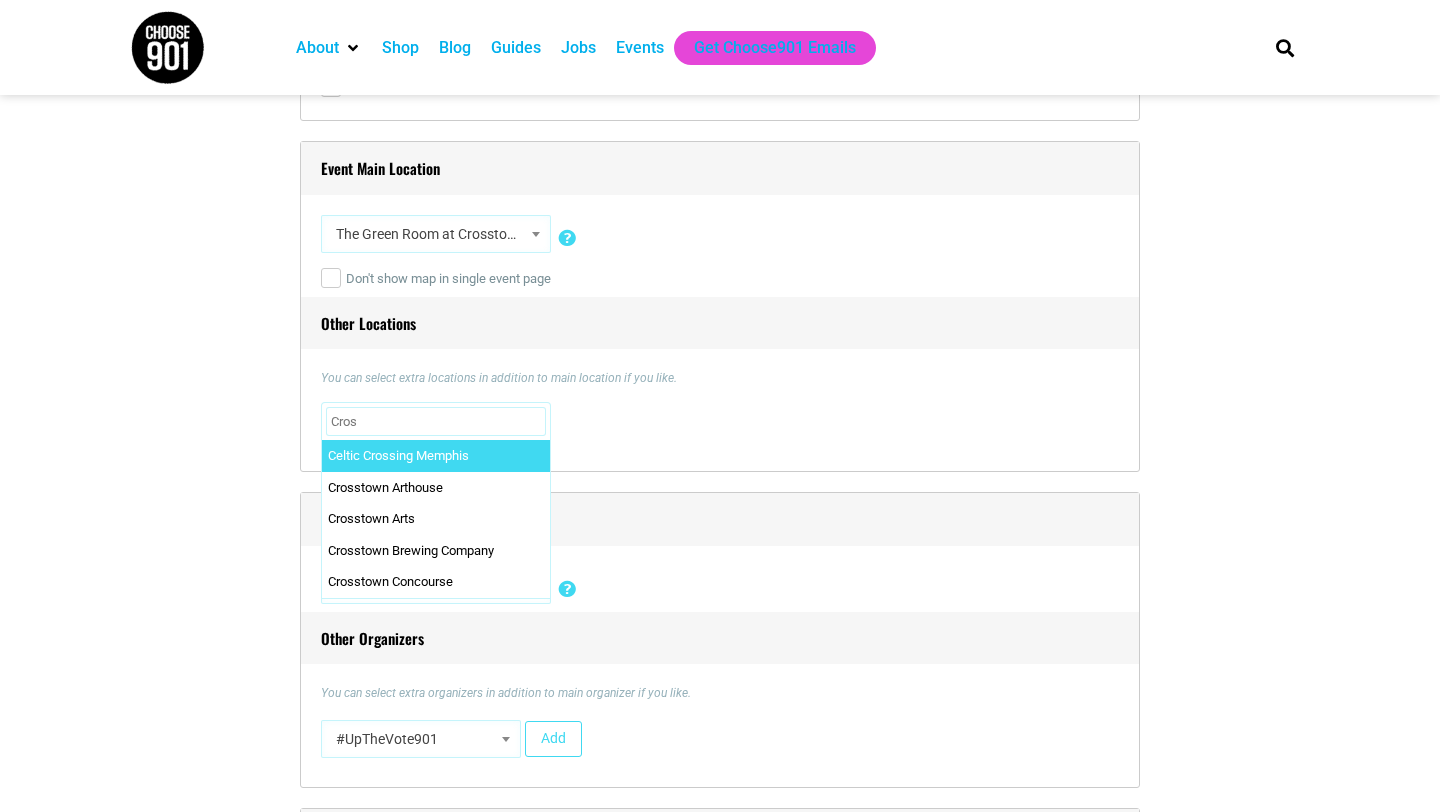 type on "Cross" 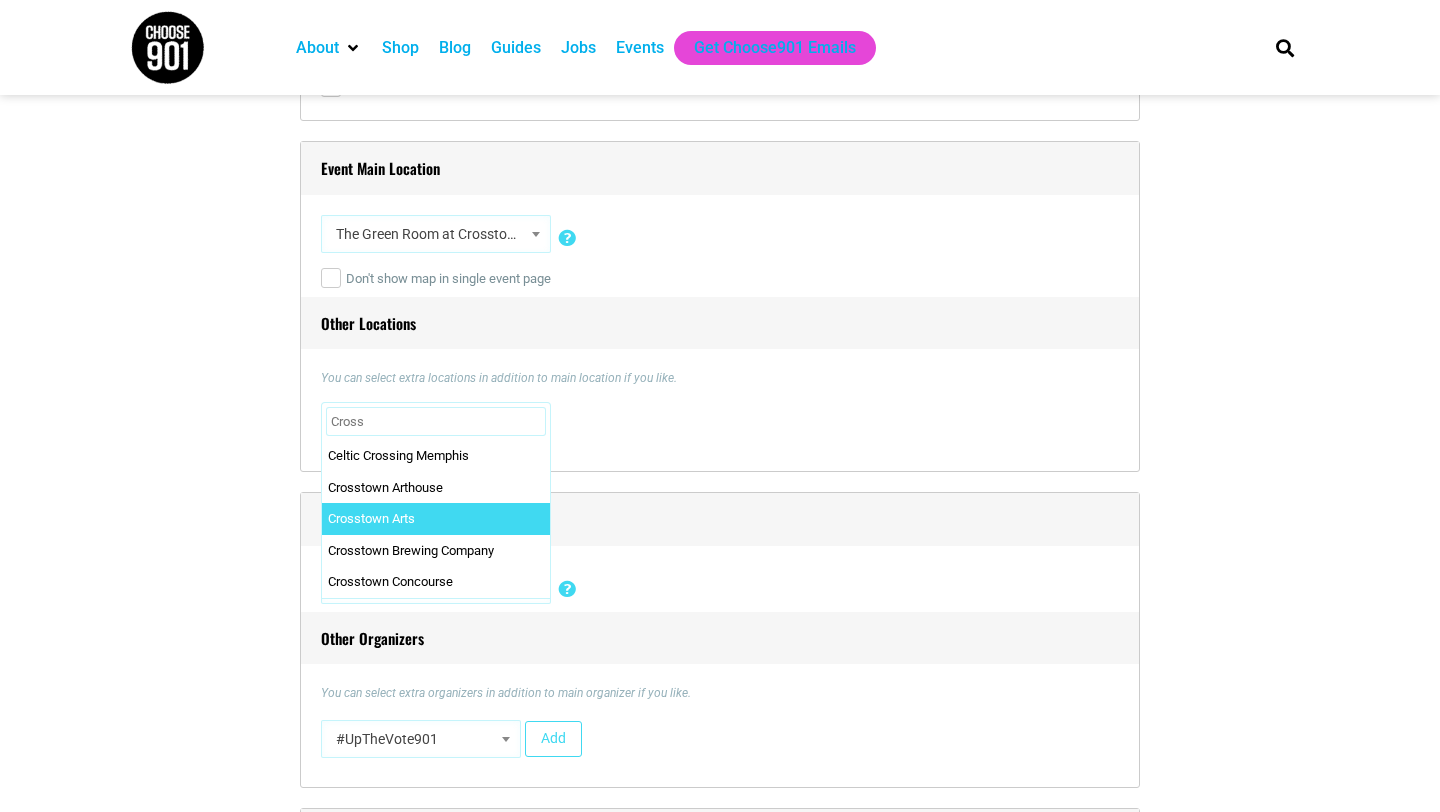 select on "1751" 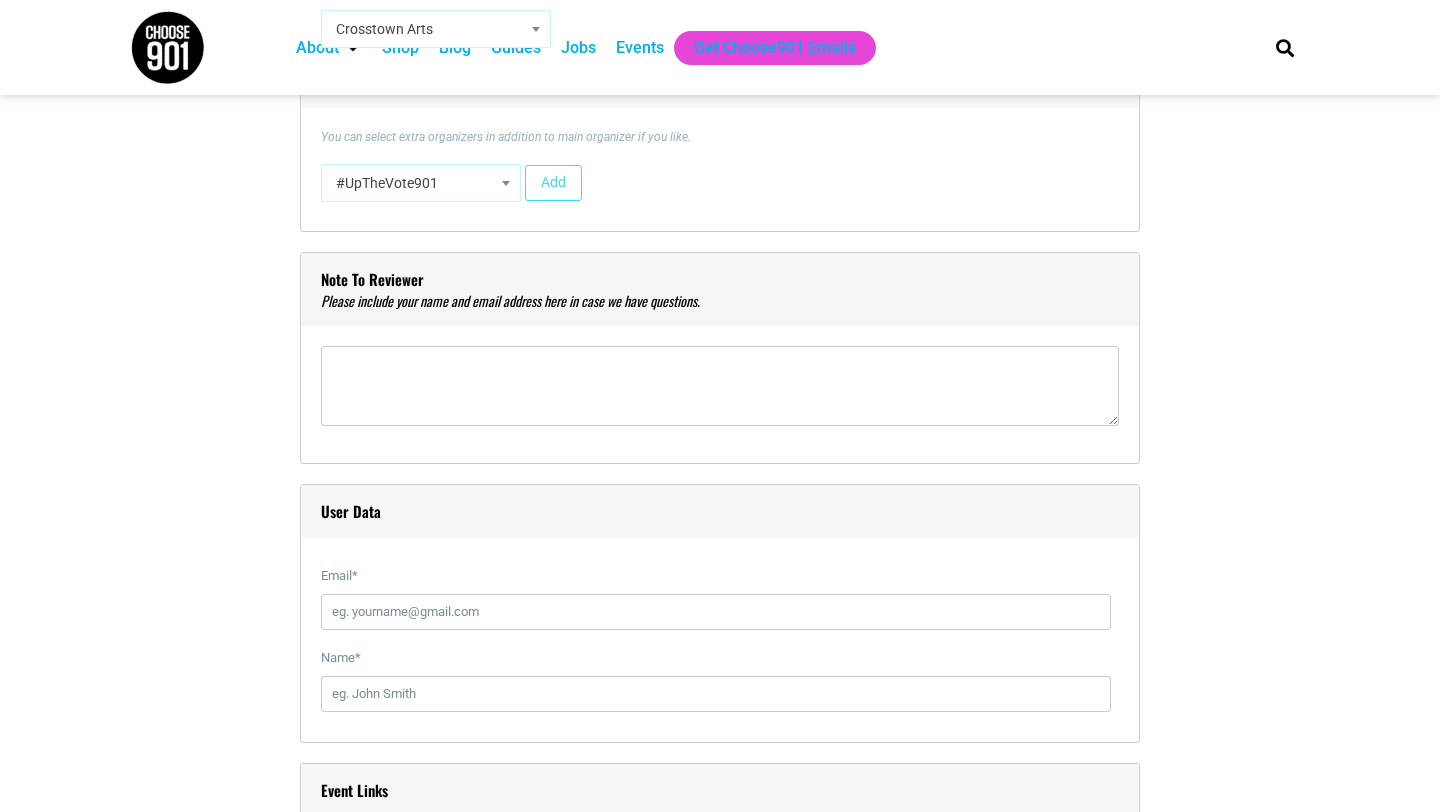scroll, scrollTop: 2089, scrollLeft: 0, axis: vertical 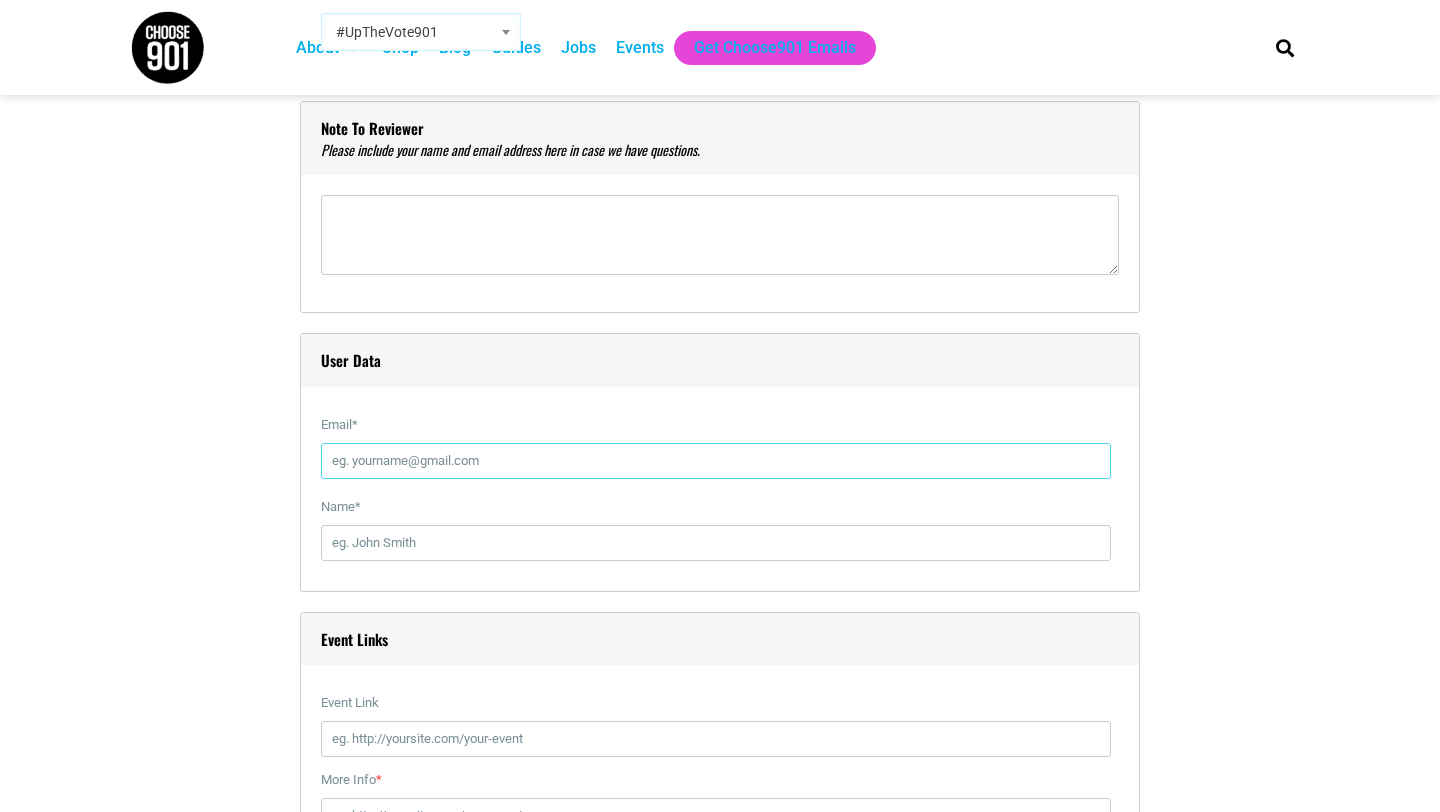 click on "Email *" at bounding box center (716, 461) 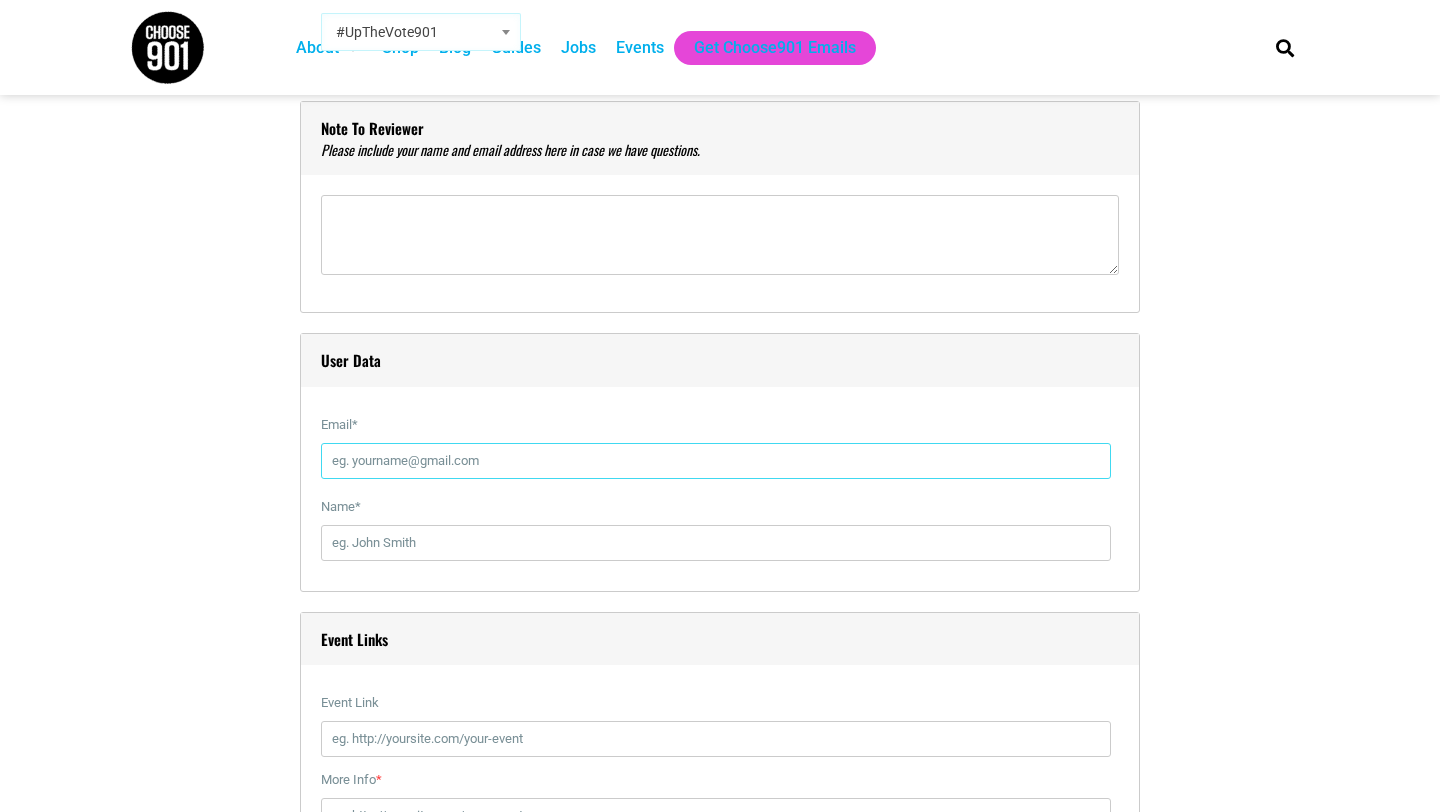 type on "[EMAIL]" 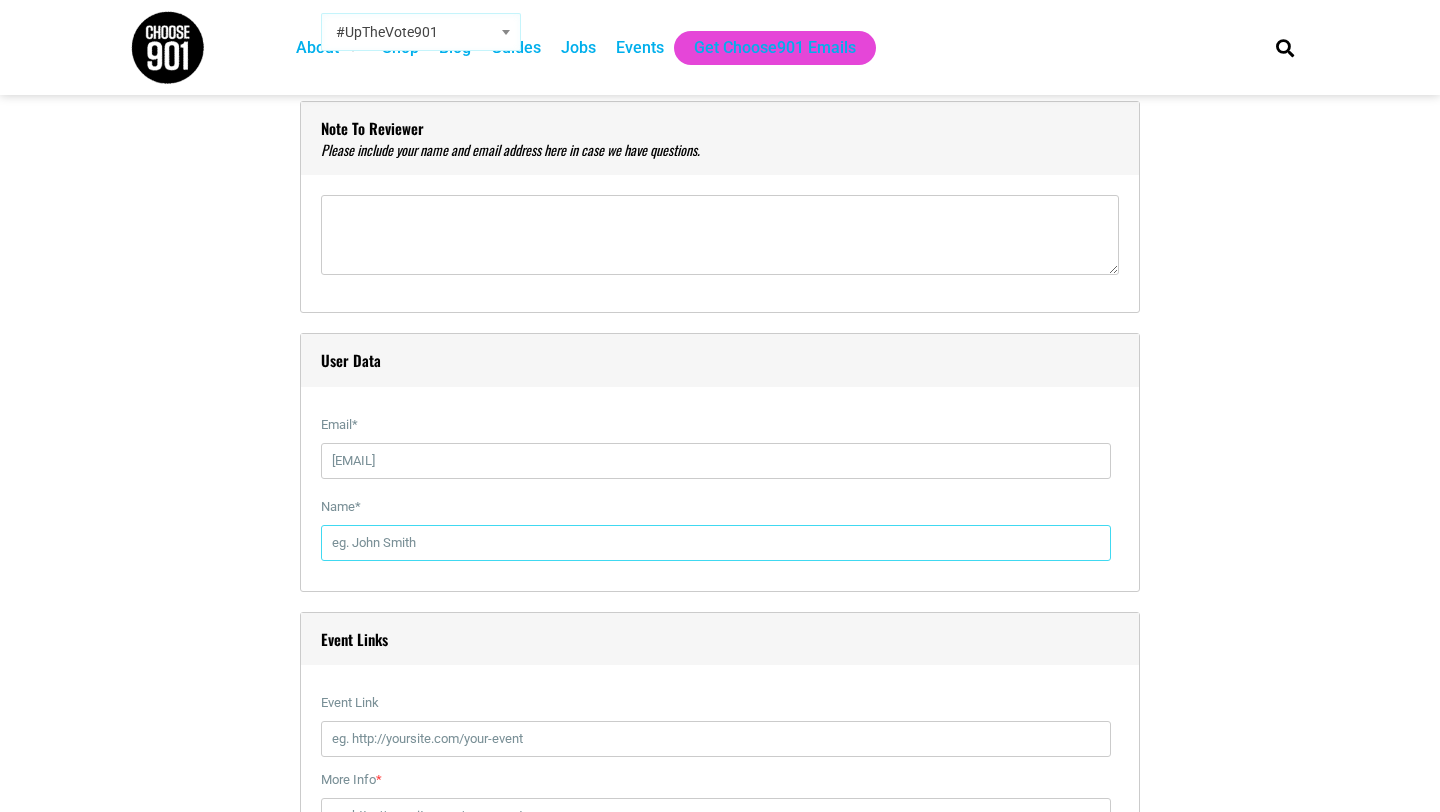 click on "Name *" at bounding box center [716, 543] 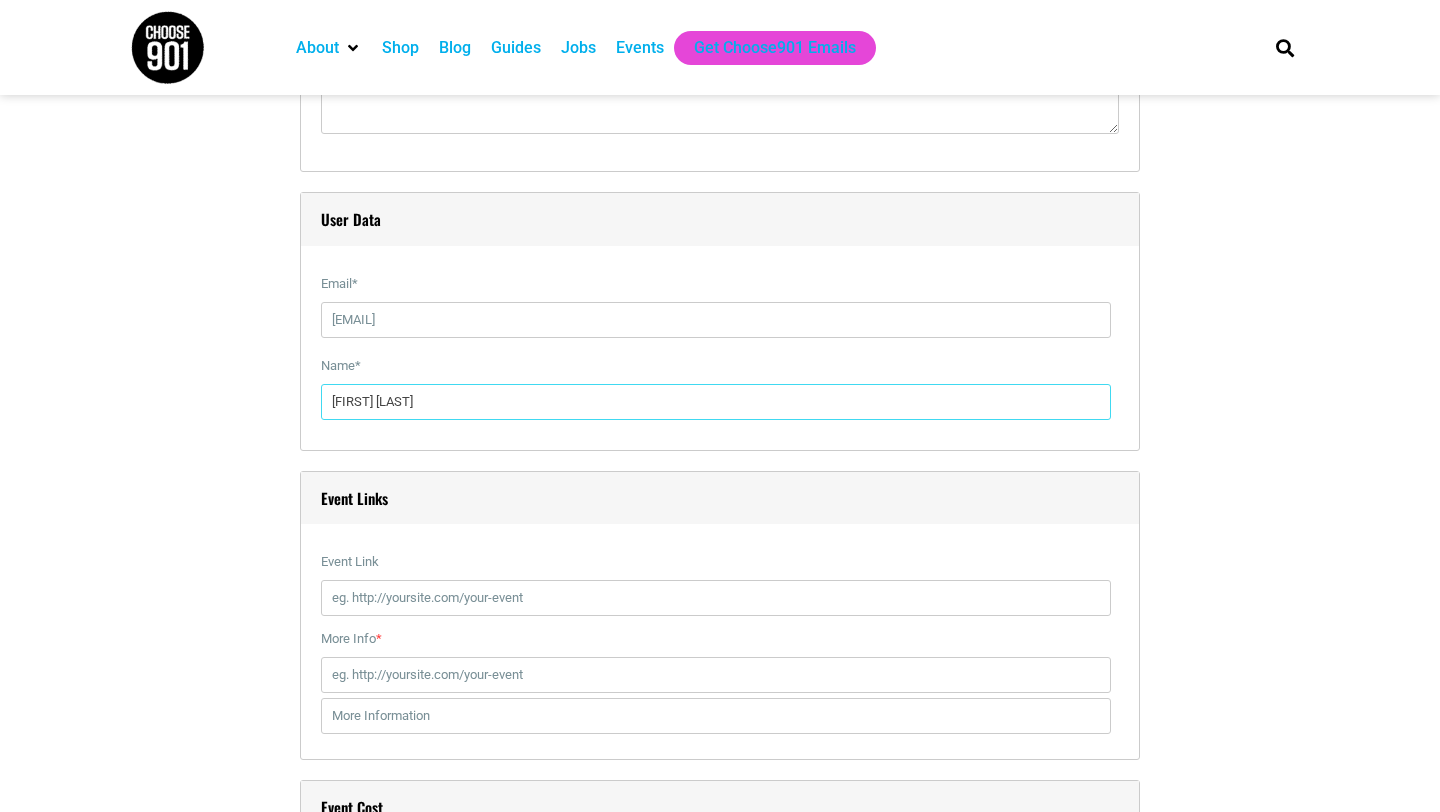 scroll, scrollTop: 2306, scrollLeft: 0, axis: vertical 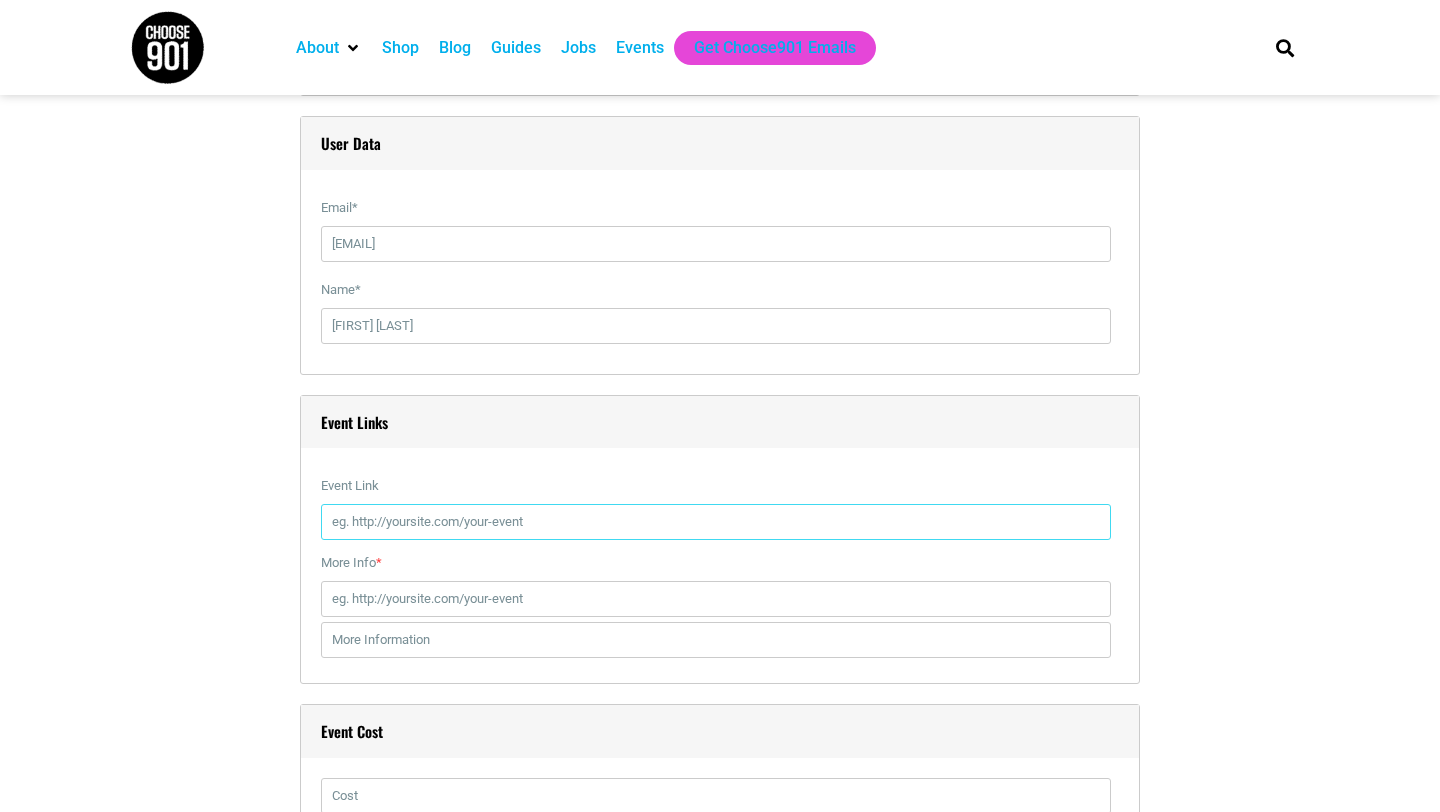 click on "Event Link" at bounding box center (716, 522) 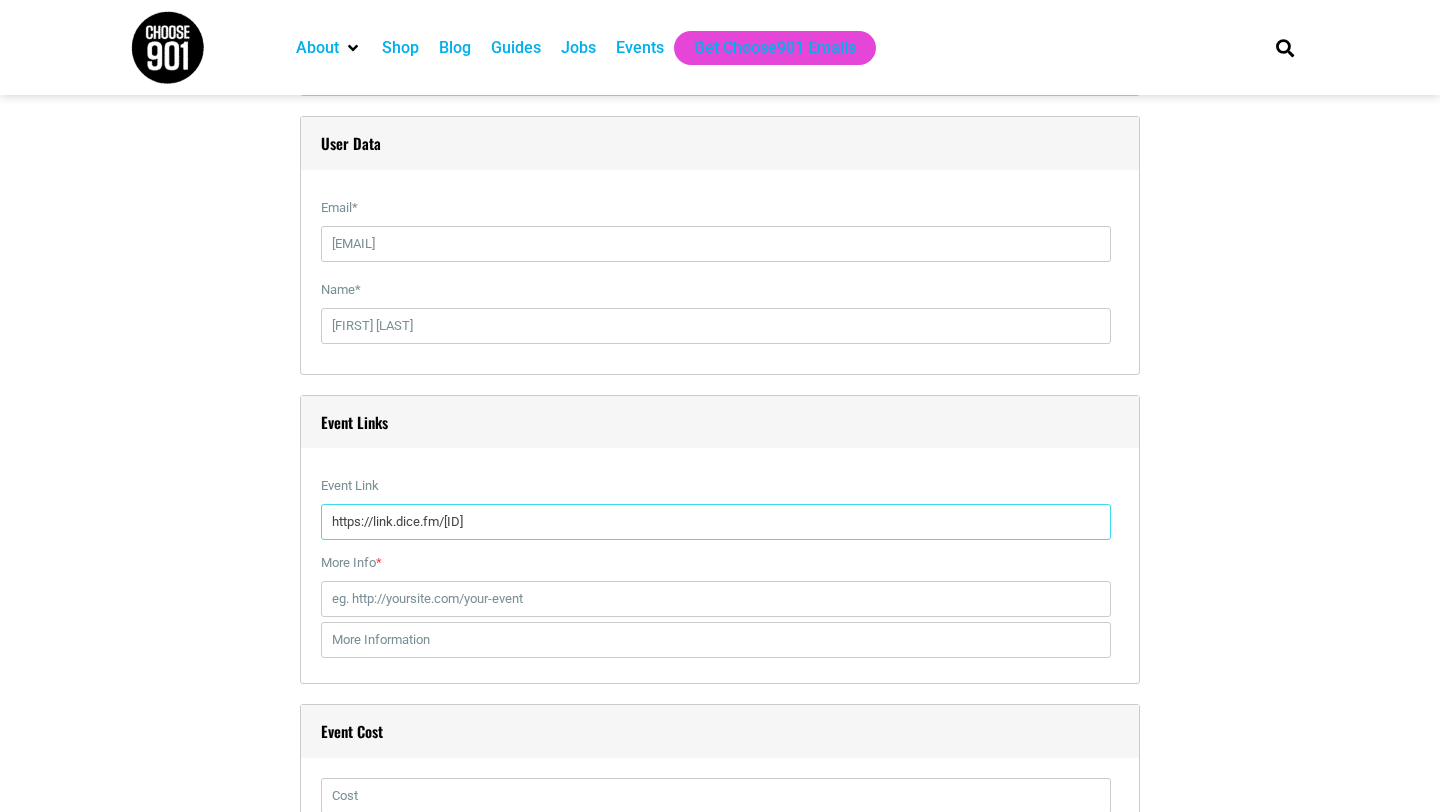 type on "https://link.dice.fm/R06ddf425809" 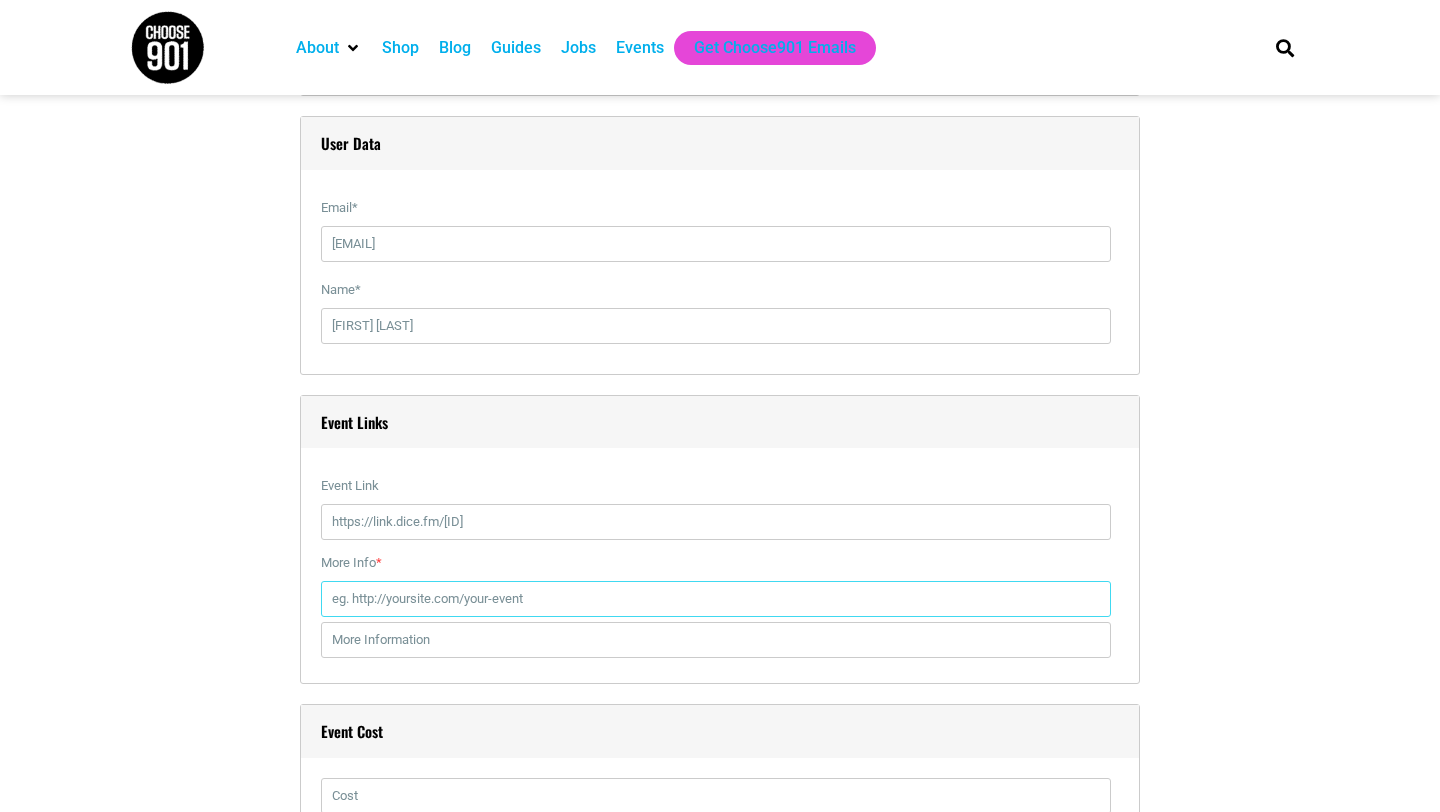 click on "More Info  *" at bounding box center (716, 599) 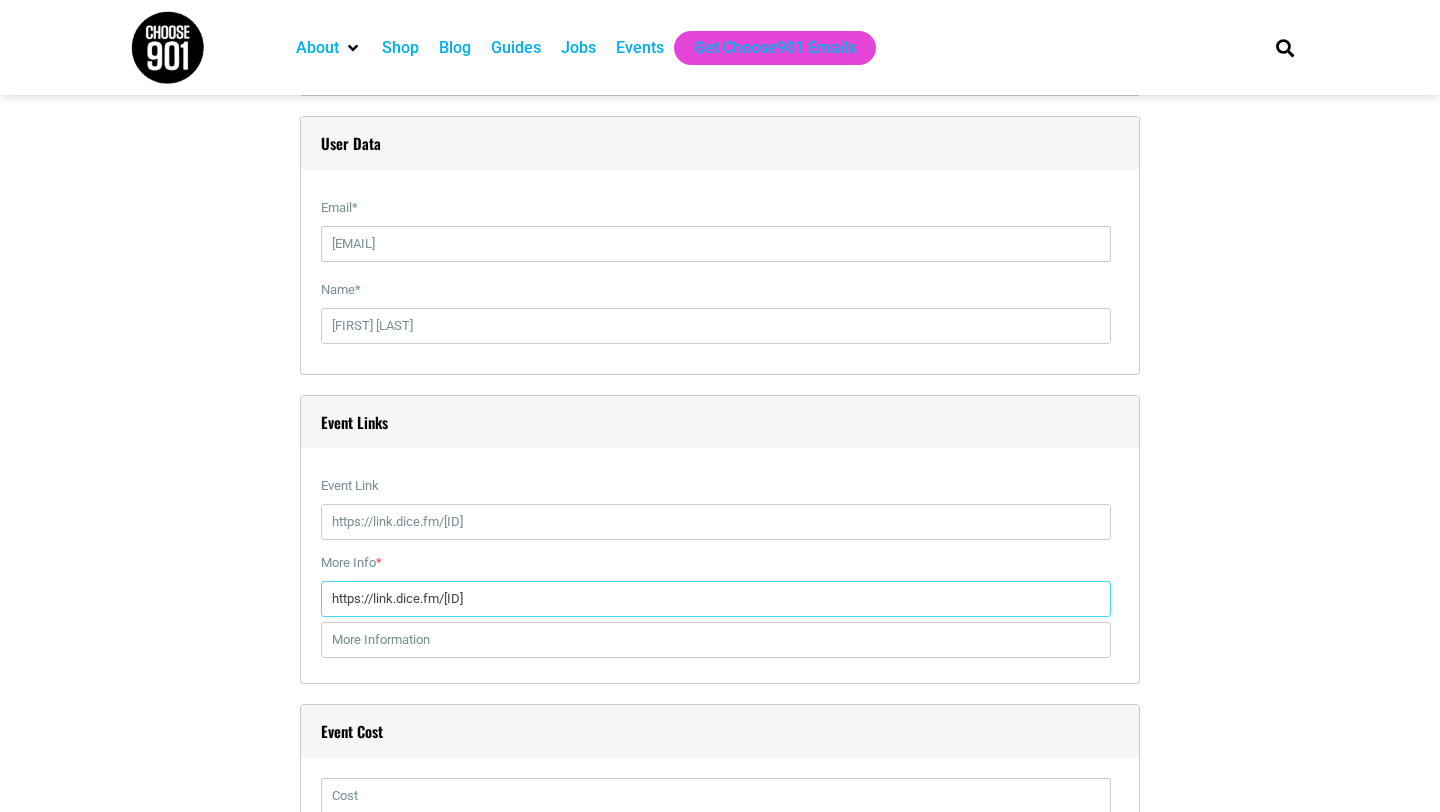 type on "https://link.dice.fm/R06ddf425809" 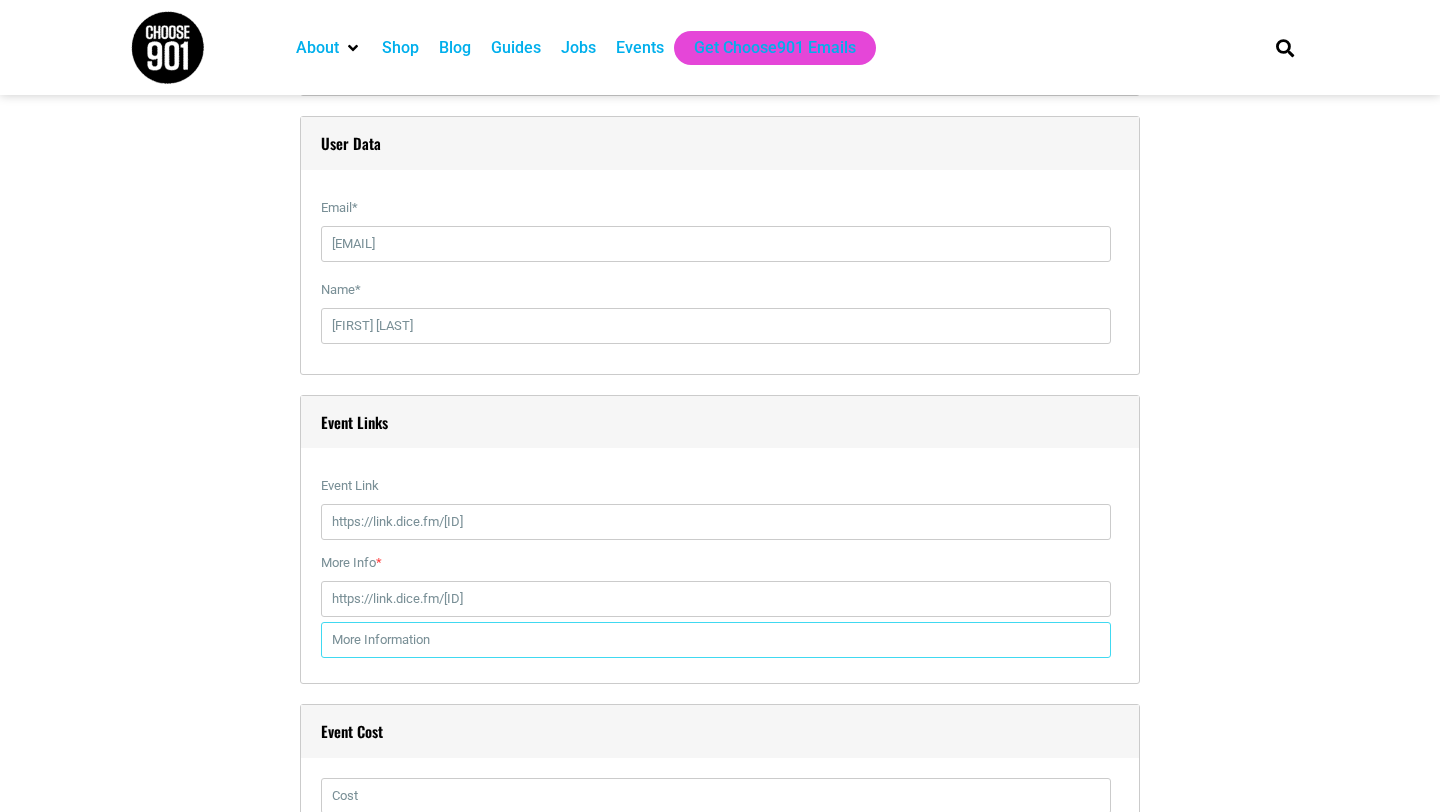 click at bounding box center (716, 640) 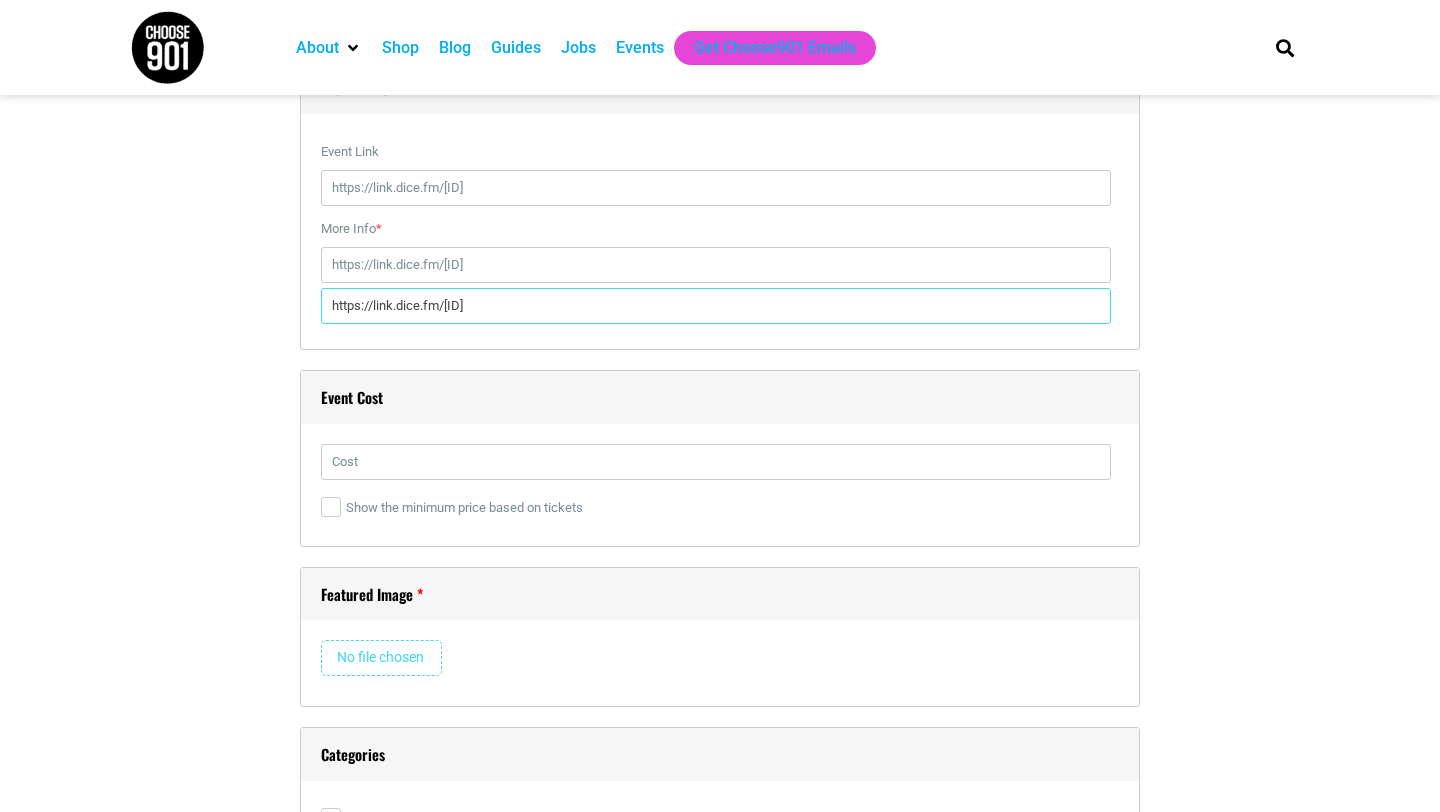 scroll, scrollTop: 2798, scrollLeft: 0, axis: vertical 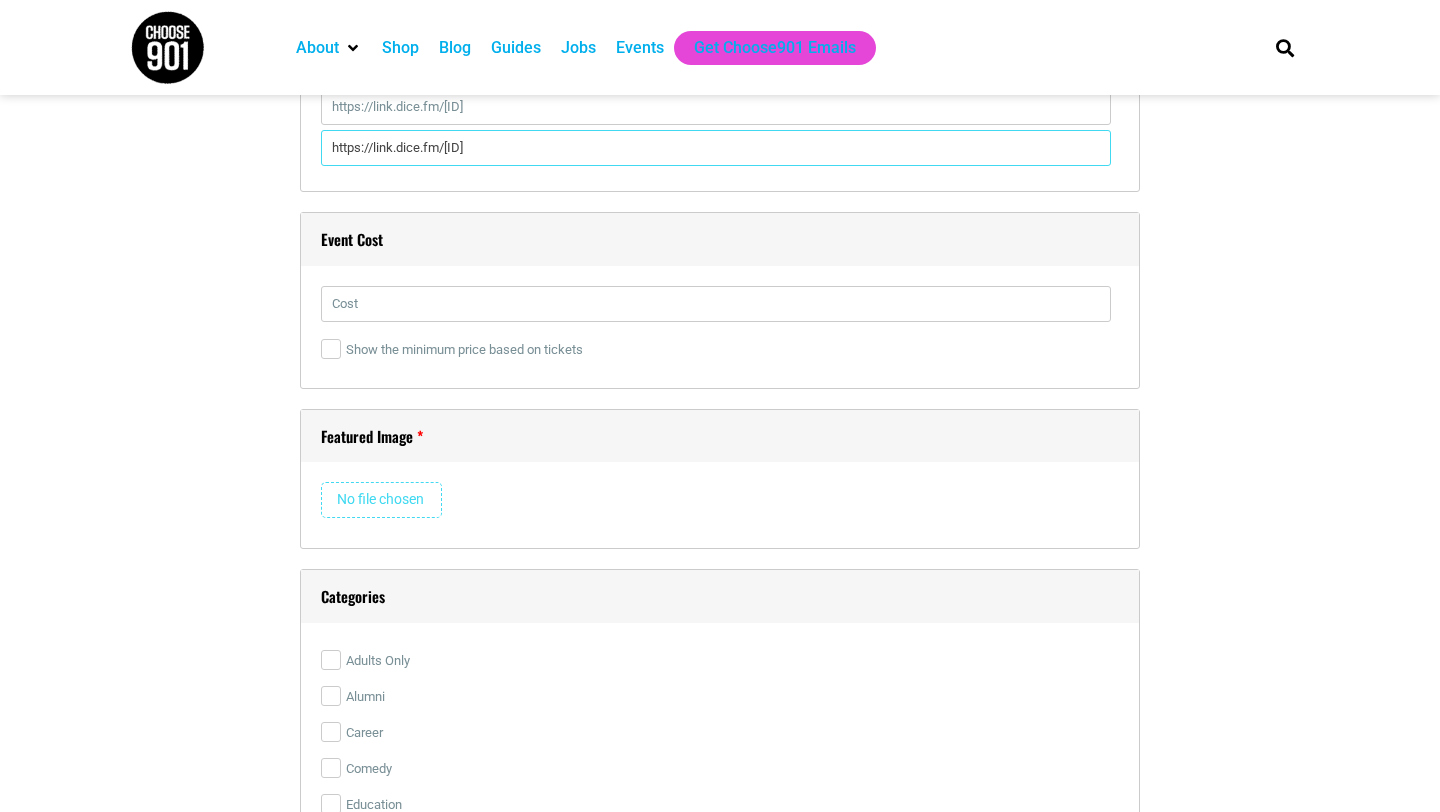 type on "https://link.dice.fm/R06ddf425809" 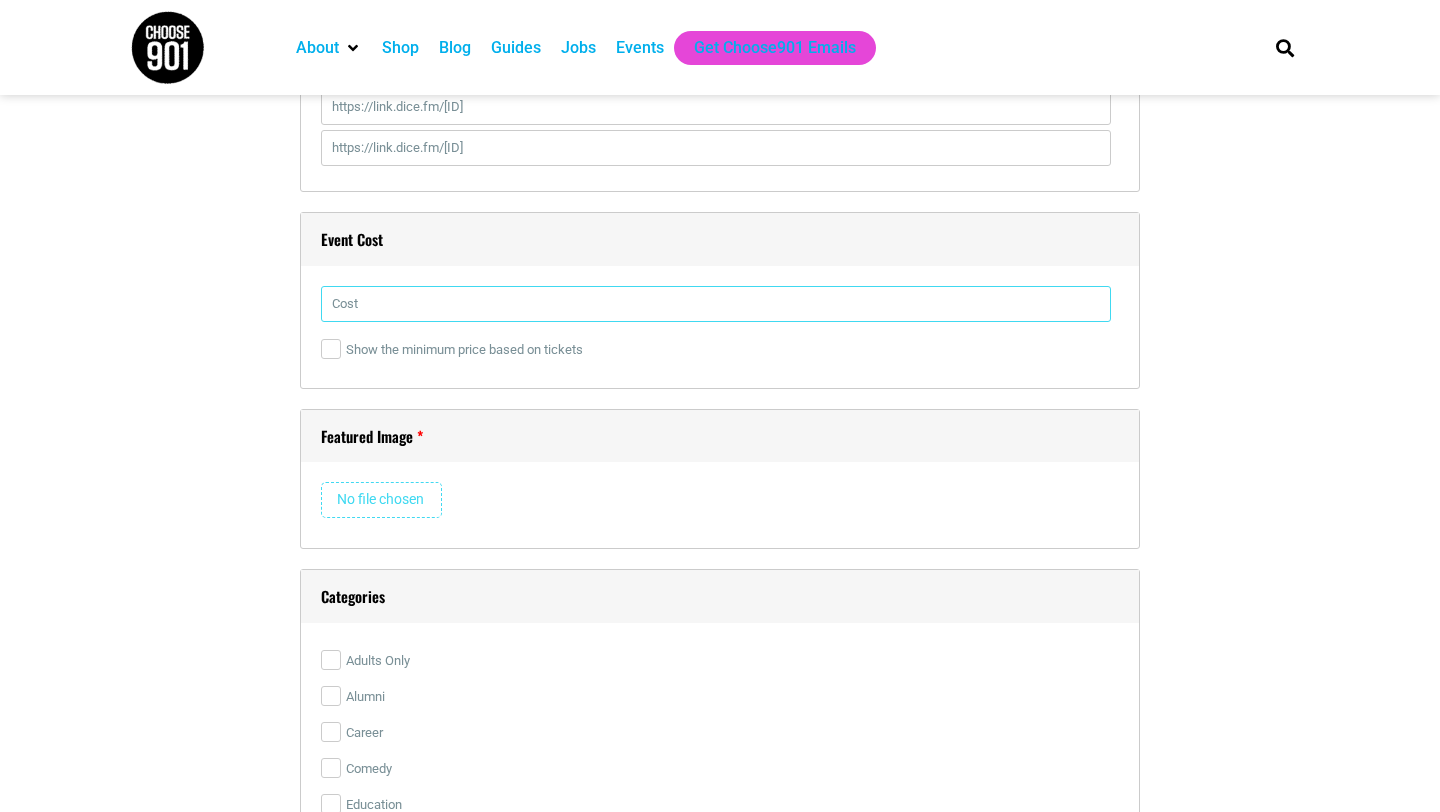 click at bounding box center [716, 304] 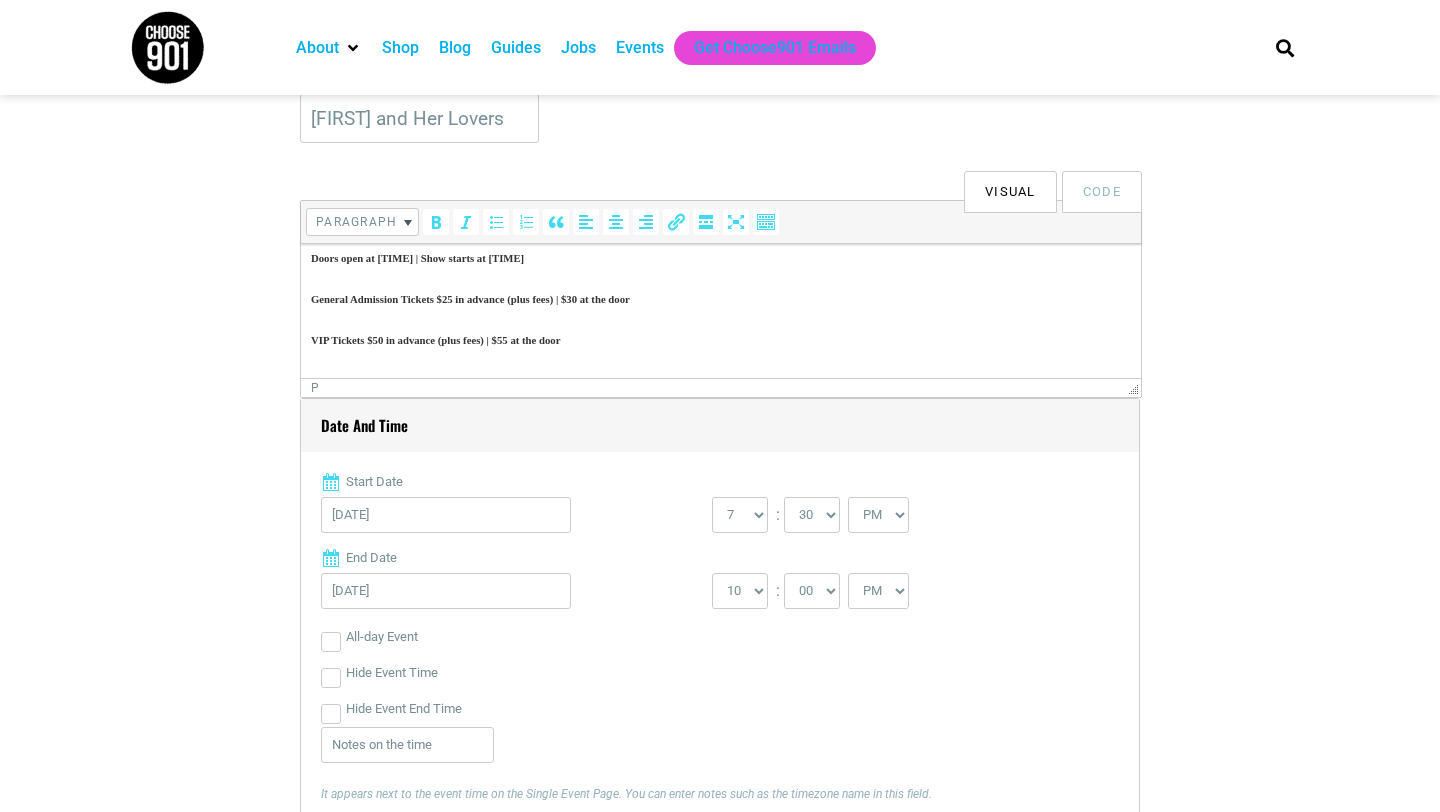 scroll, scrollTop: 147, scrollLeft: 0, axis: vertical 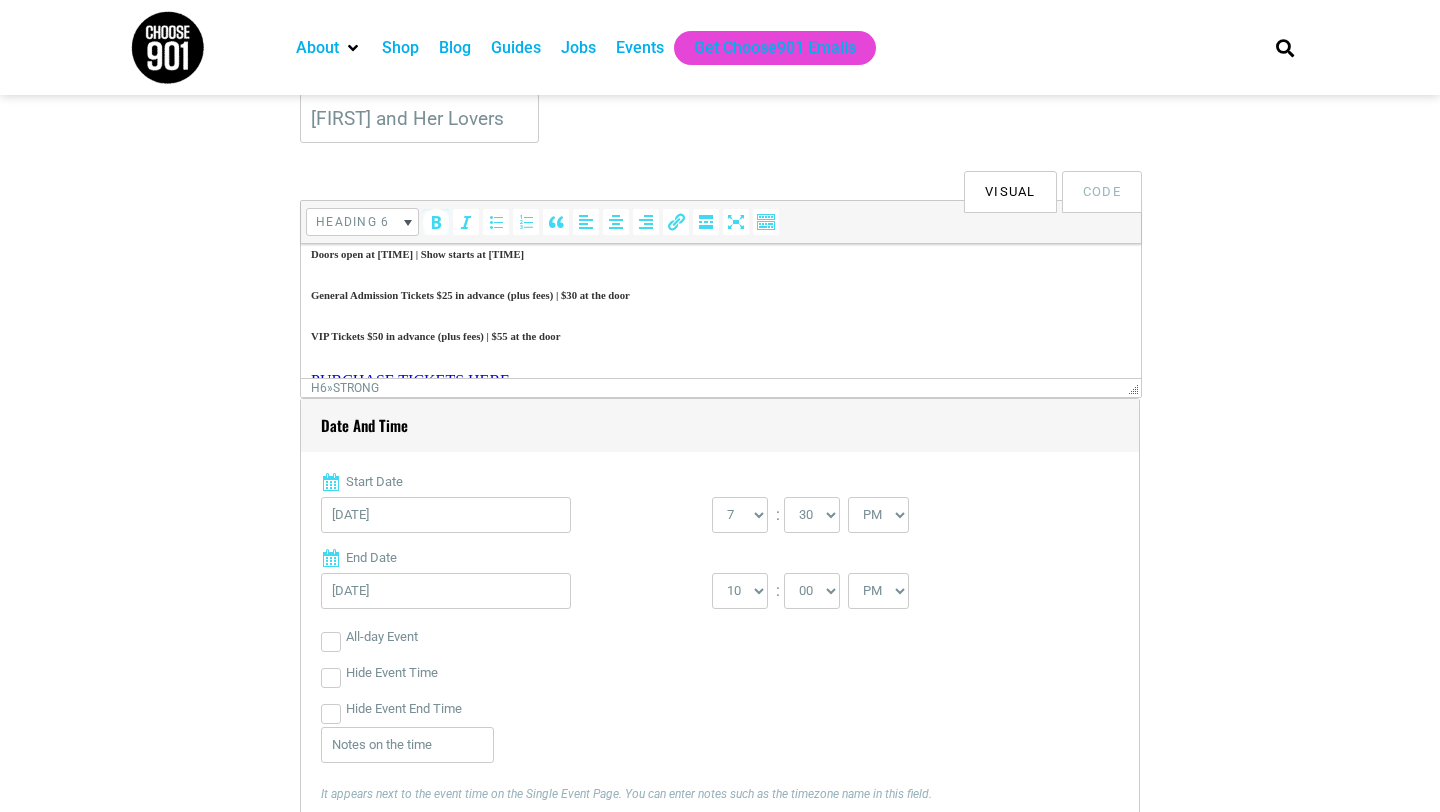 drag, startPoint x: 619, startPoint y: 336, endPoint x: 304, endPoint y: 295, distance: 317.65704 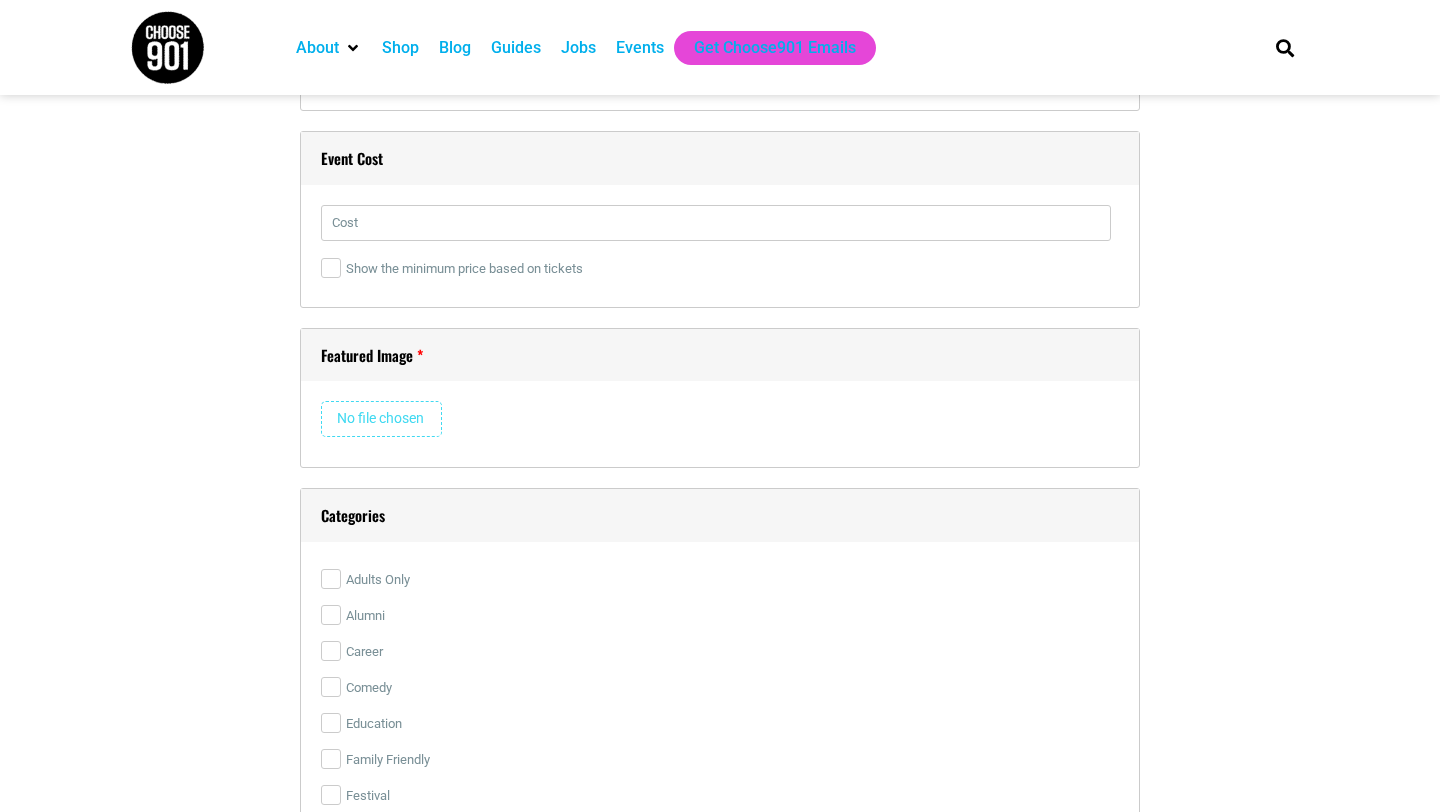 scroll, scrollTop: 2886, scrollLeft: 0, axis: vertical 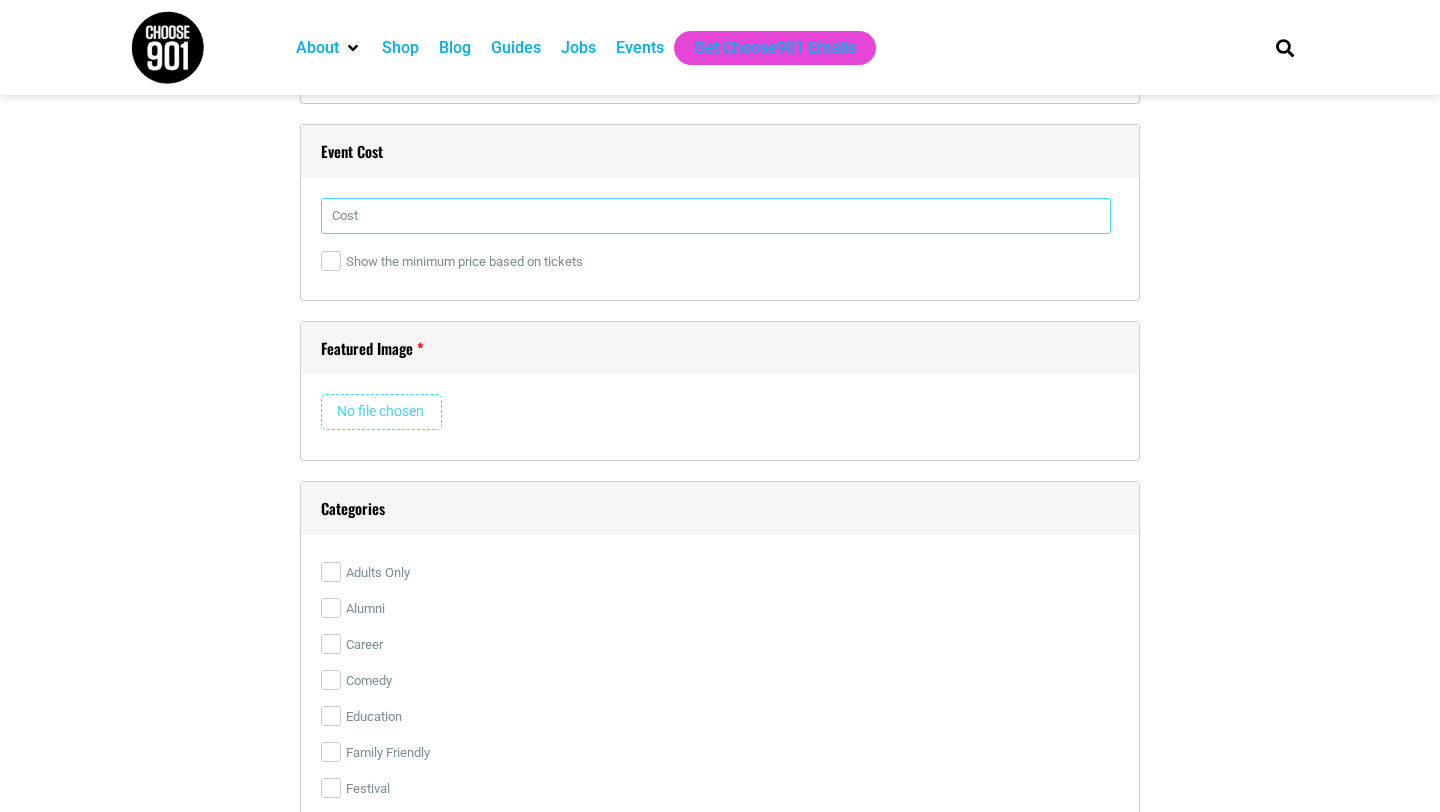 click at bounding box center [716, 216] 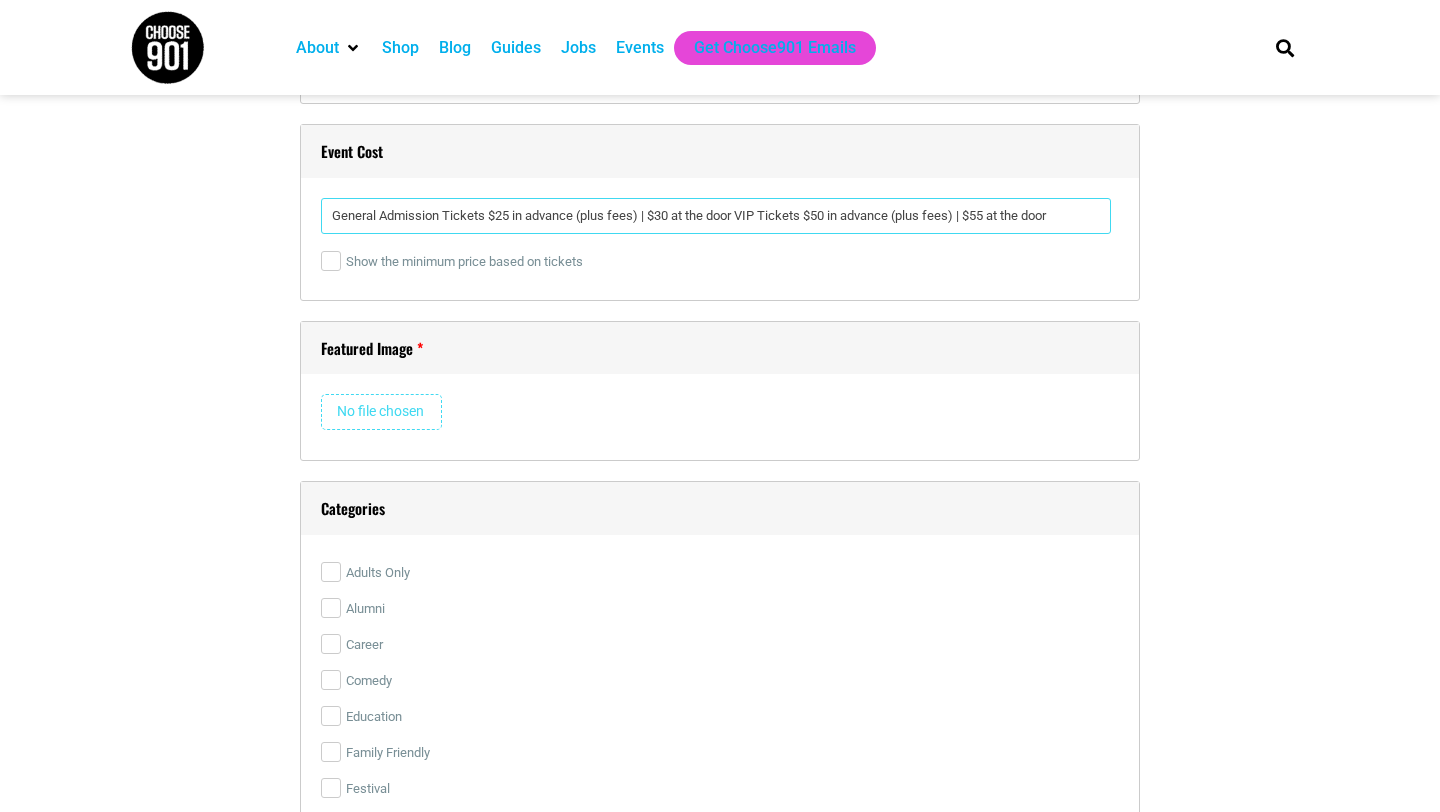 scroll, scrollTop: 0, scrollLeft: 8, axis: horizontal 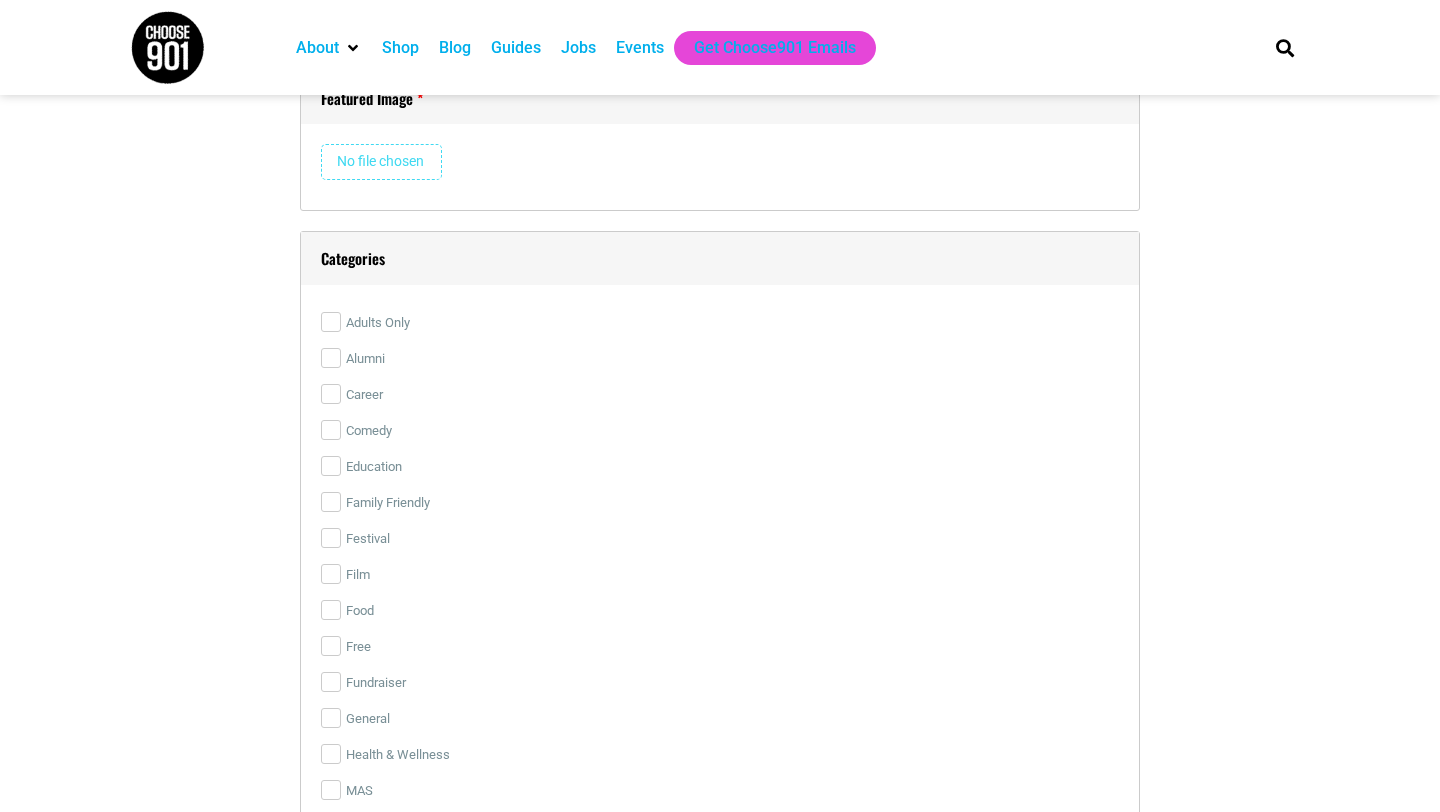 type on "General Admission Tickets $25 in advance (plus fees) | $30 at the door VIP Tickets $50 in advance (plus fees) | $55 at the door" 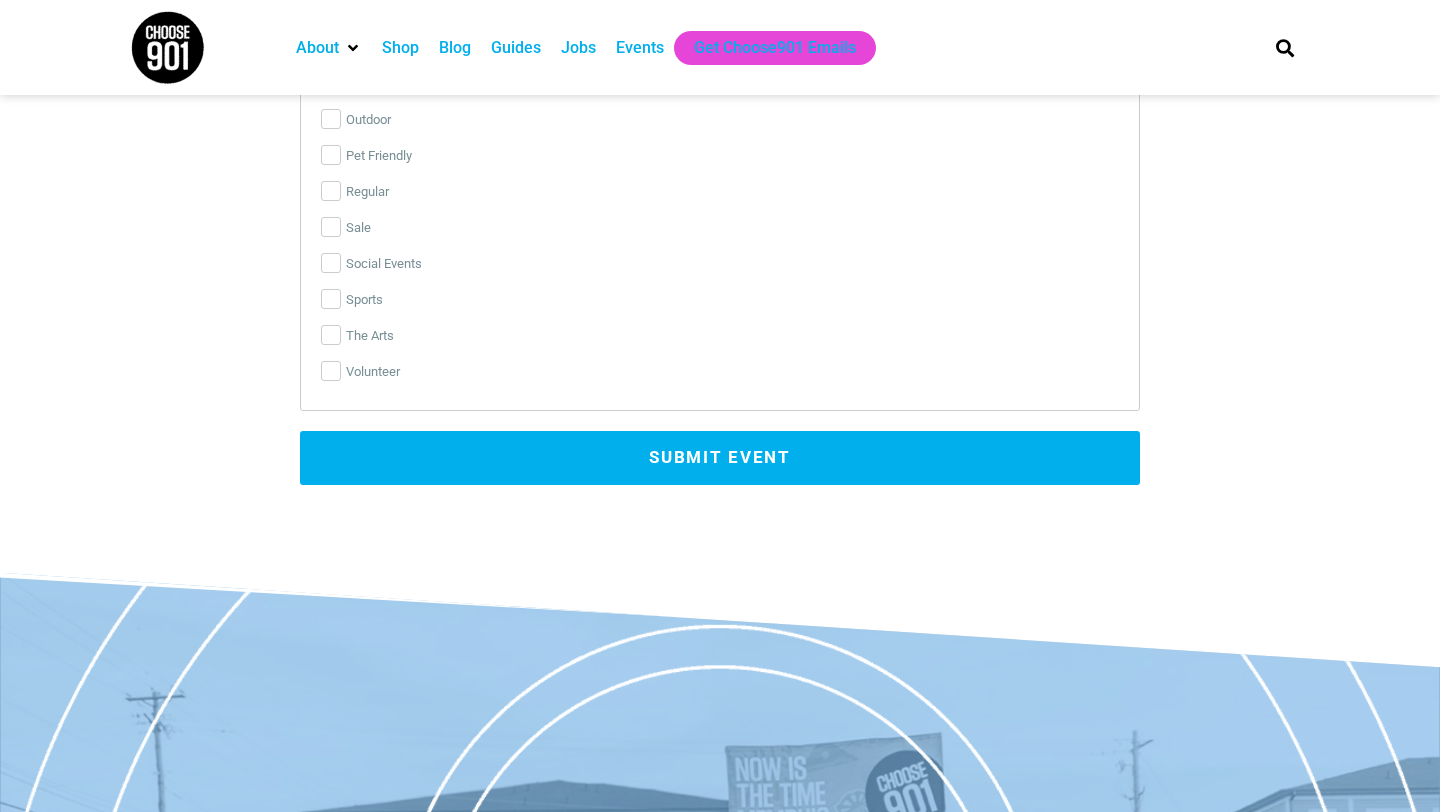 click on "Submit Event" at bounding box center (720, 458) 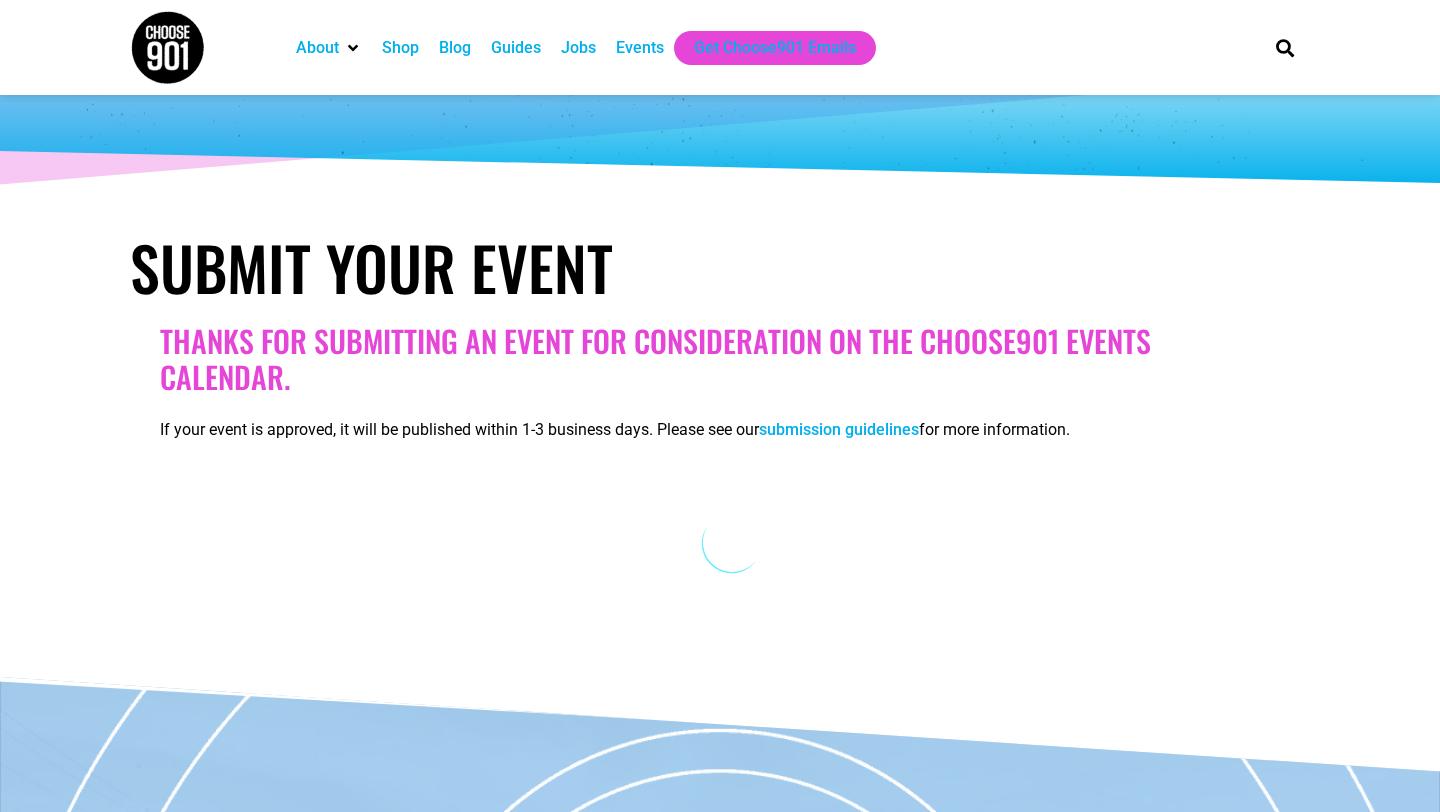 scroll, scrollTop: 0, scrollLeft: 0, axis: both 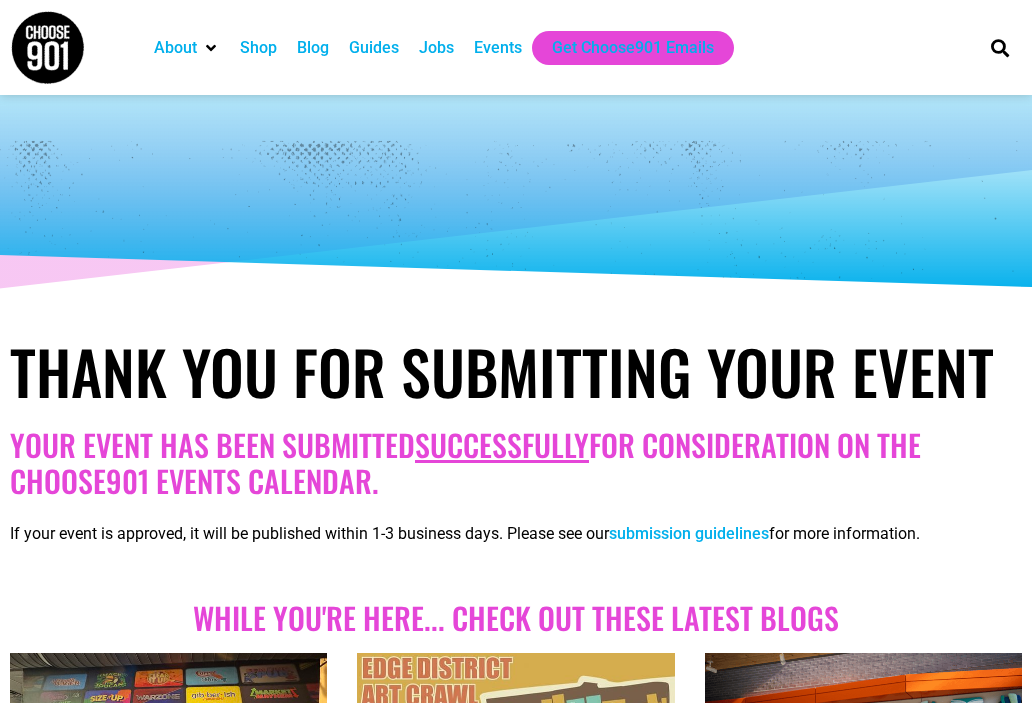 click on "Events" at bounding box center [498, 48] 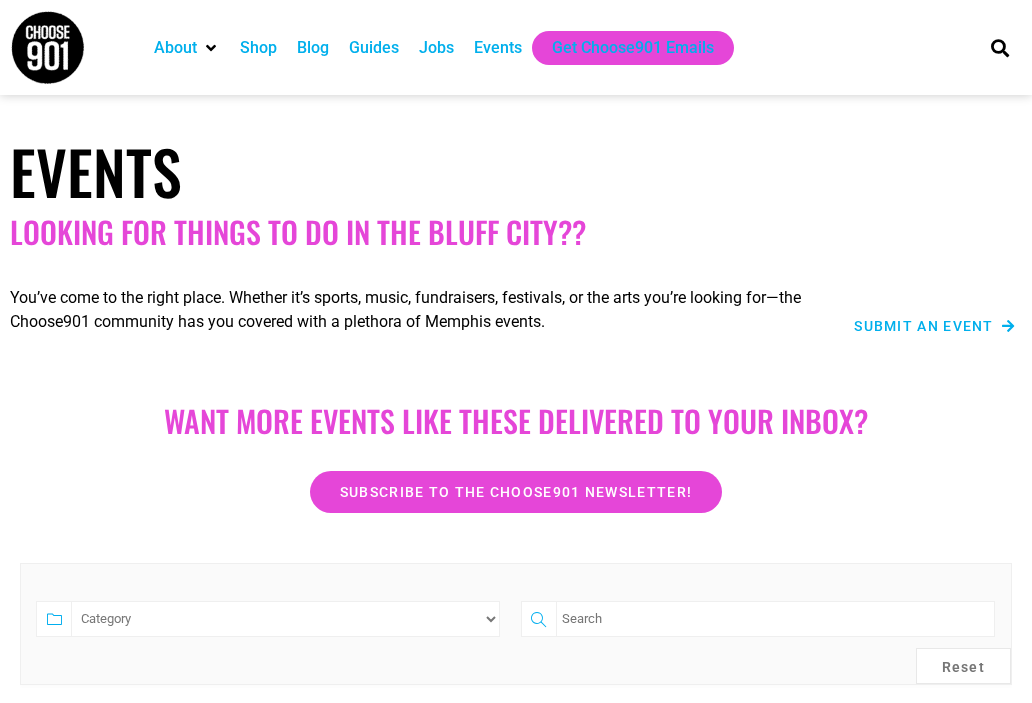 scroll, scrollTop: 0, scrollLeft: 0, axis: both 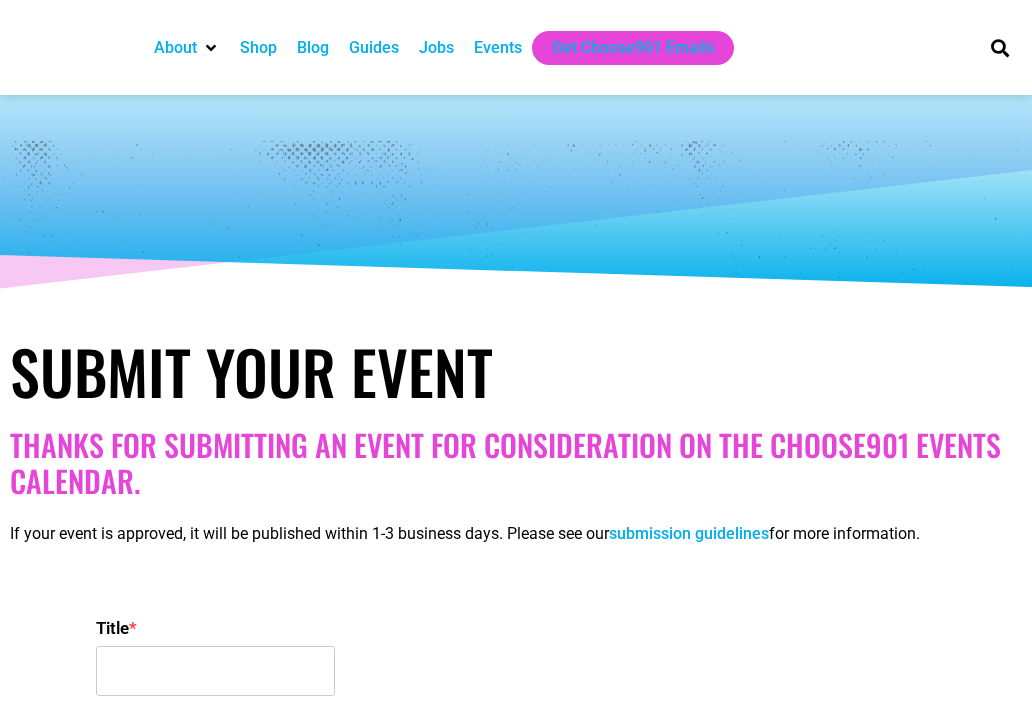 select 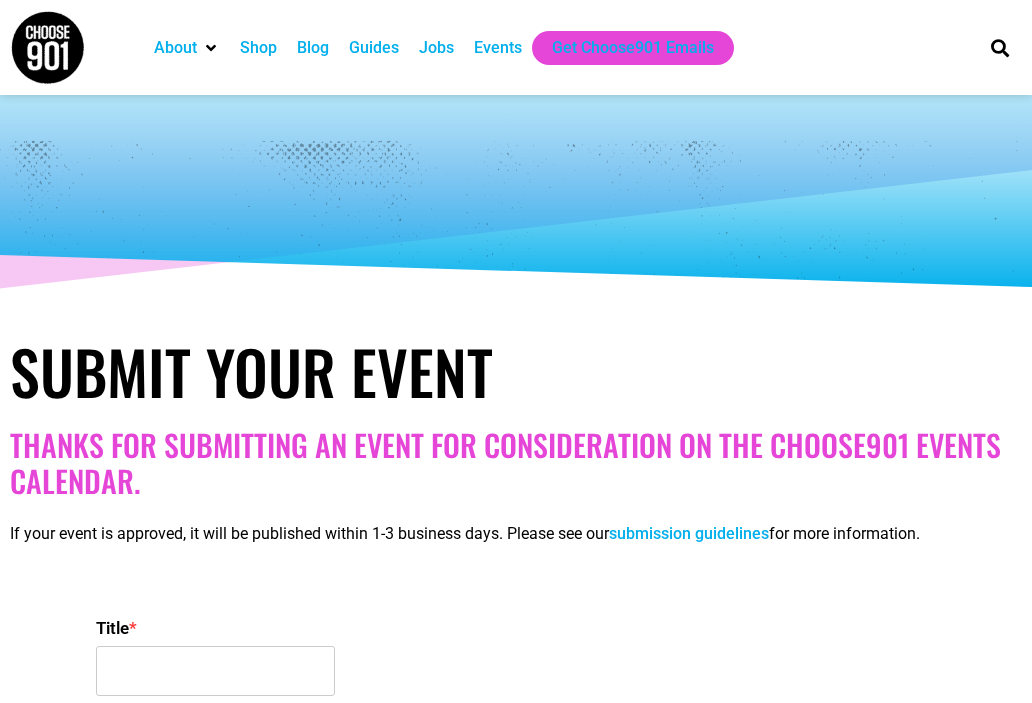scroll, scrollTop: 0, scrollLeft: 0, axis: both 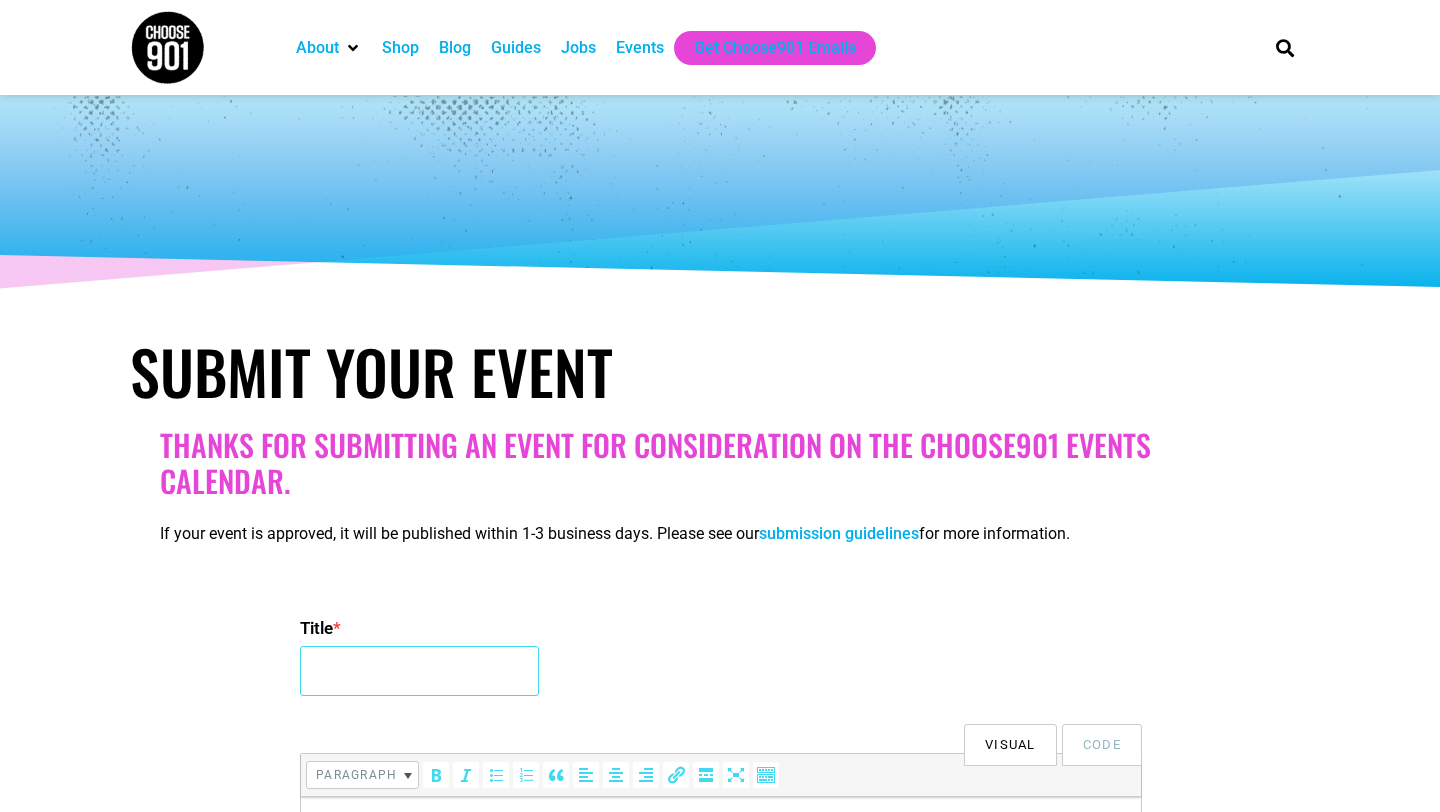 click on "Title  *" at bounding box center (419, 671) 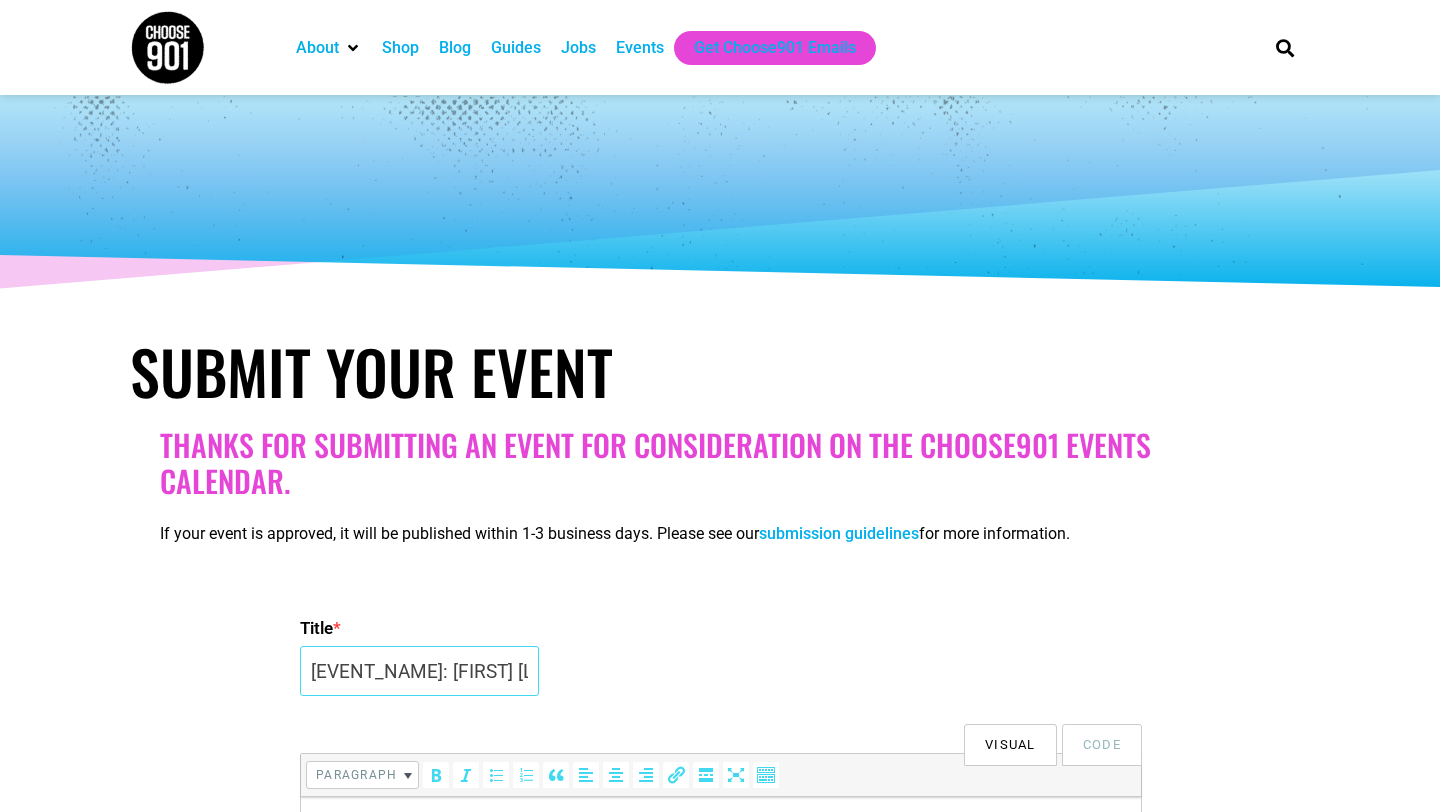 scroll, scrollTop: 0, scrollLeft: 15, axis: horizontal 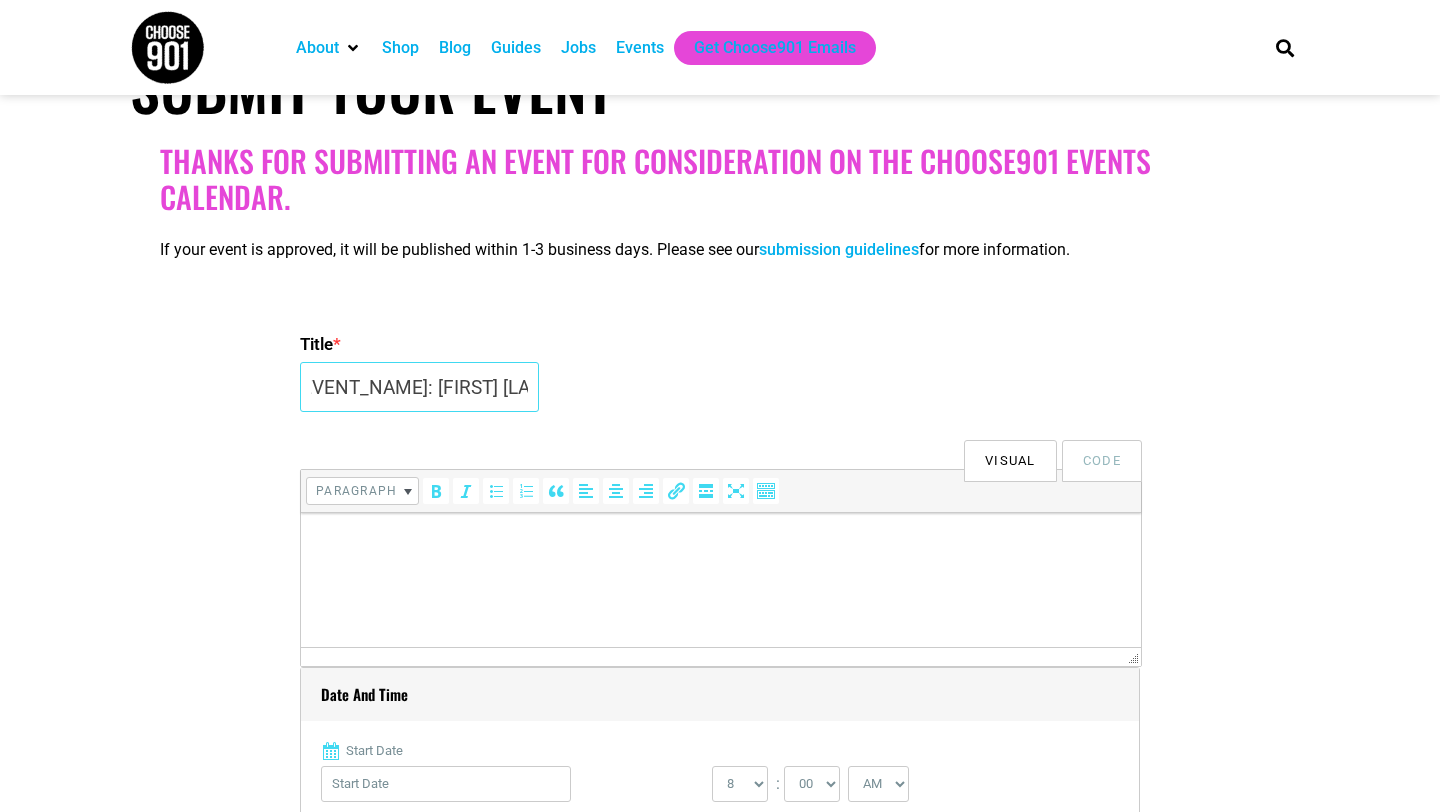 type on "[EVENT_NAME]: [FIRST] [LAST]" 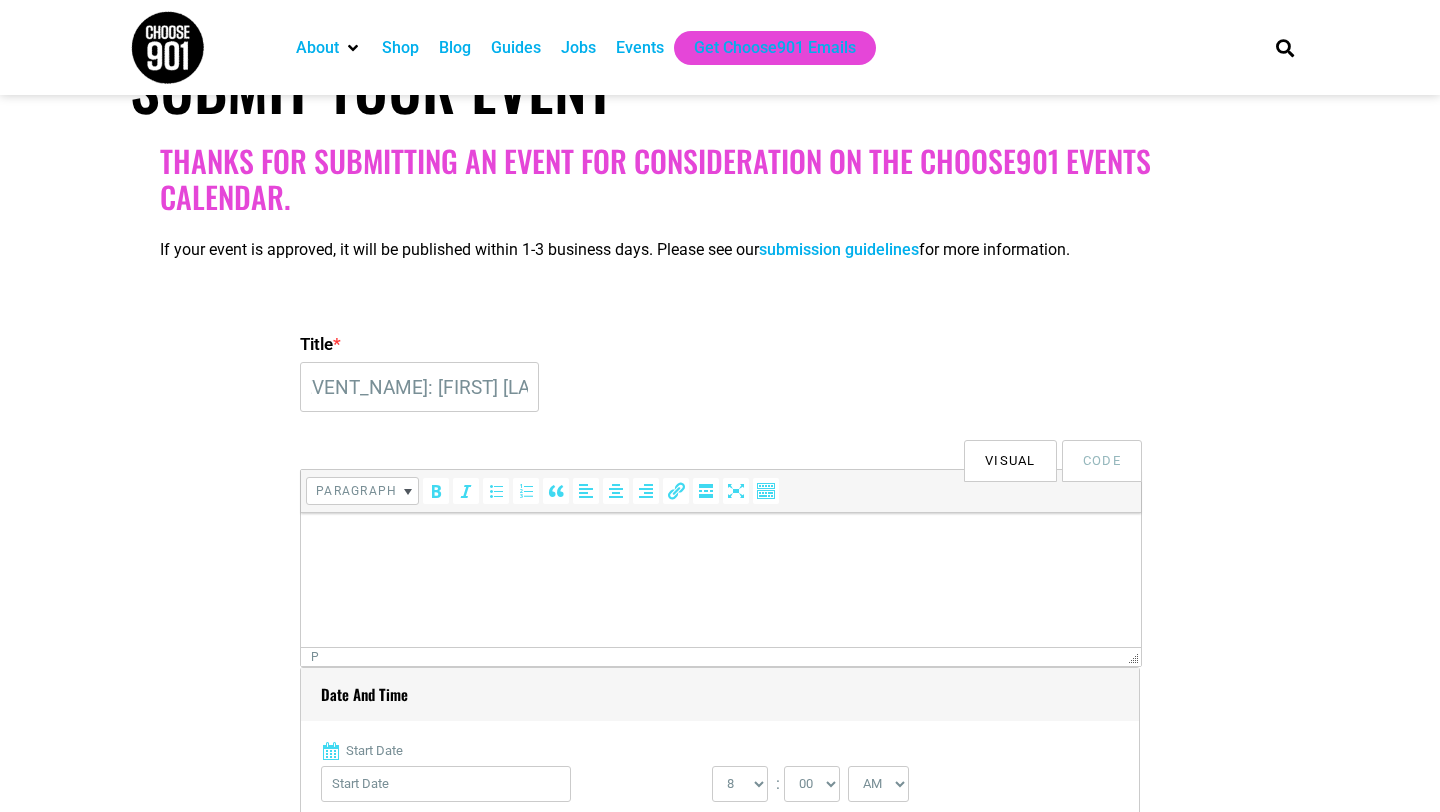scroll, scrollTop: 0, scrollLeft: 0, axis: both 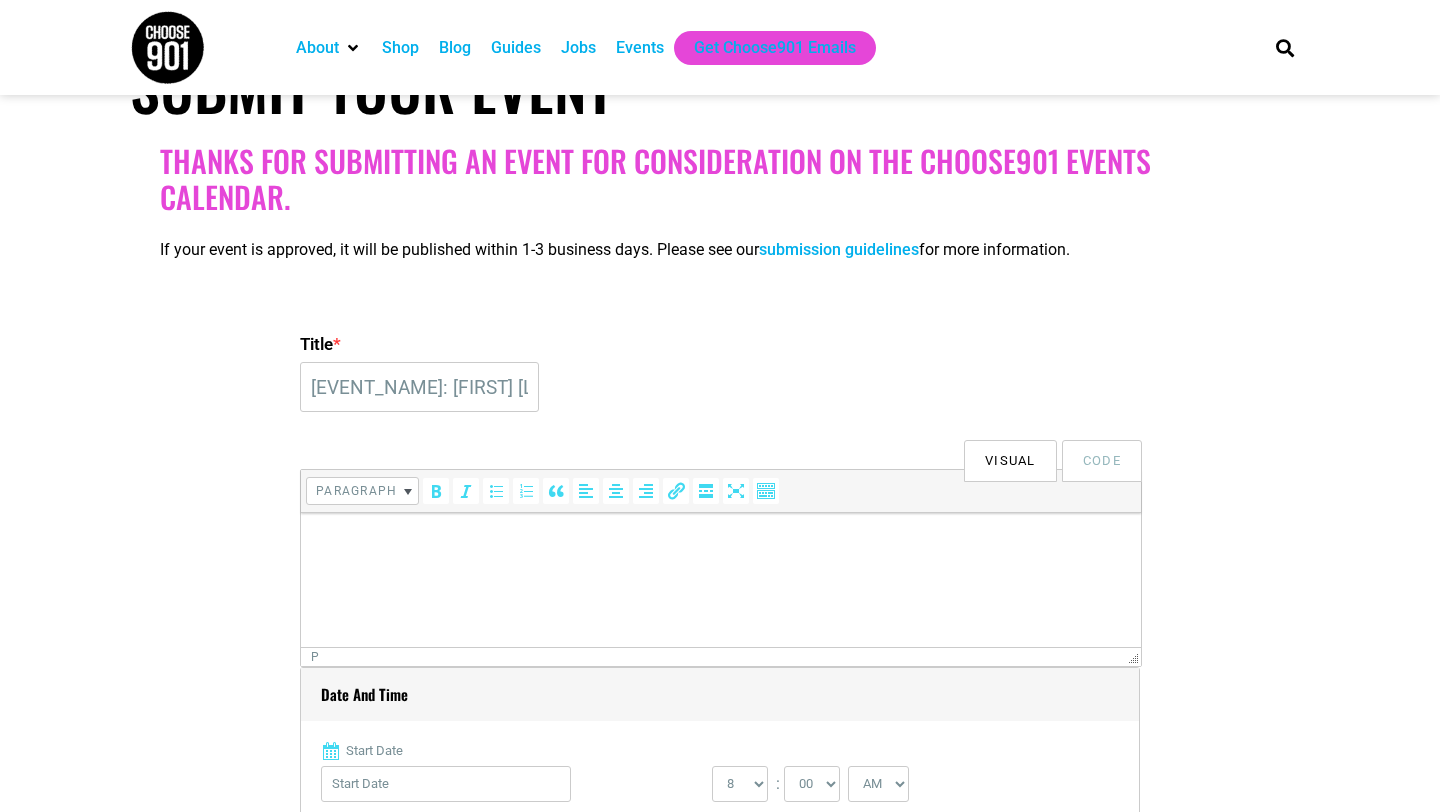 click at bounding box center [721, 541] 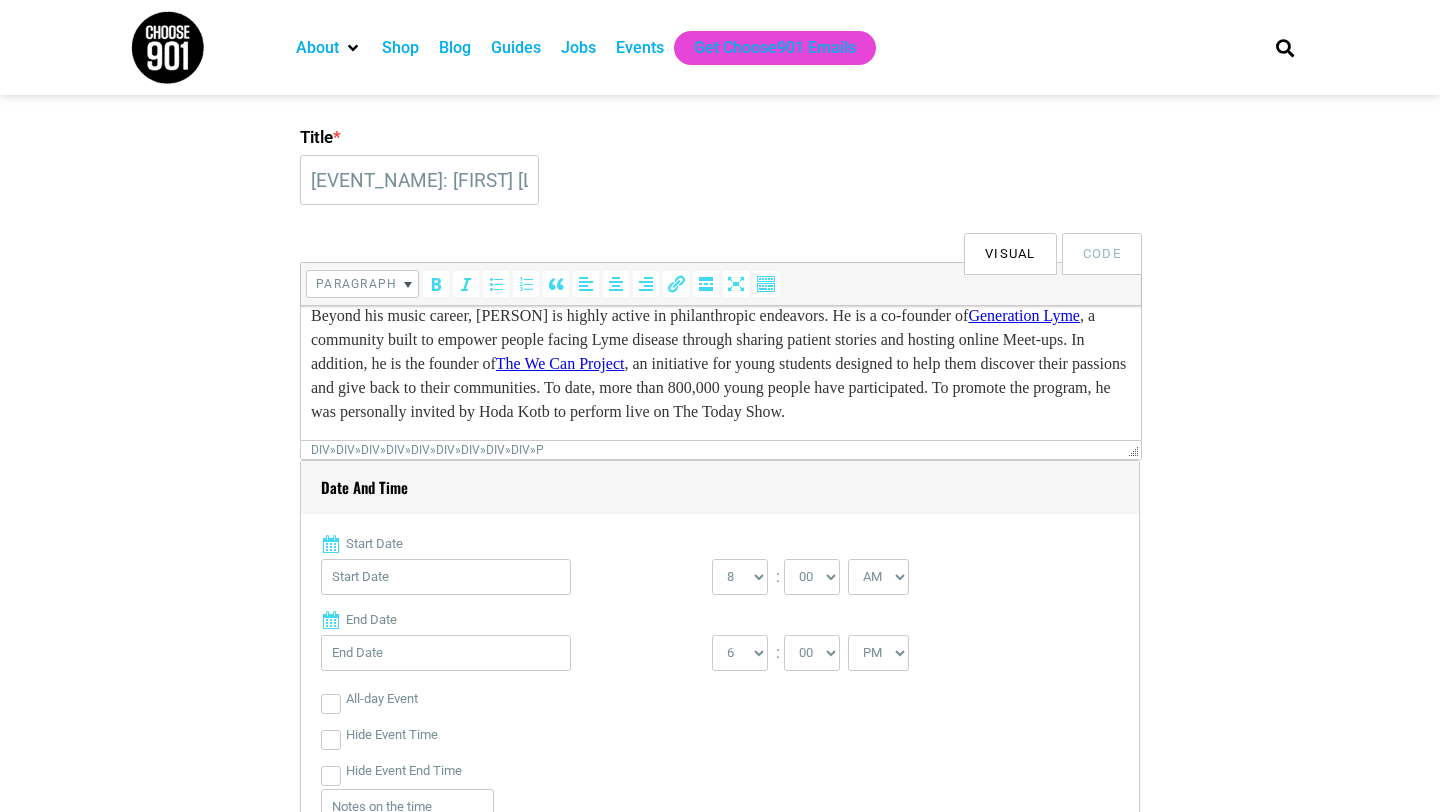 scroll, scrollTop: 690, scrollLeft: 0, axis: vertical 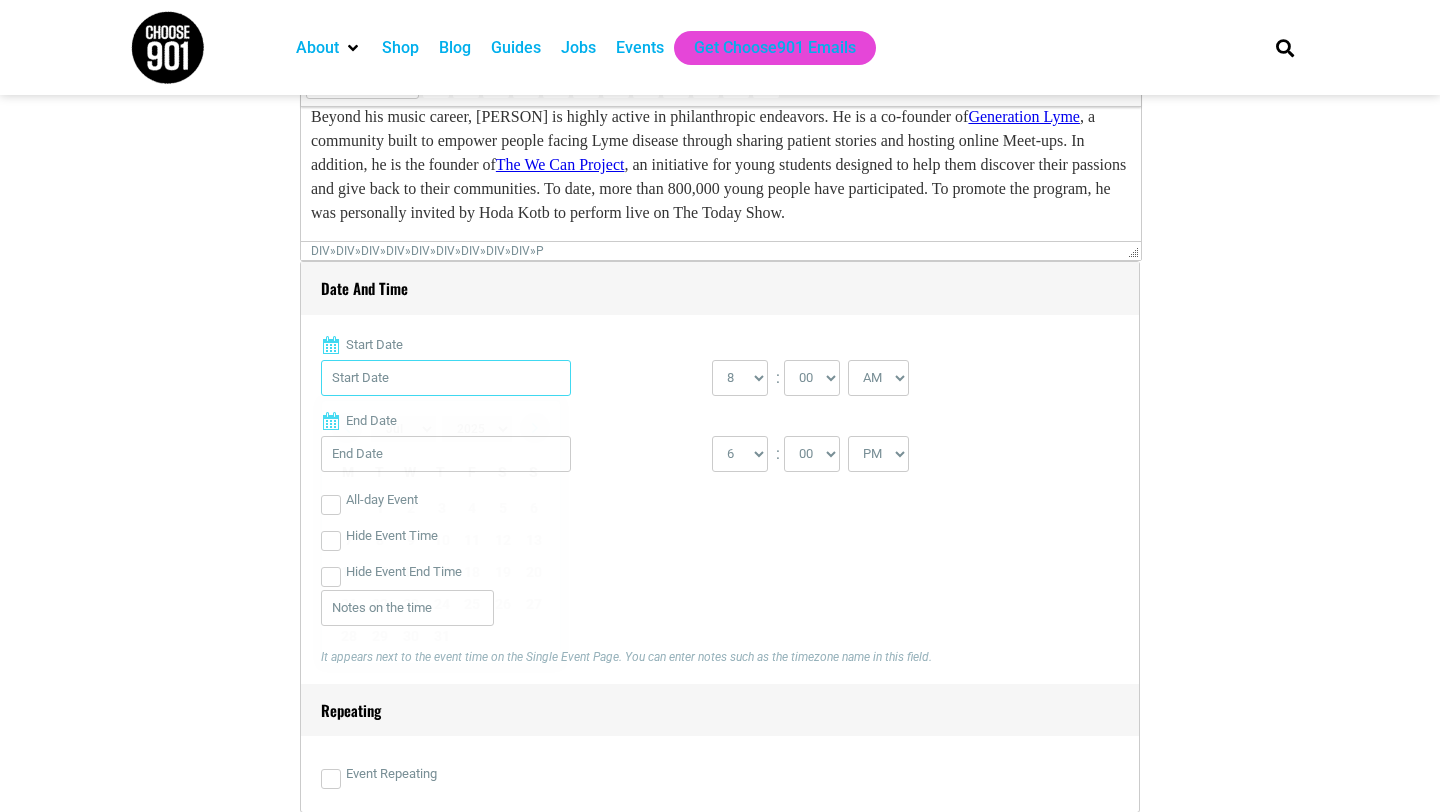 click on "Start Date" at bounding box center [446, 378] 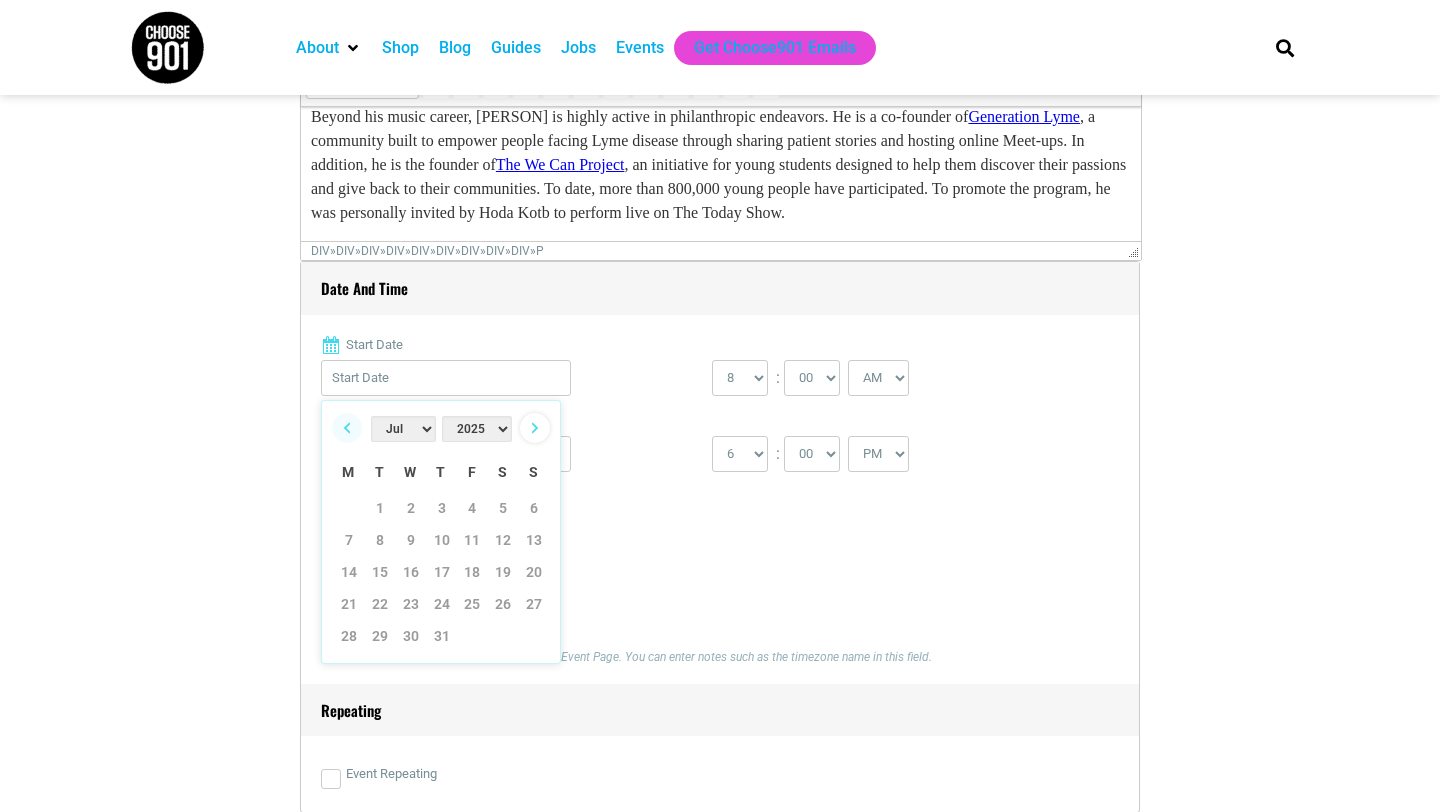 click on "Next" at bounding box center [535, 428] 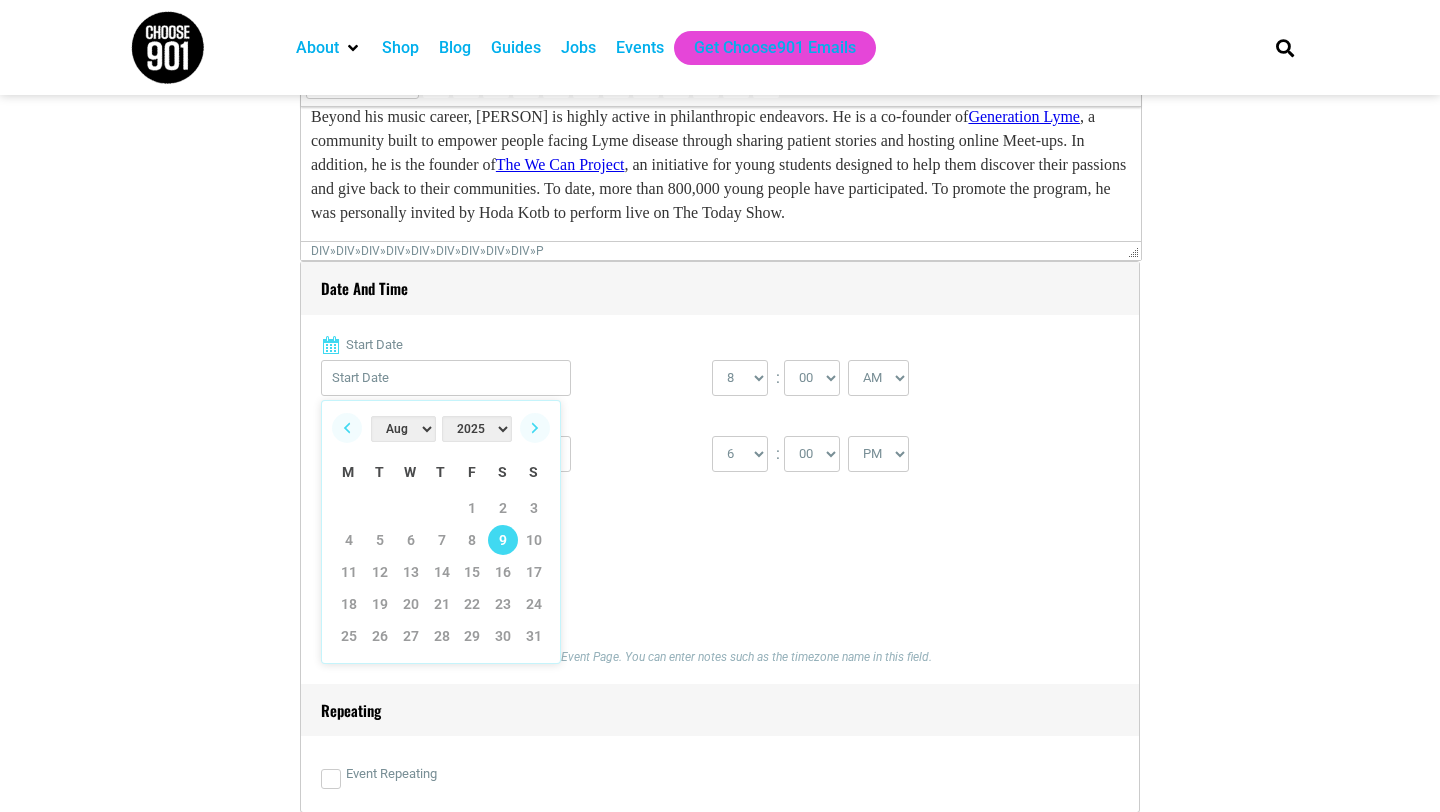 click on "9" at bounding box center (503, 540) 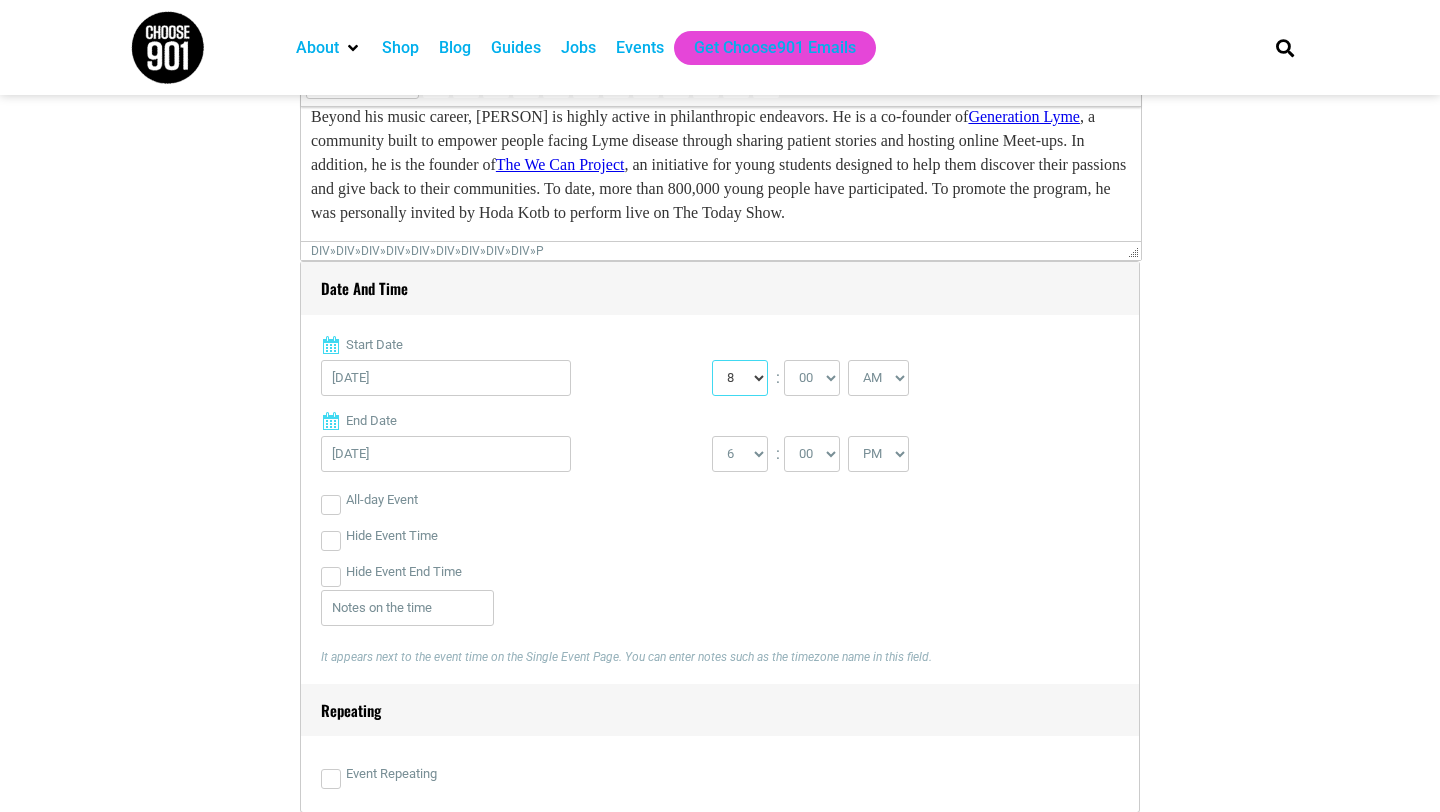 click on "0
1
2
3
4
5
6
7
8
9
10
11
12" at bounding box center (740, 378) 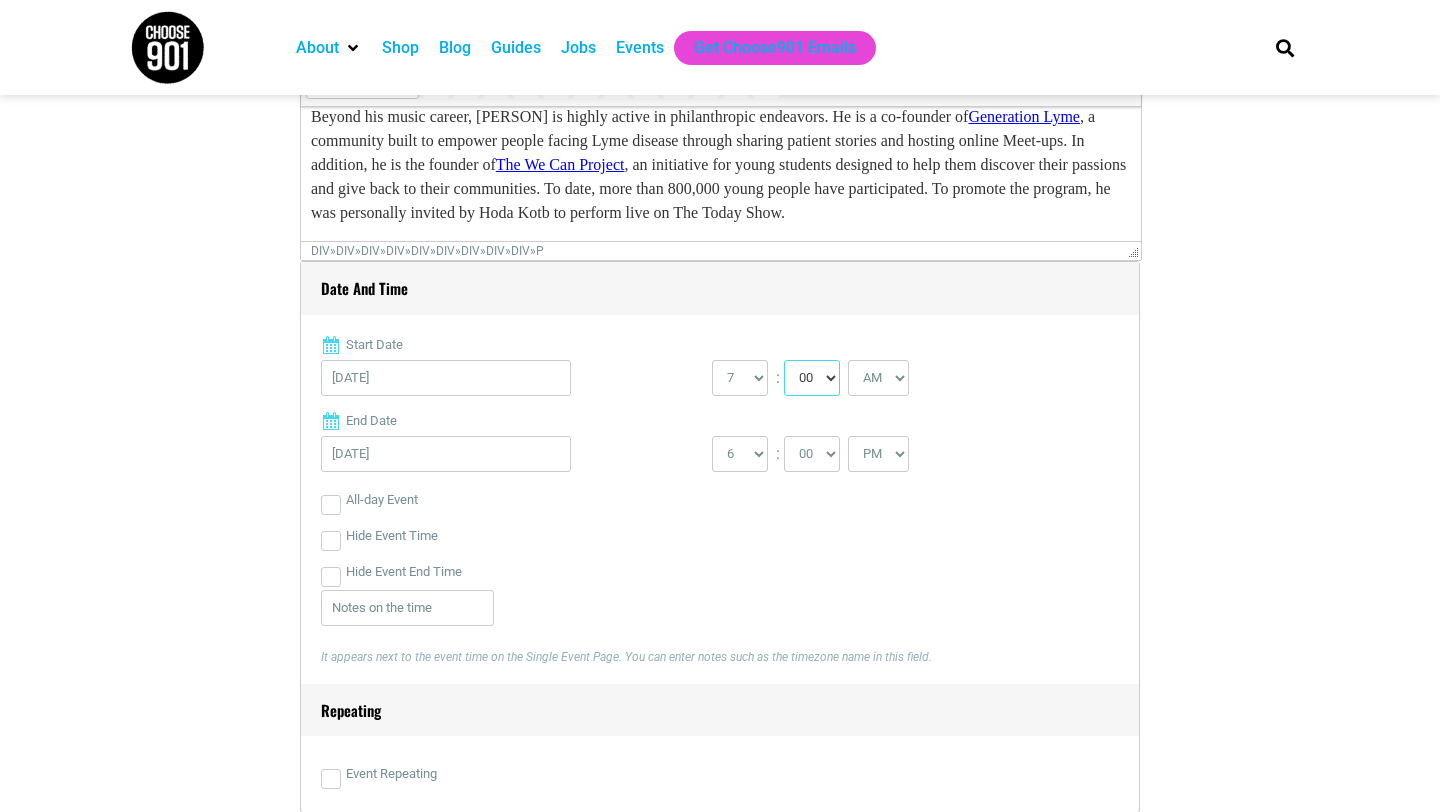 click on "00
05
10
15
20
25
30
35
40
45
50
55" at bounding box center (812, 378) 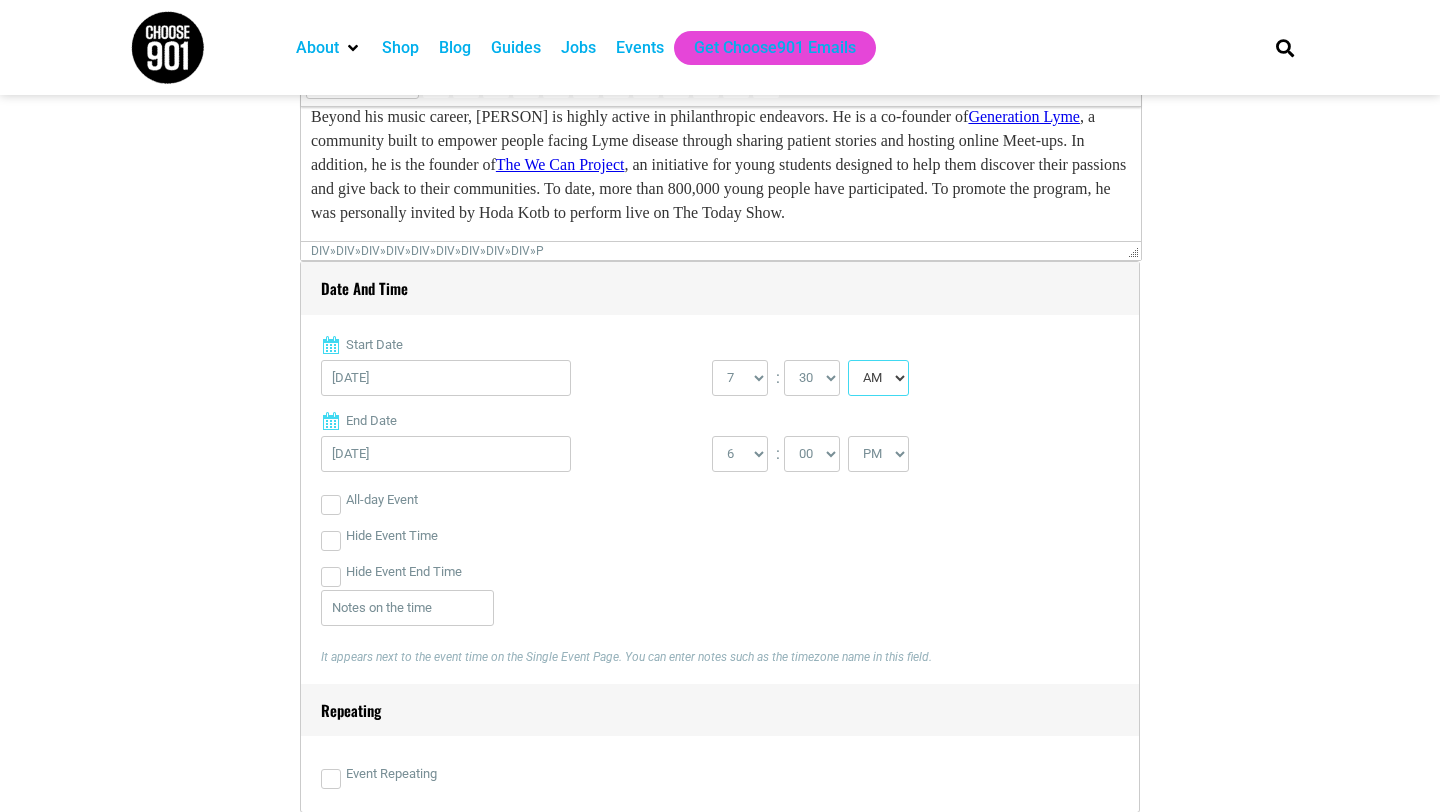 click on "AM
PM" at bounding box center [878, 378] 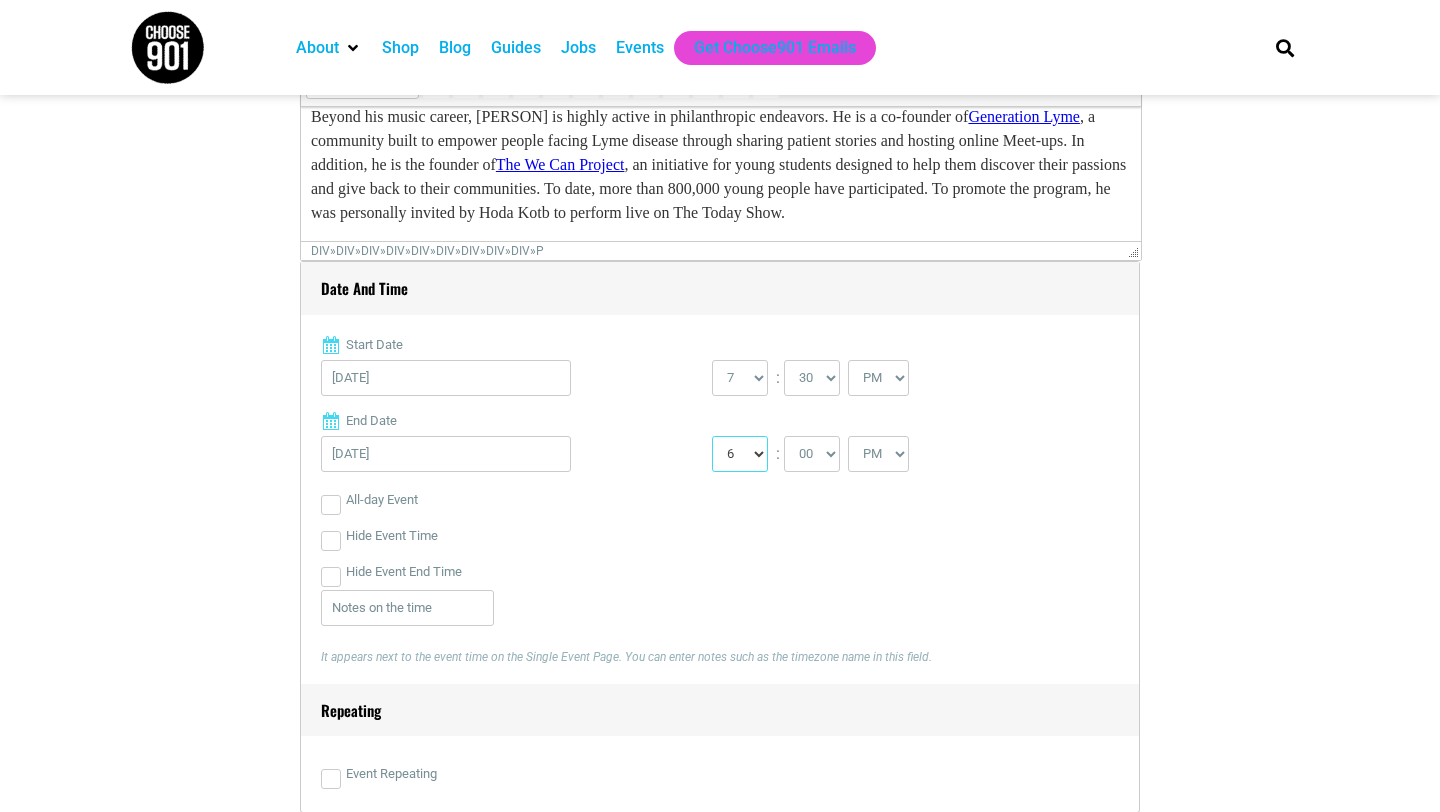 click on "1
2
3
4
5
6
7
8
9
10
11
12" at bounding box center (740, 454) 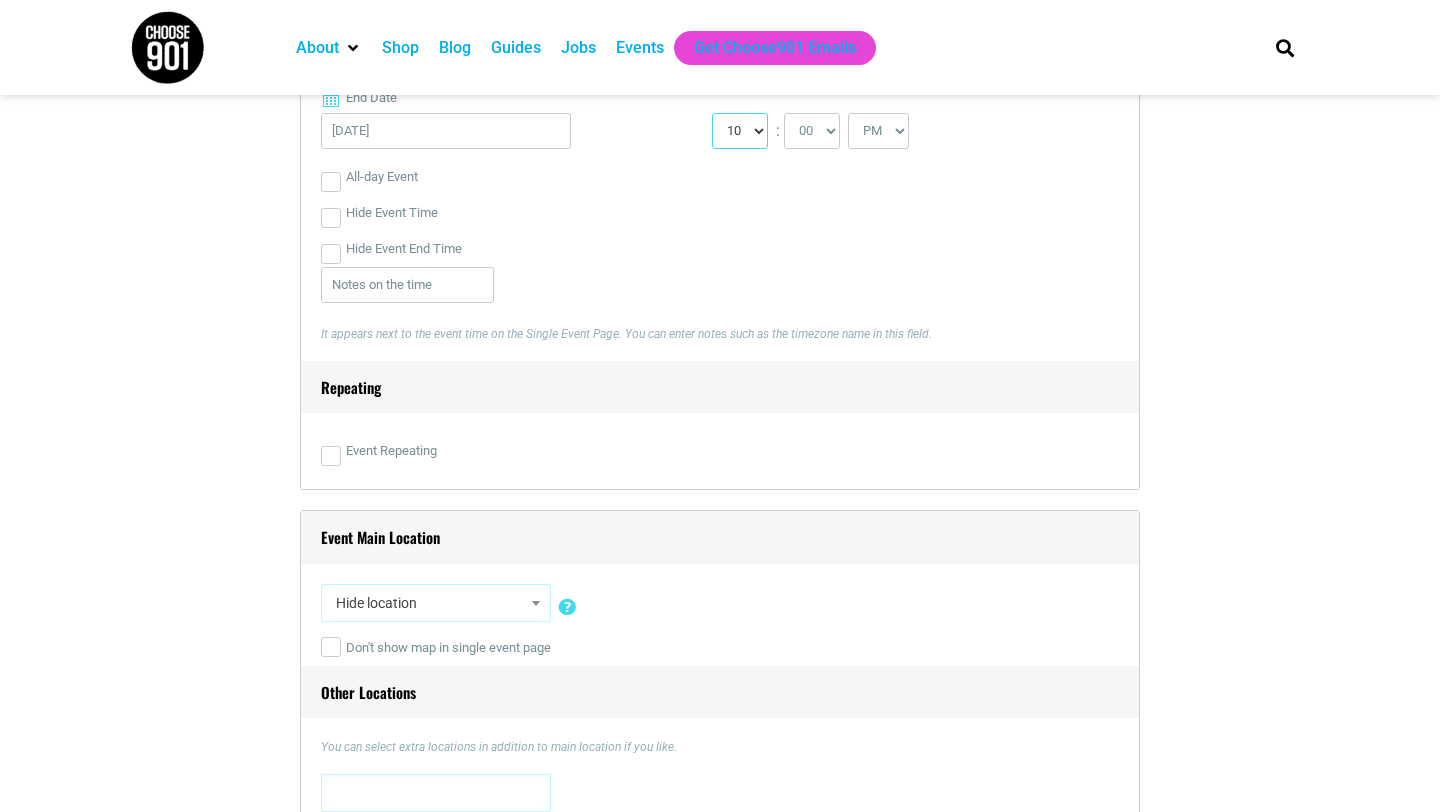 scroll, scrollTop: 1083, scrollLeft: 0, axis: vertical 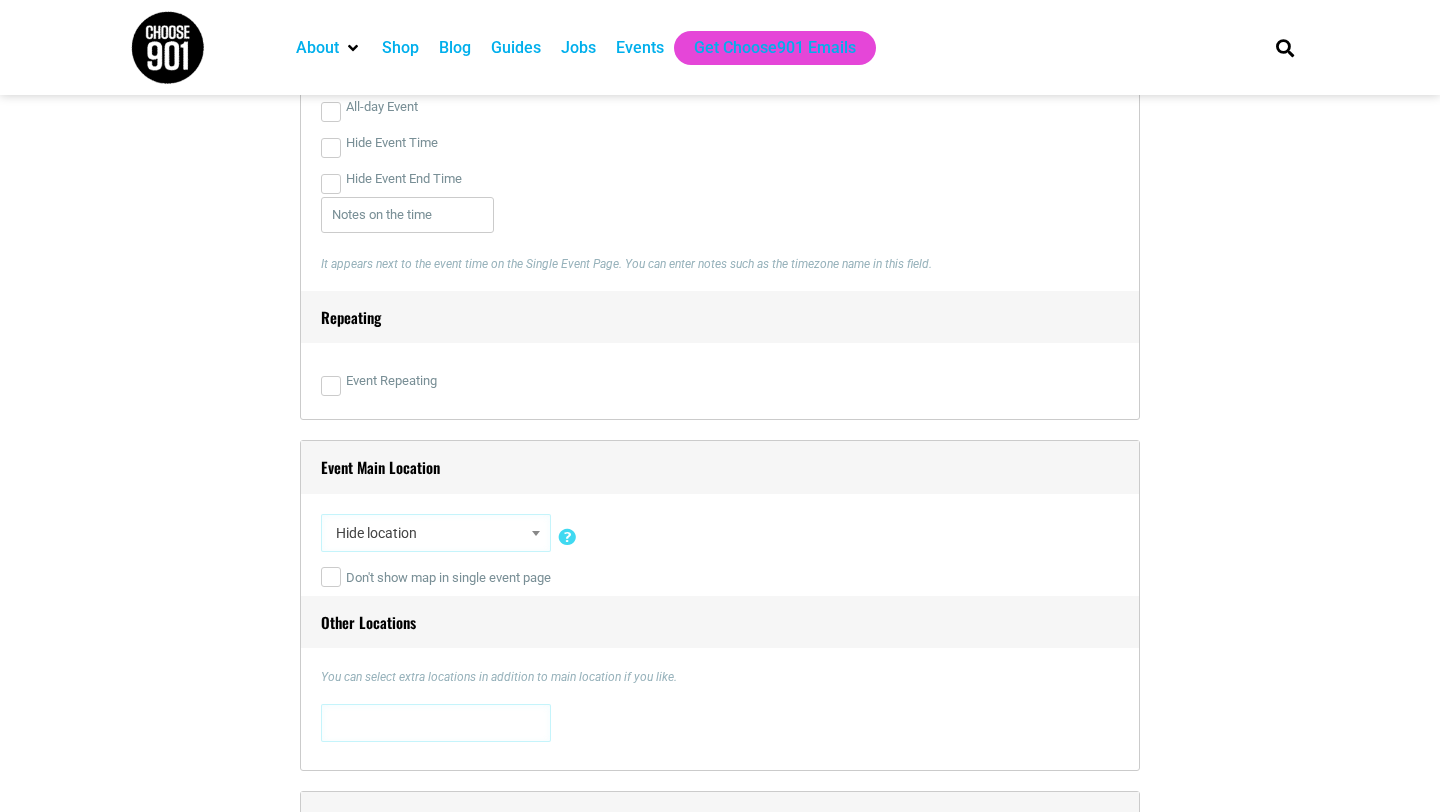 click on "Hide location" at bounding box center (436, 533) 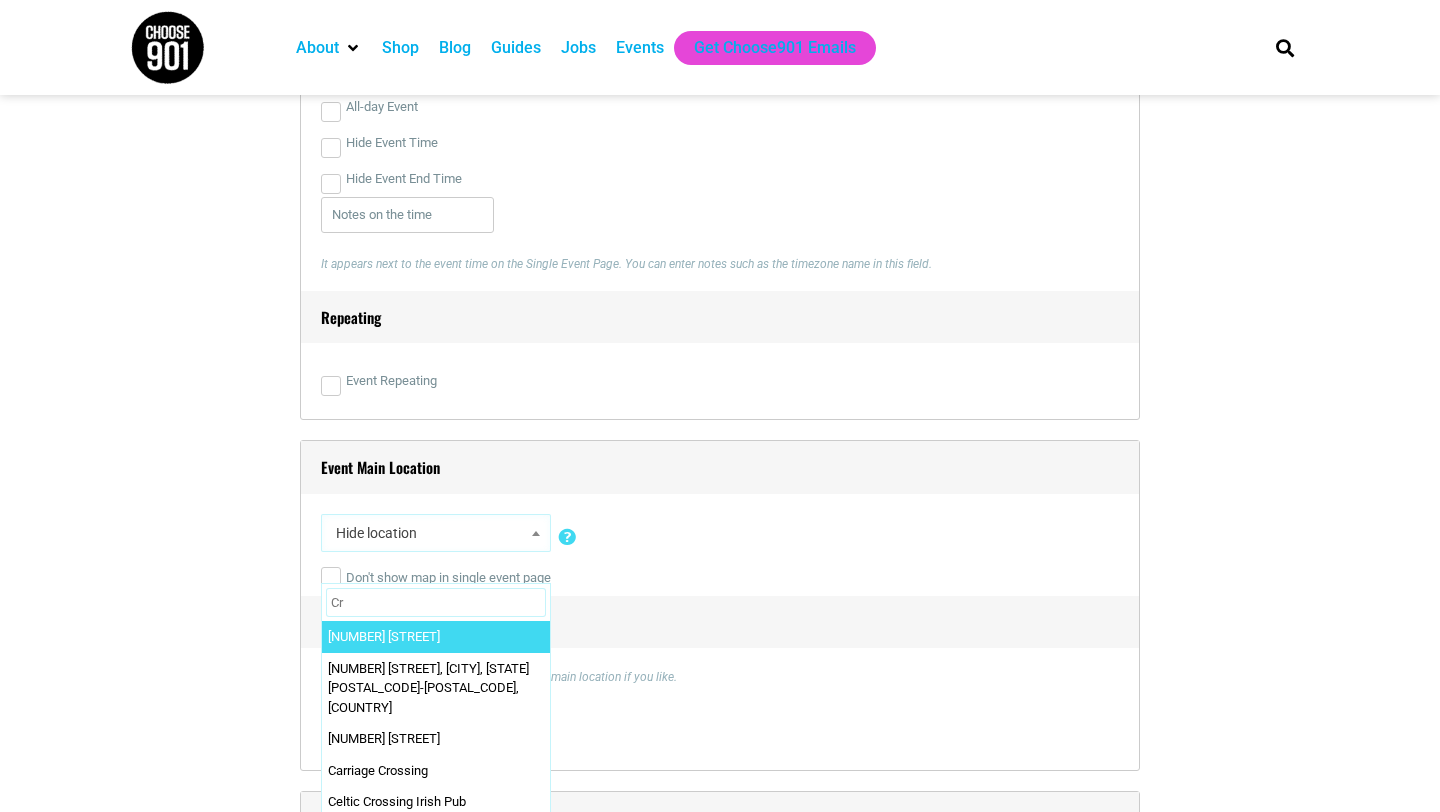 type on "C" 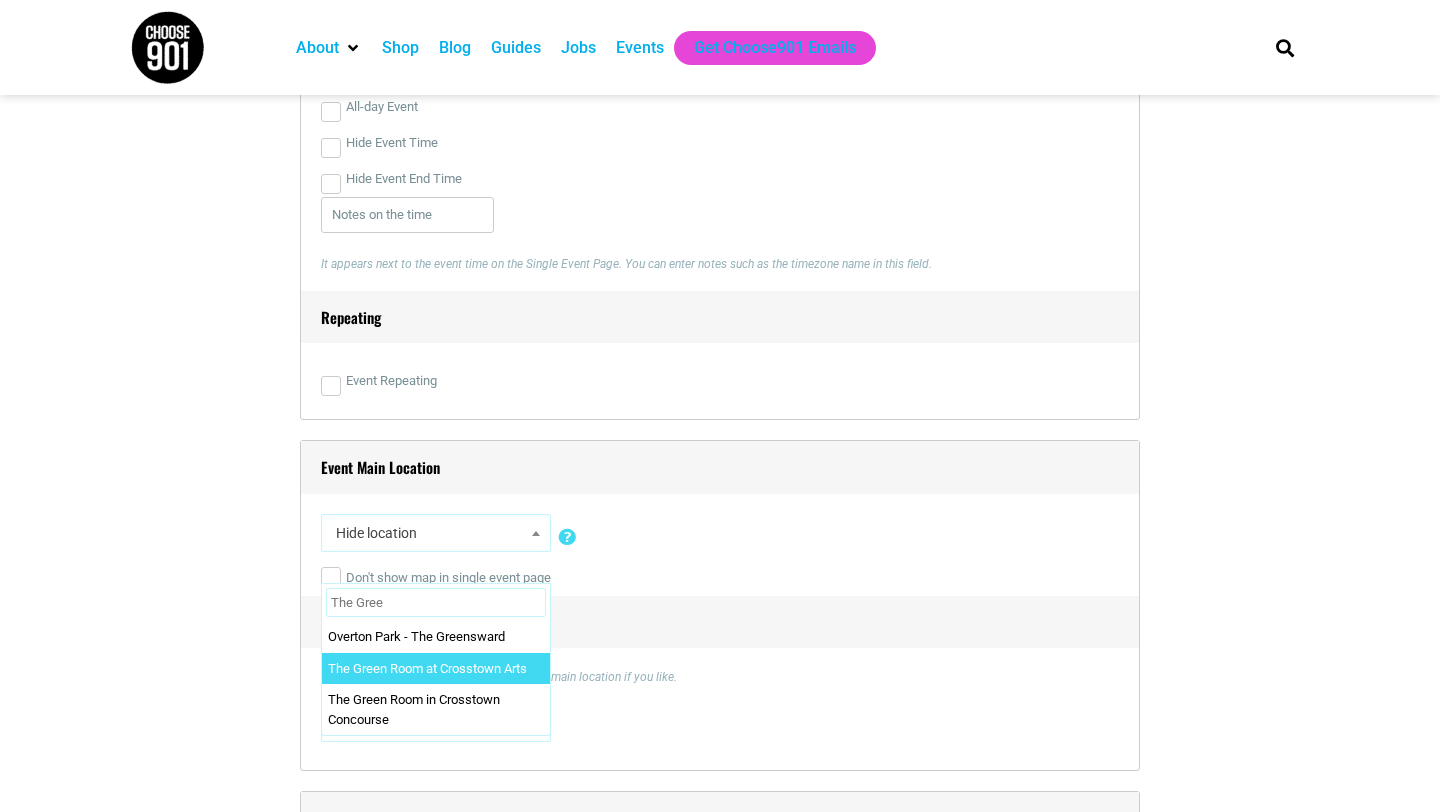 type on "The Gree" 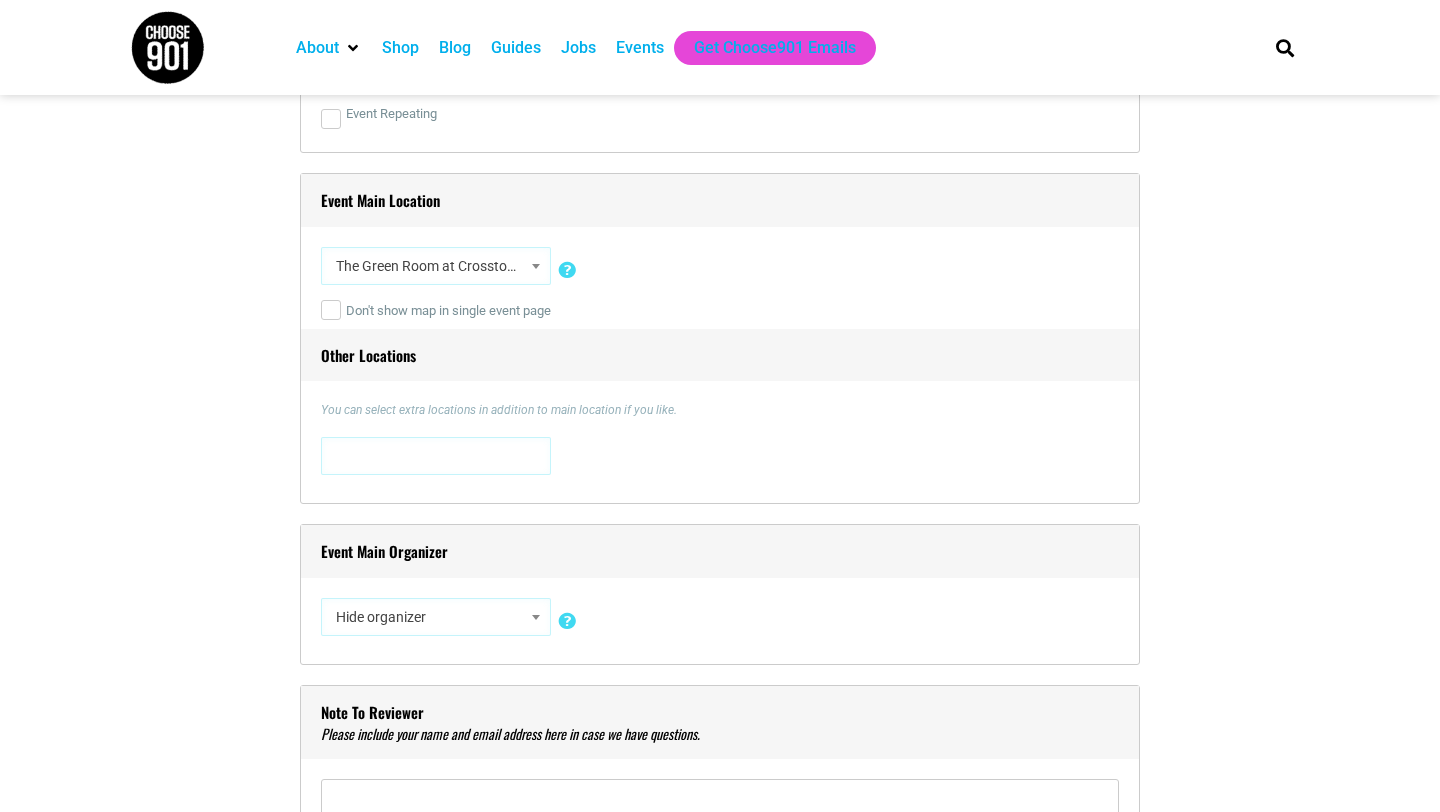 scroll, scrollTop: 1435, scrollLeft: 0, axis: vertical 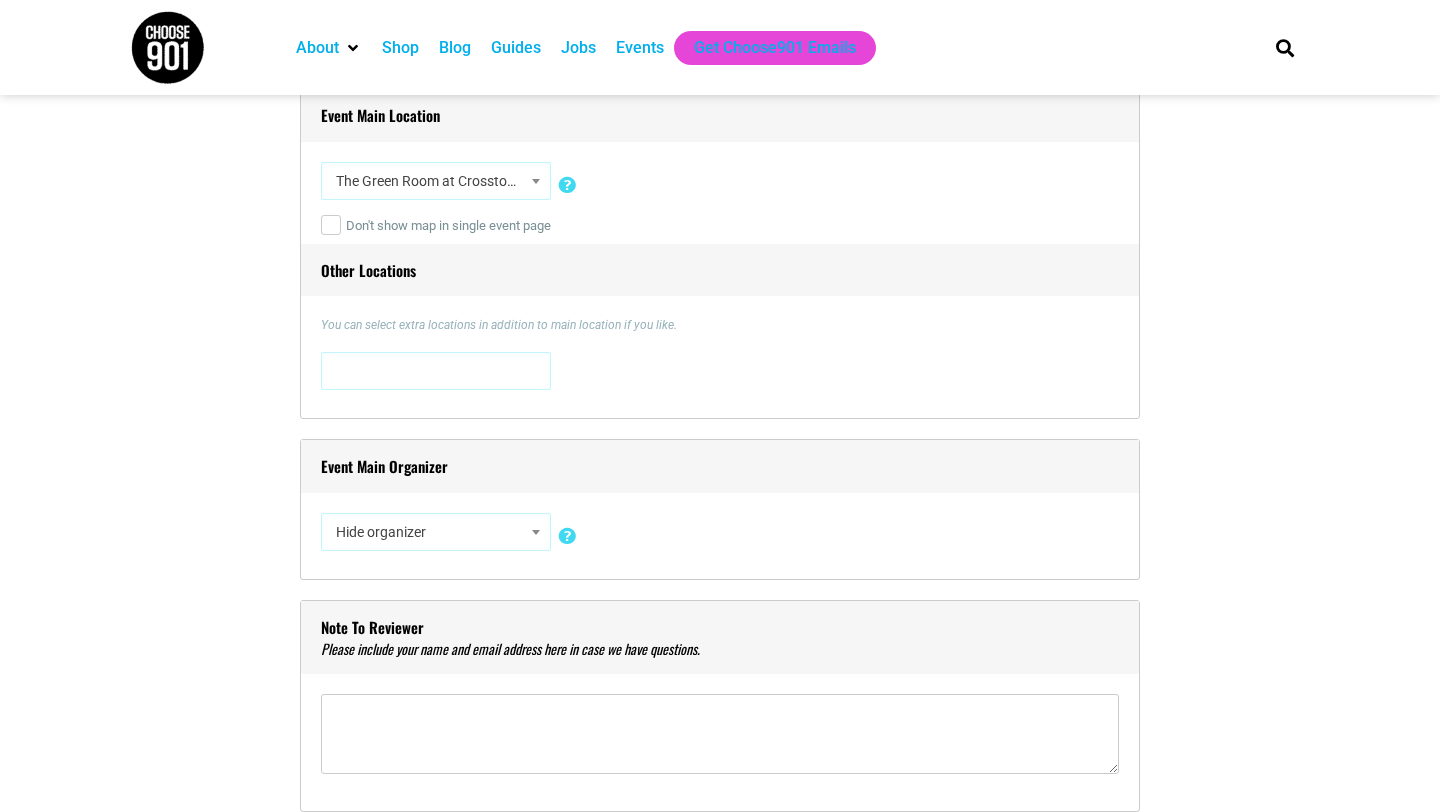 click on "Hide organizer" at bounding box center [436, 532] 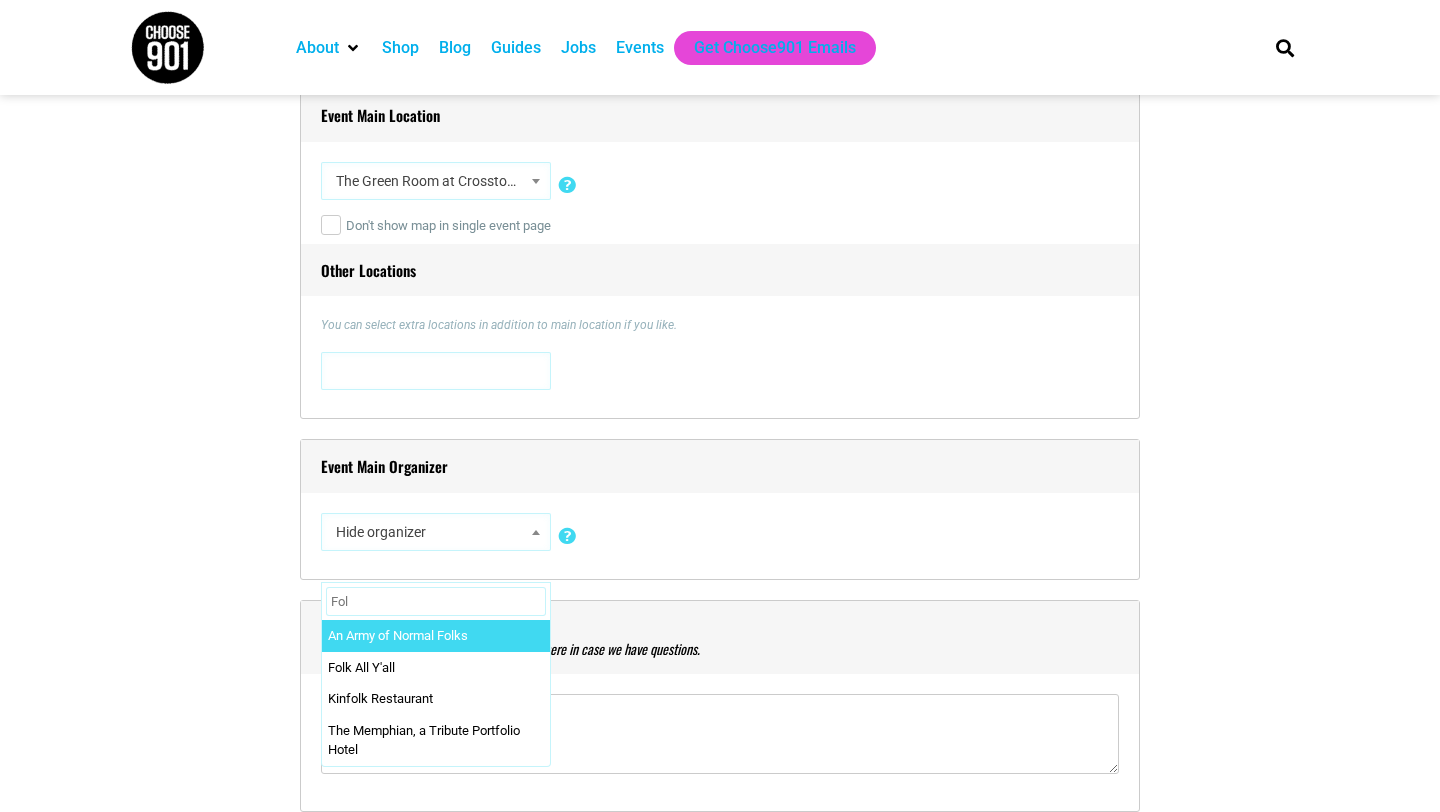 type on "Folk" 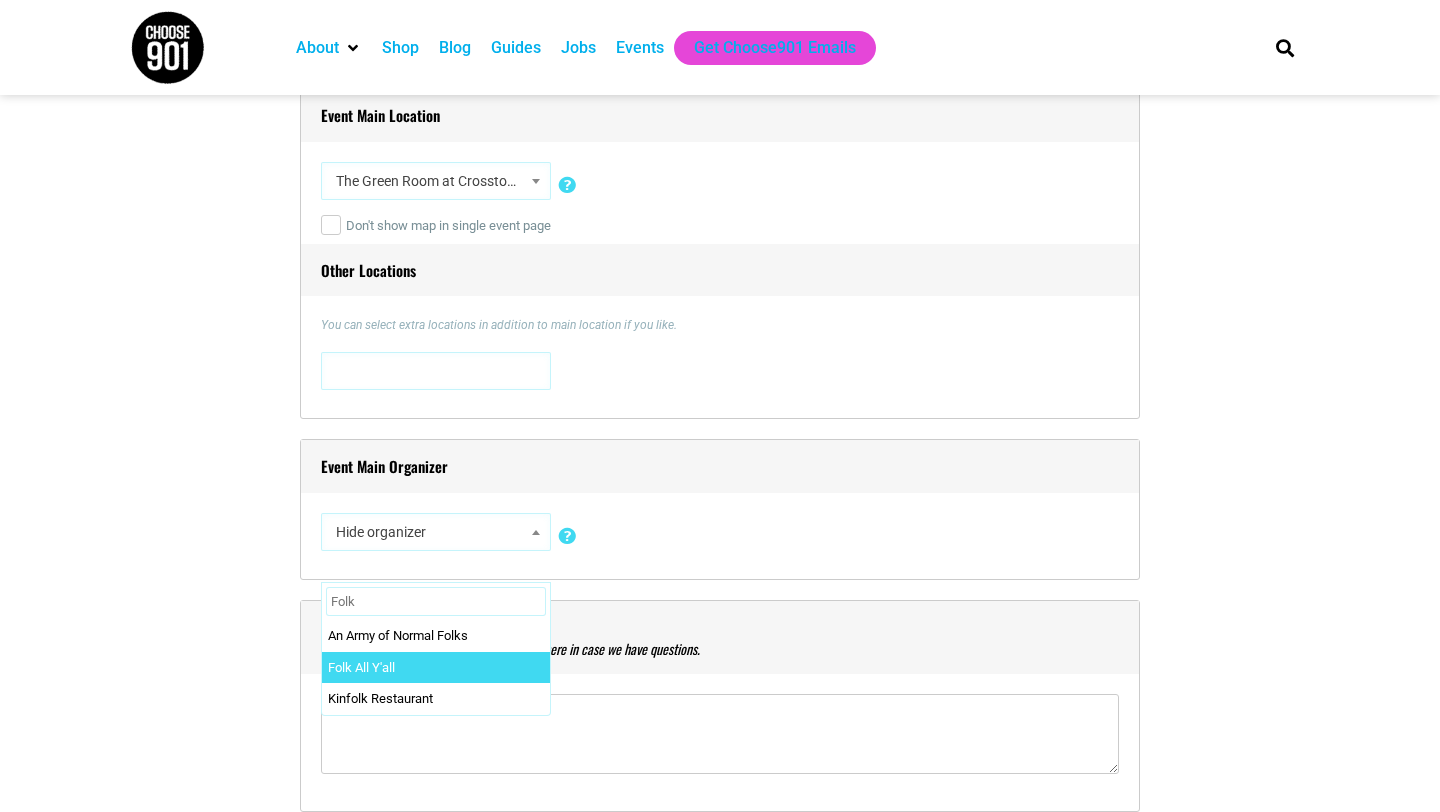 select on "[NUMBER]" 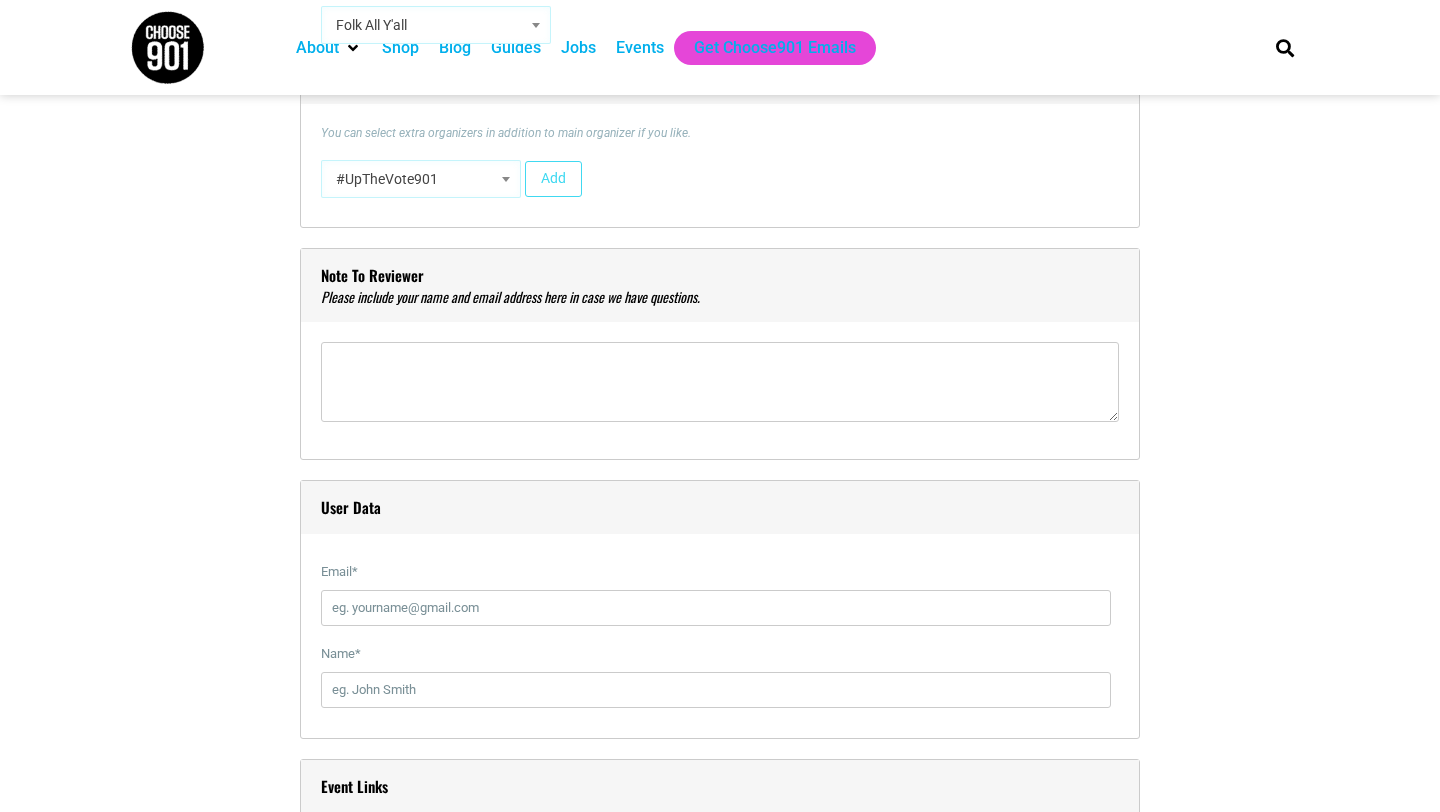 scroll, scrollTop: 1967, scrollLeft: 0, axis: vertical 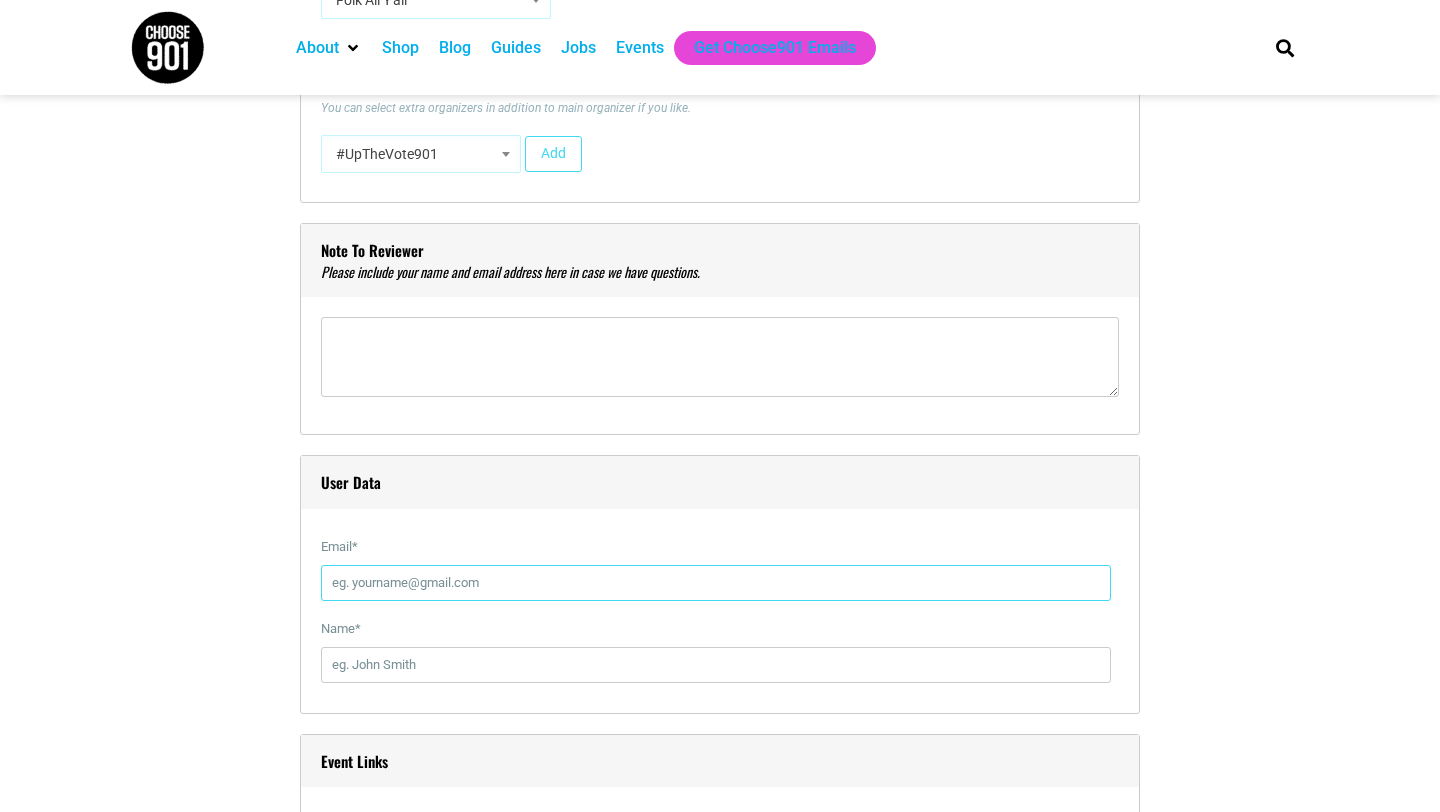click on "Email *" at bounding box center [716, 583] 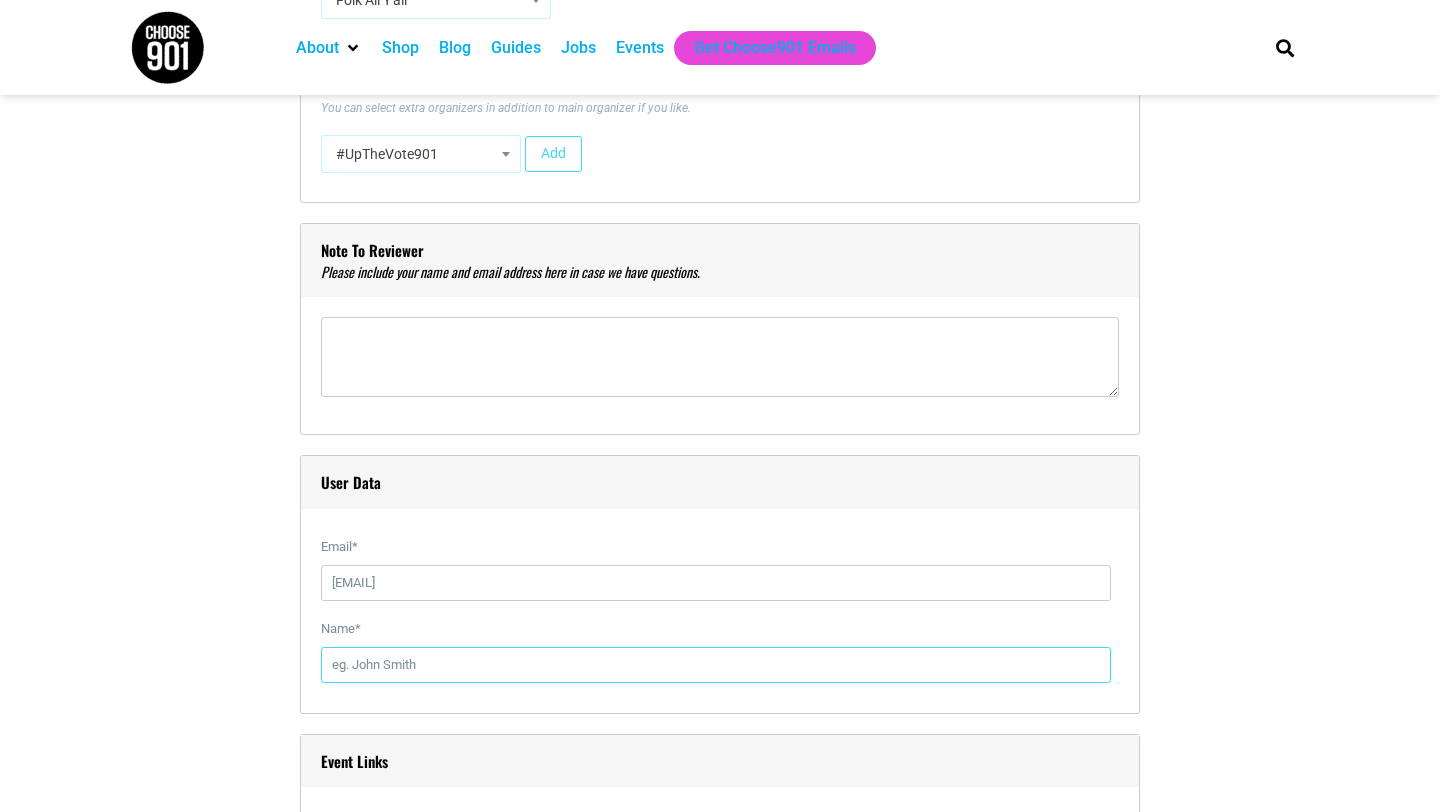 click on "Name *" at bounding box center (716, 665) 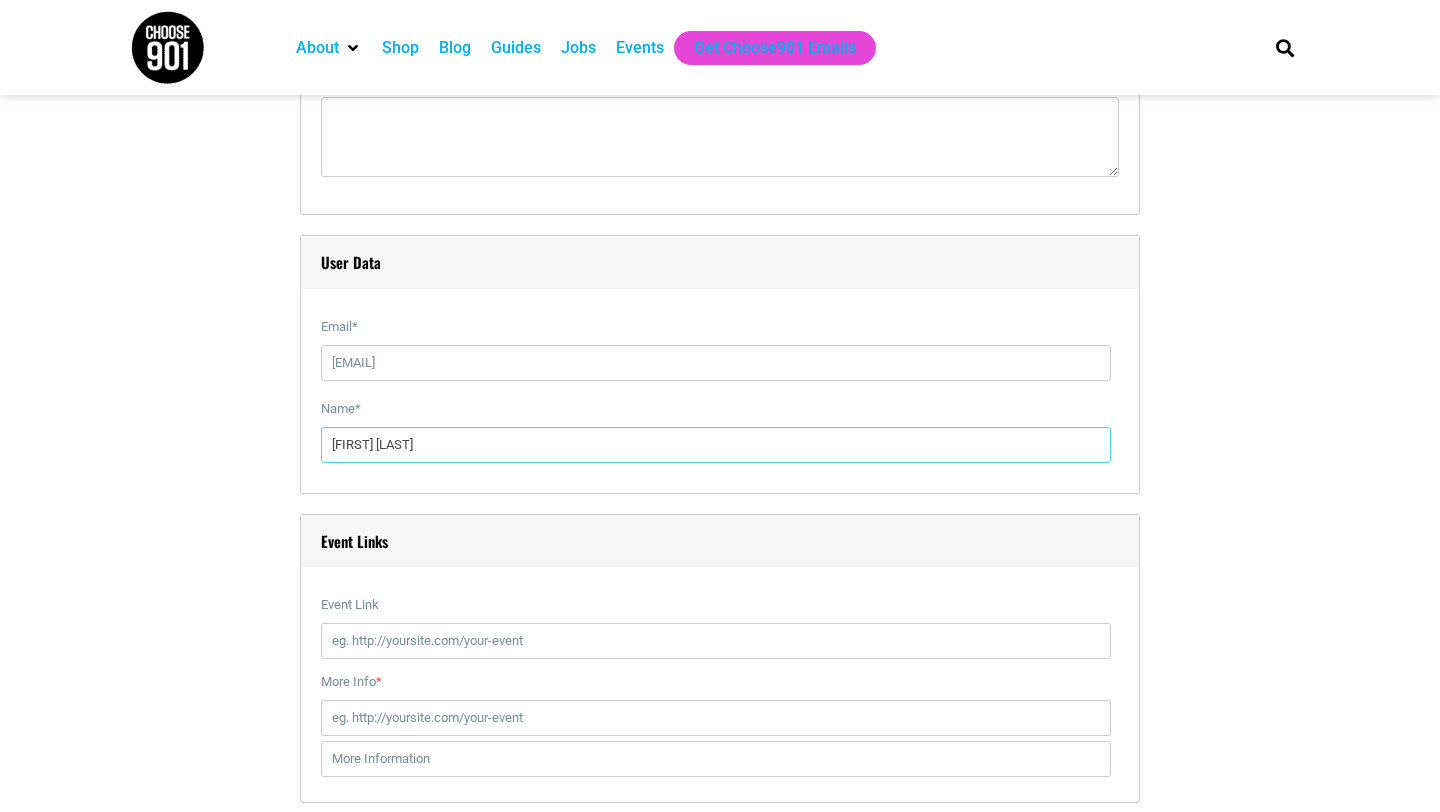 scroll, scrollTop: 2204, scrollLeft: 0, axis: vertical 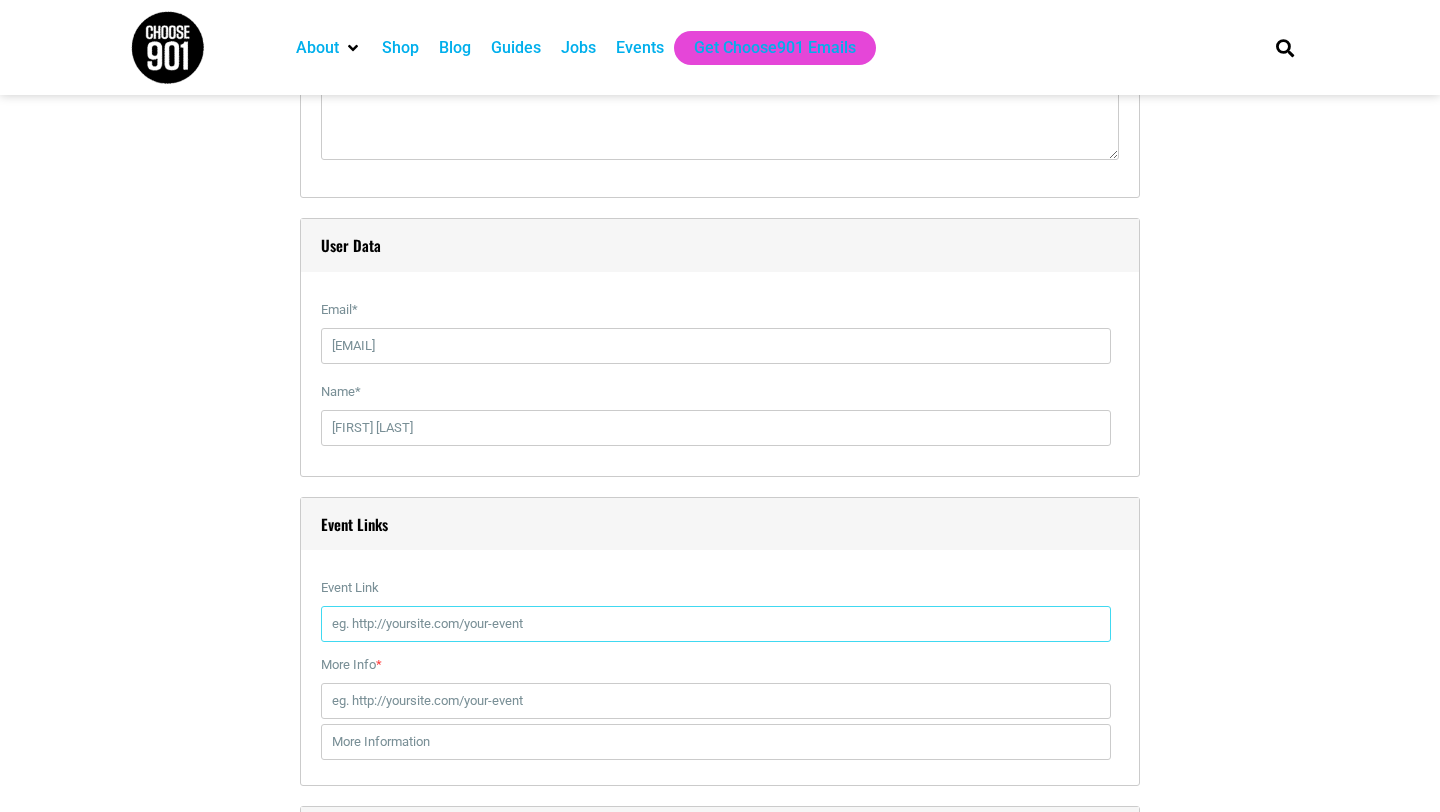 click on "Event Link" at bounding box center (716, 624) 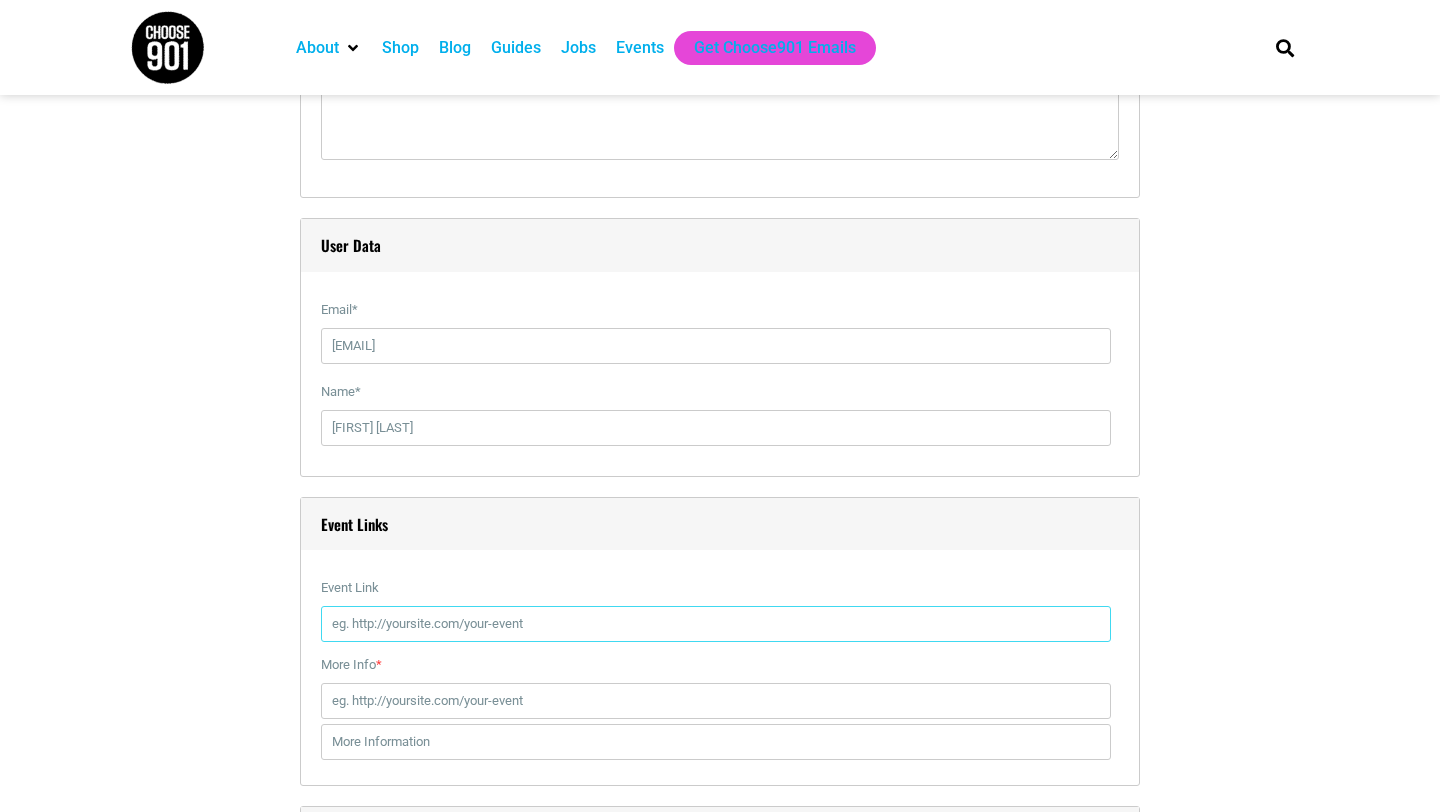 paste on "https://crosstownarts.org/calendar/folk-all-yall-presents-jesse-ruben/" 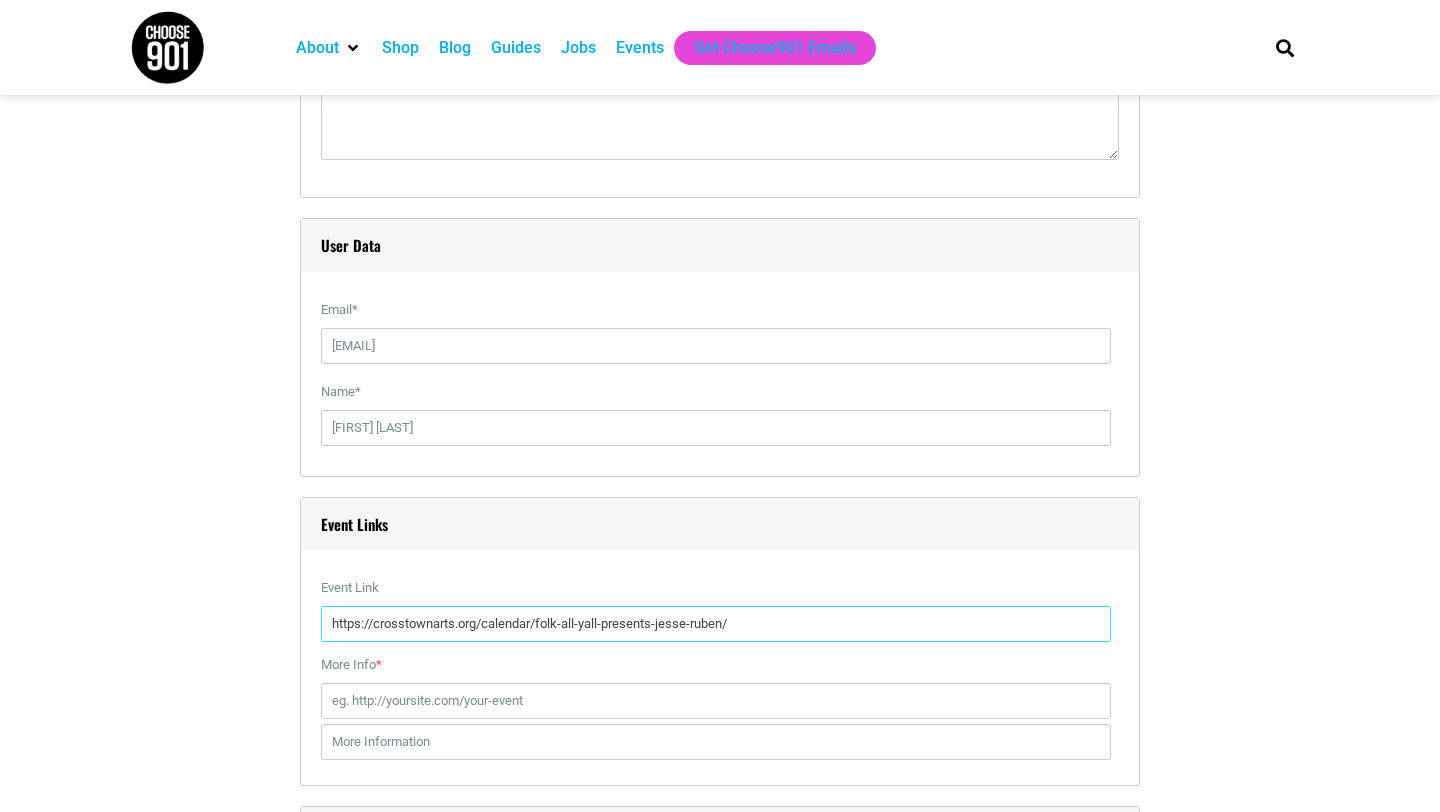 type on "https://crosstownarts.org/calendar/folk-all-yall-presents-jesse-ruben/" 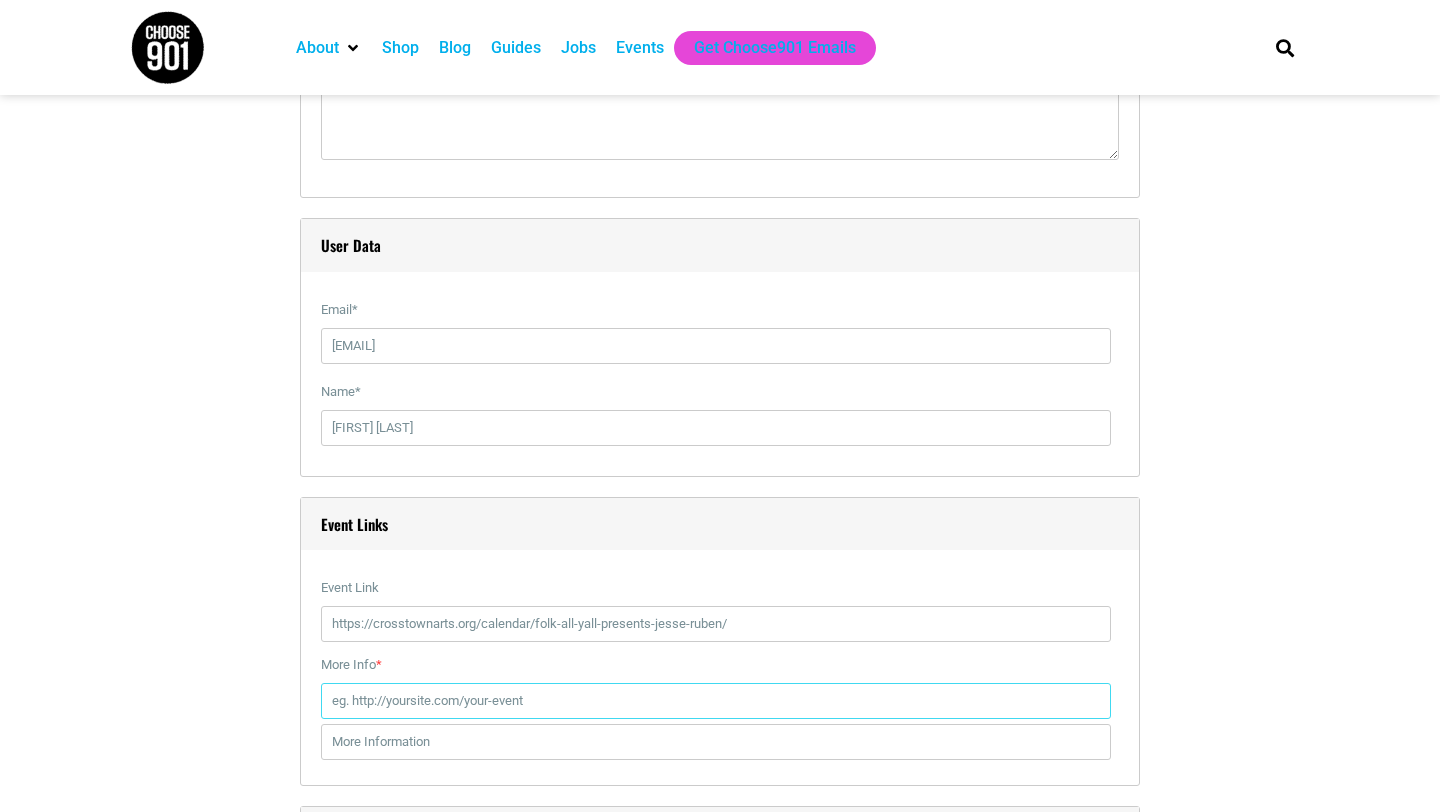 click on "More Info  *" at bounding box center (716, 701) 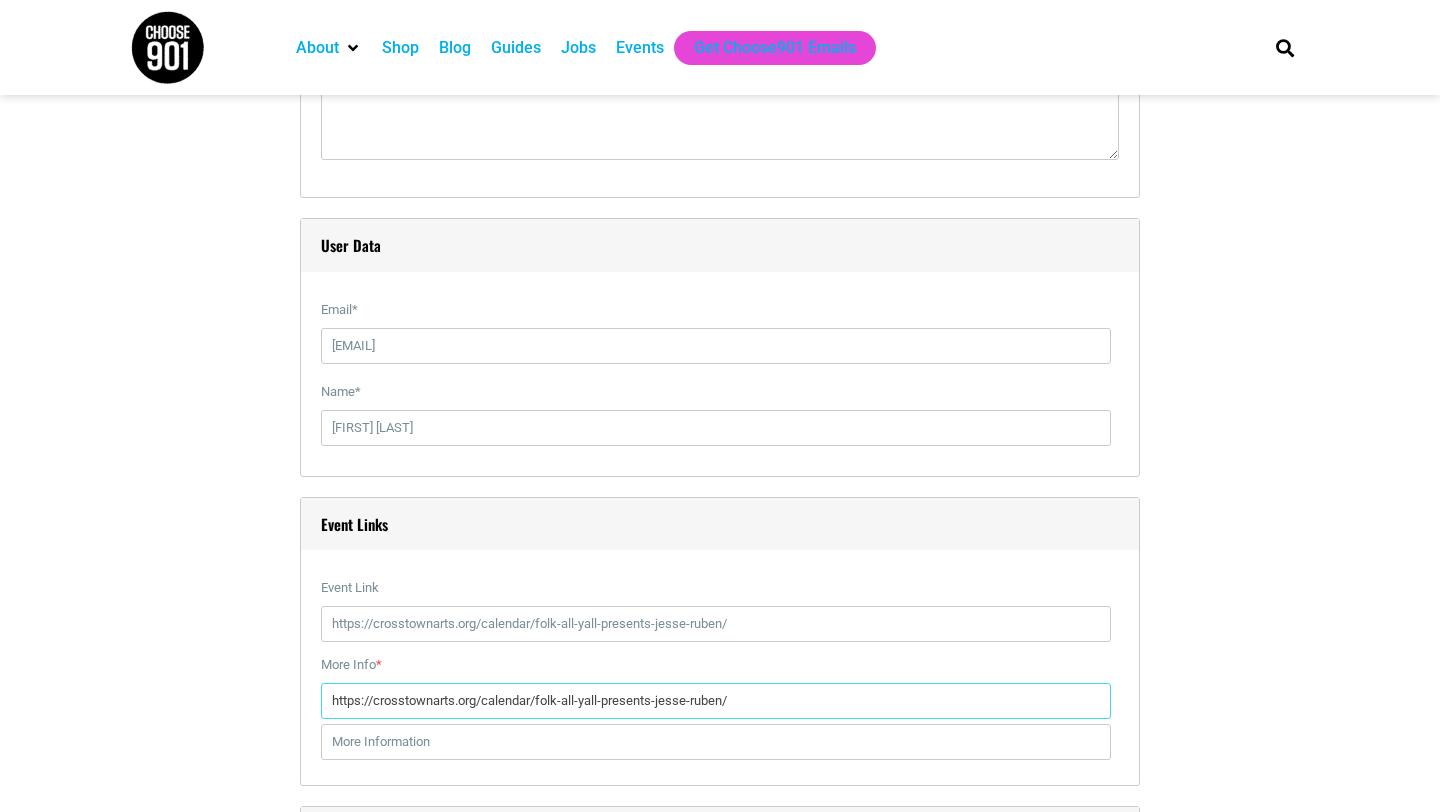 type on "https://crosstownarts.org/calendar/folk-all-yall-presents-jesse-ruben/" 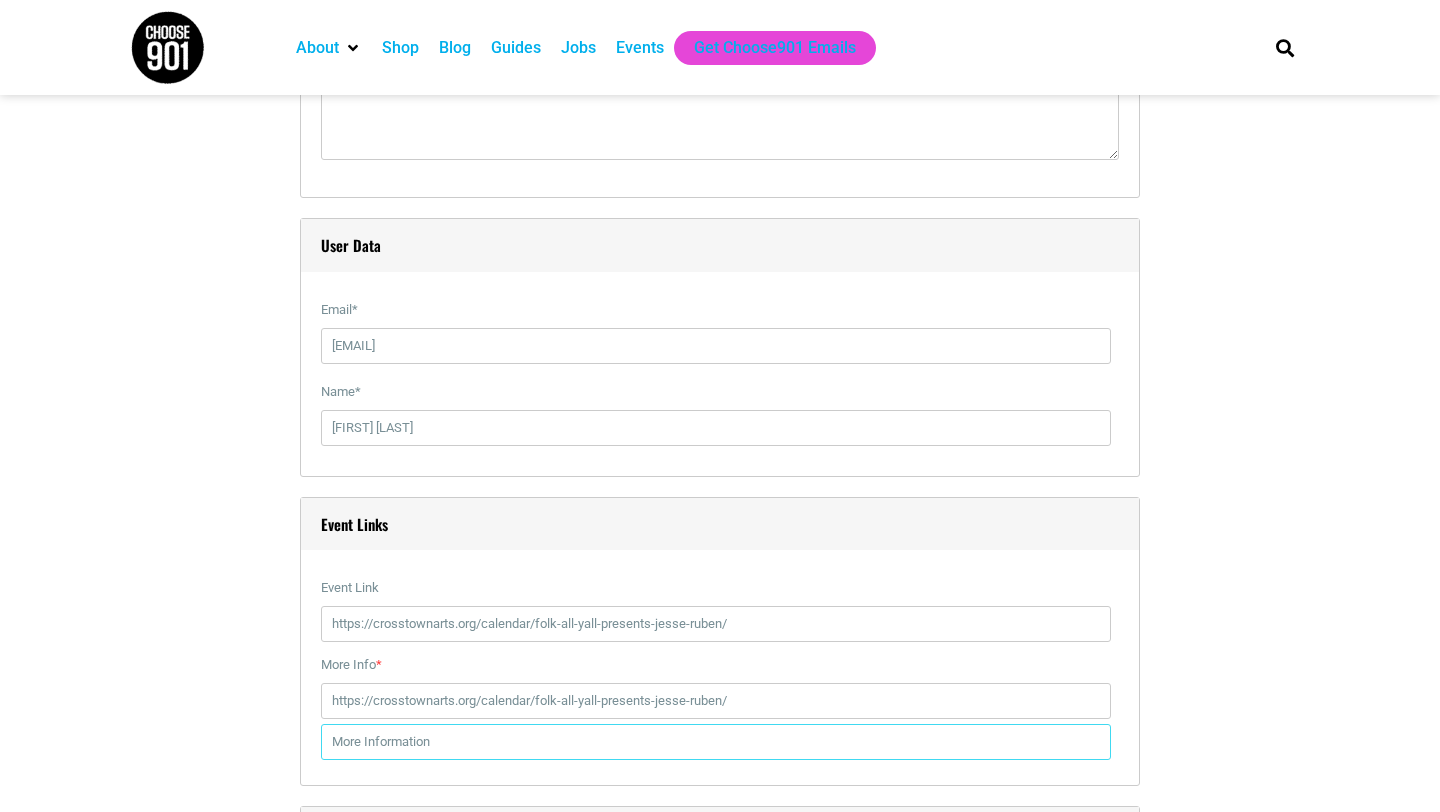 click at bounding box center [716, 742] 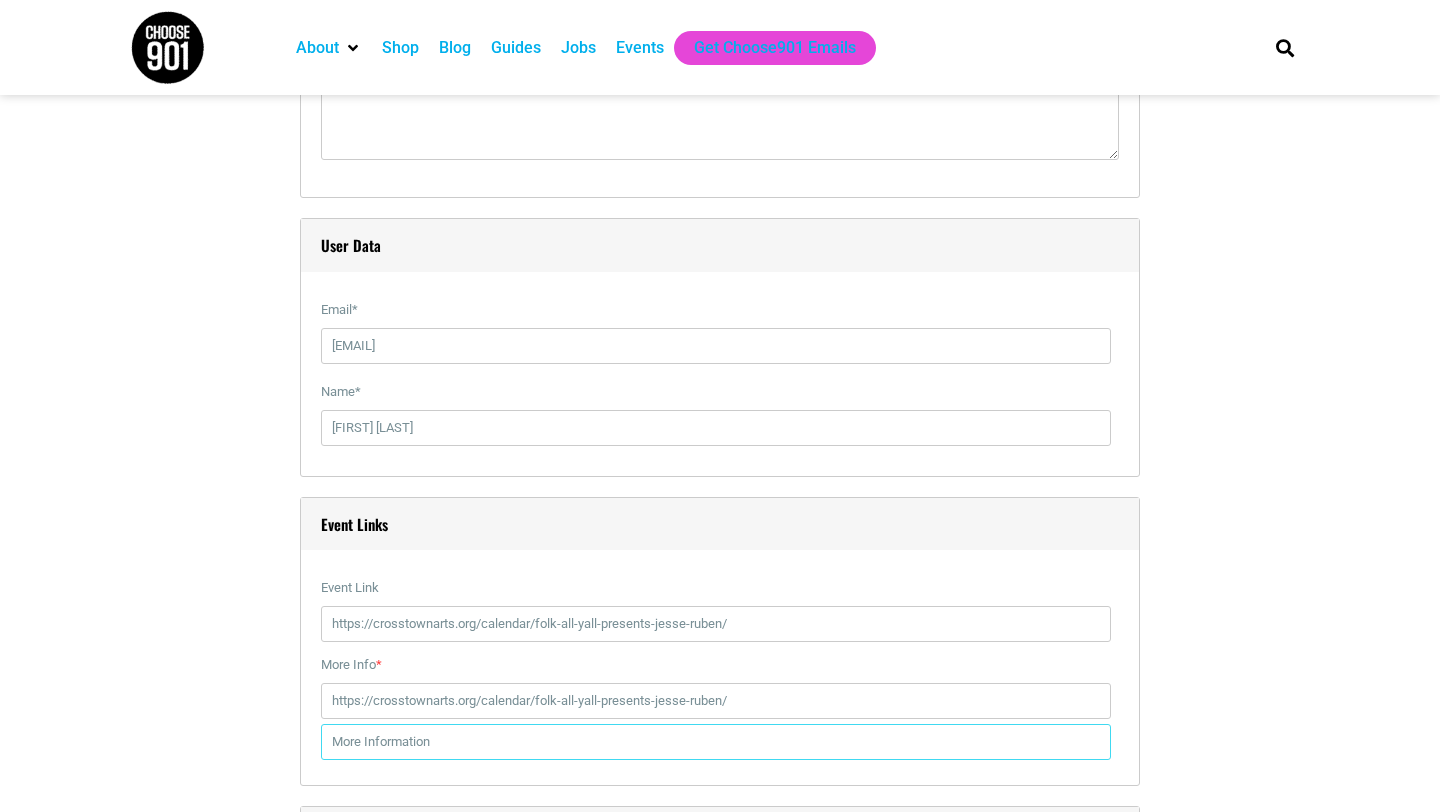 paste on "https://crosstownarts.org/calendar/folk-all-yall-presents-jesse-ruben/" 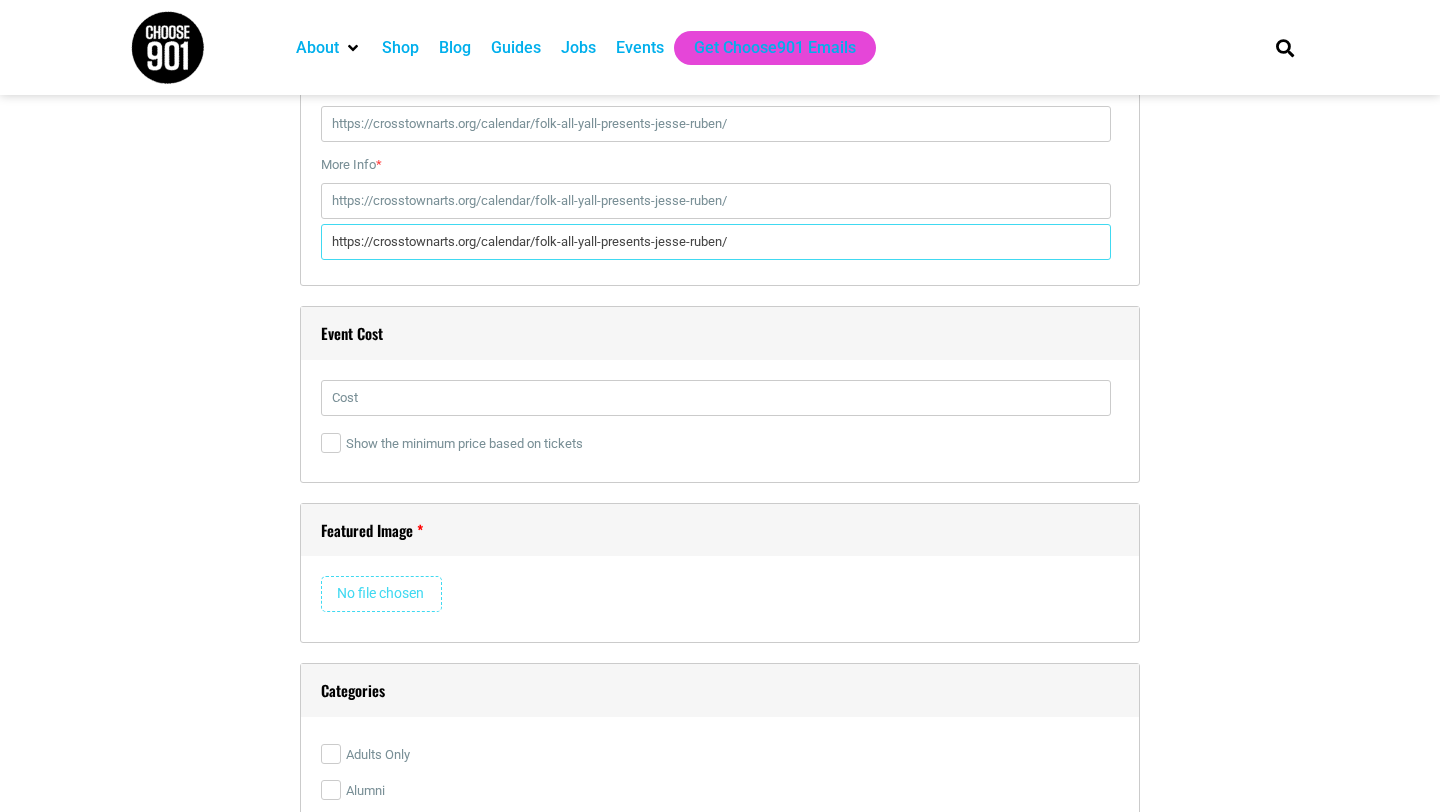scroll, scrollTop: 2723, scrollLeft: 0, axis: vertical 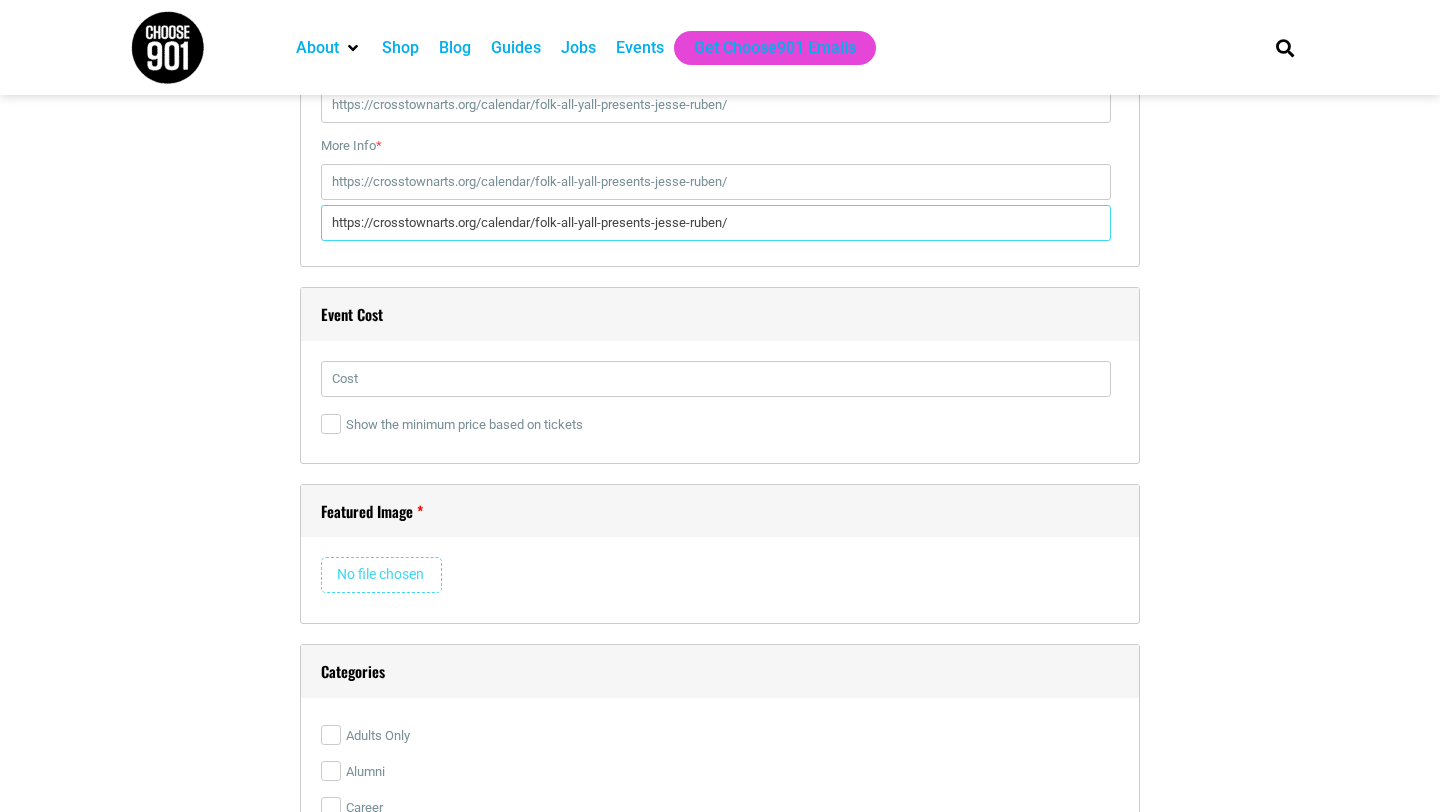 type on "https://crosstownarts.org/calendar/folk-all-yall-presents-jesse-ruben/" 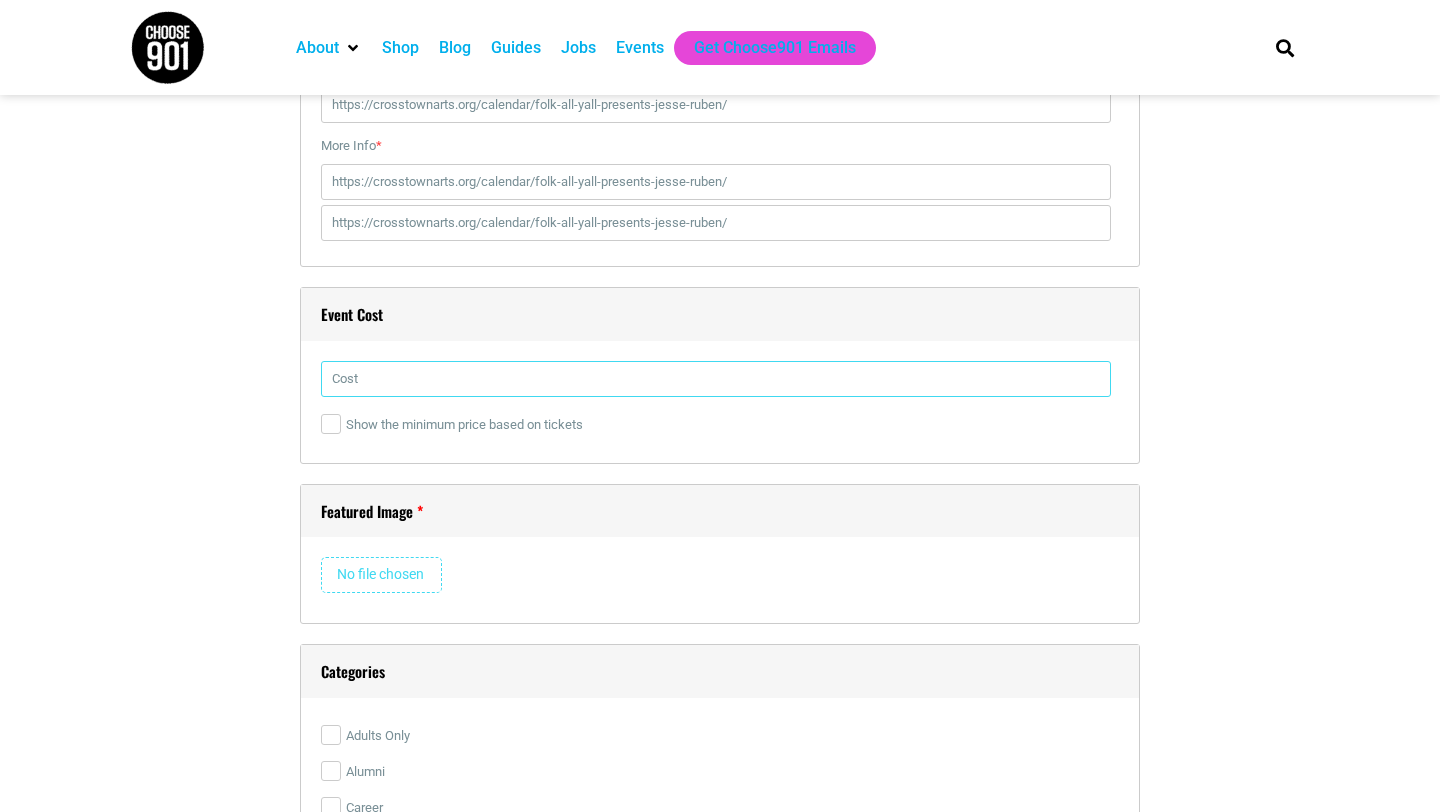 click at bounding box center (716, 379) 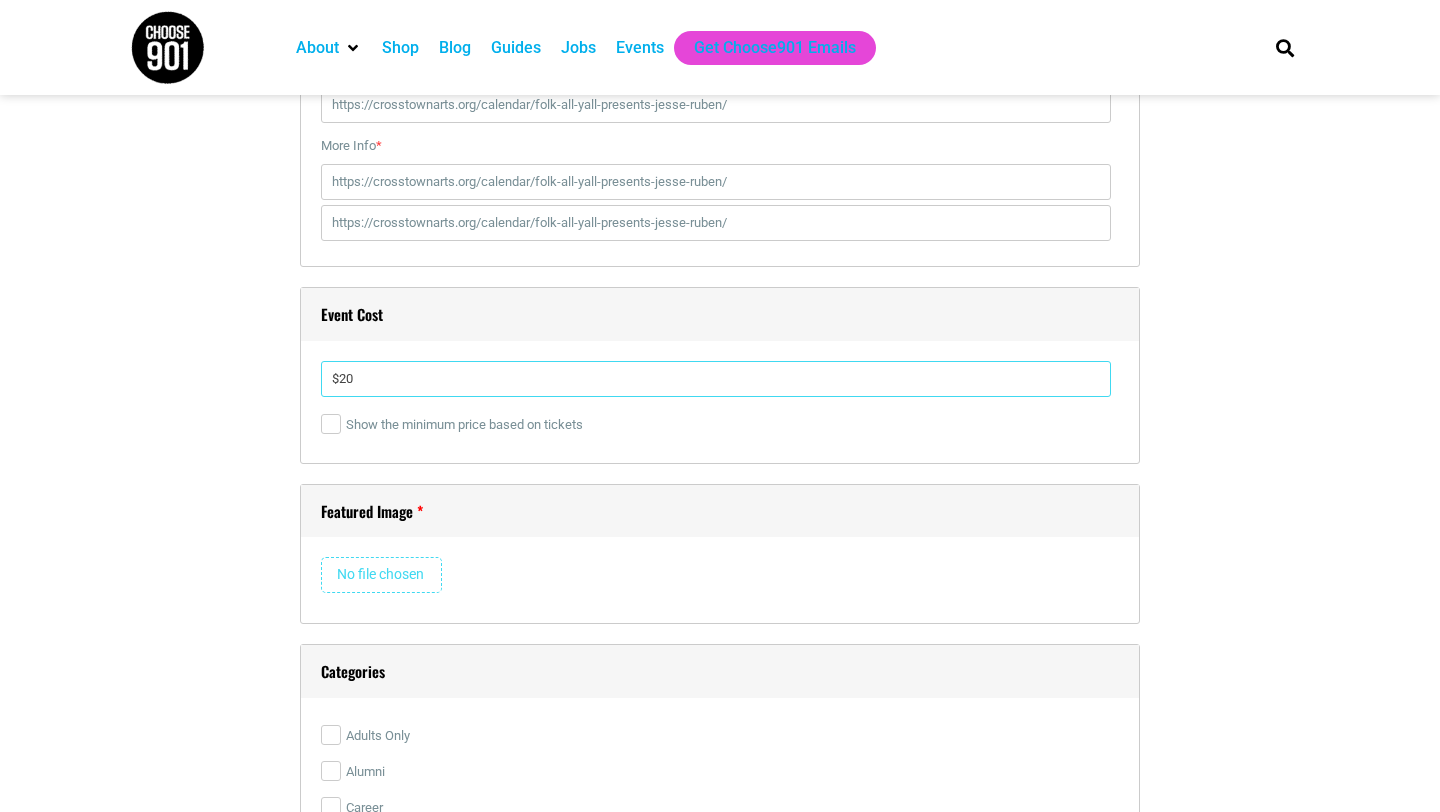 type on "$20" 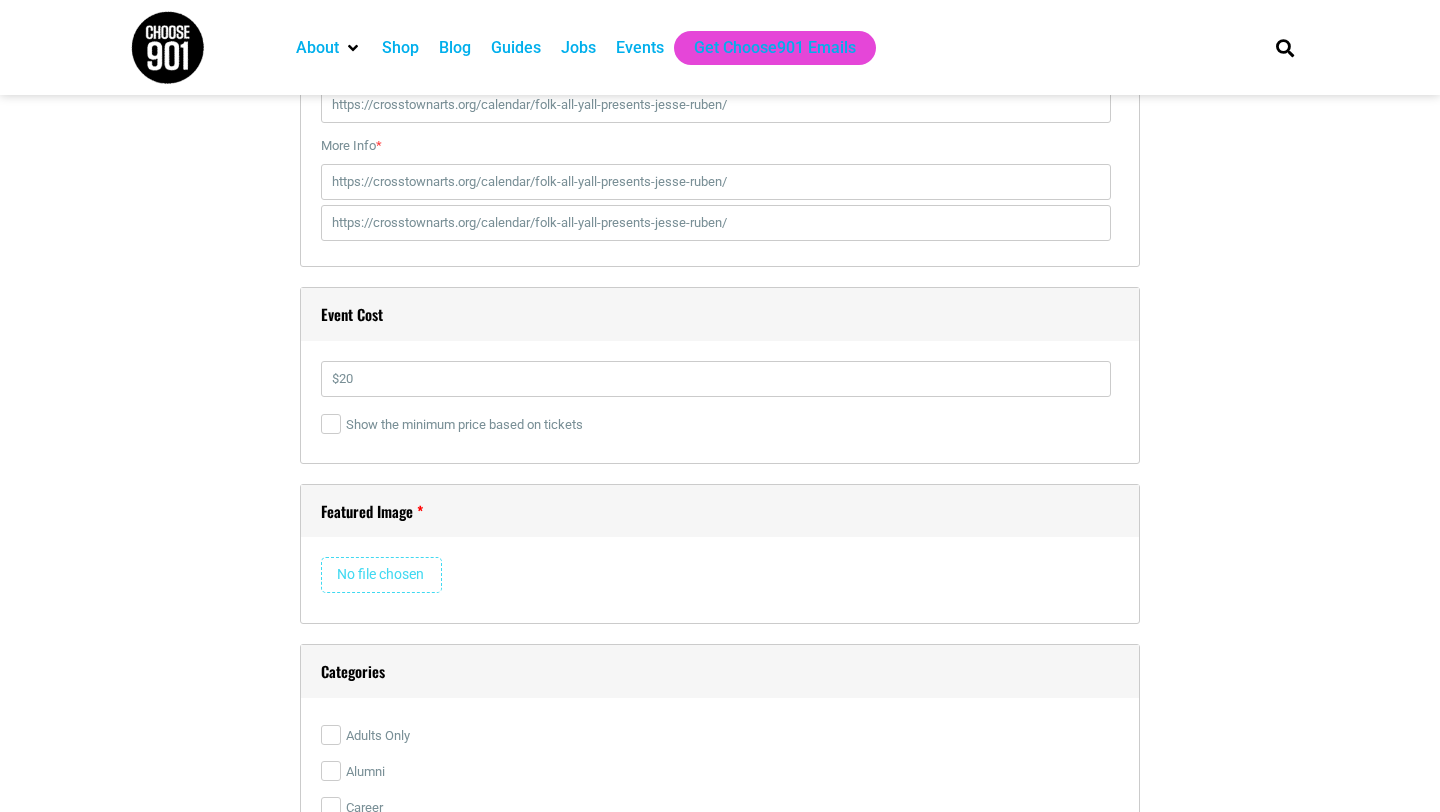 click on "Featured Image" at bounding box center [720, 511] 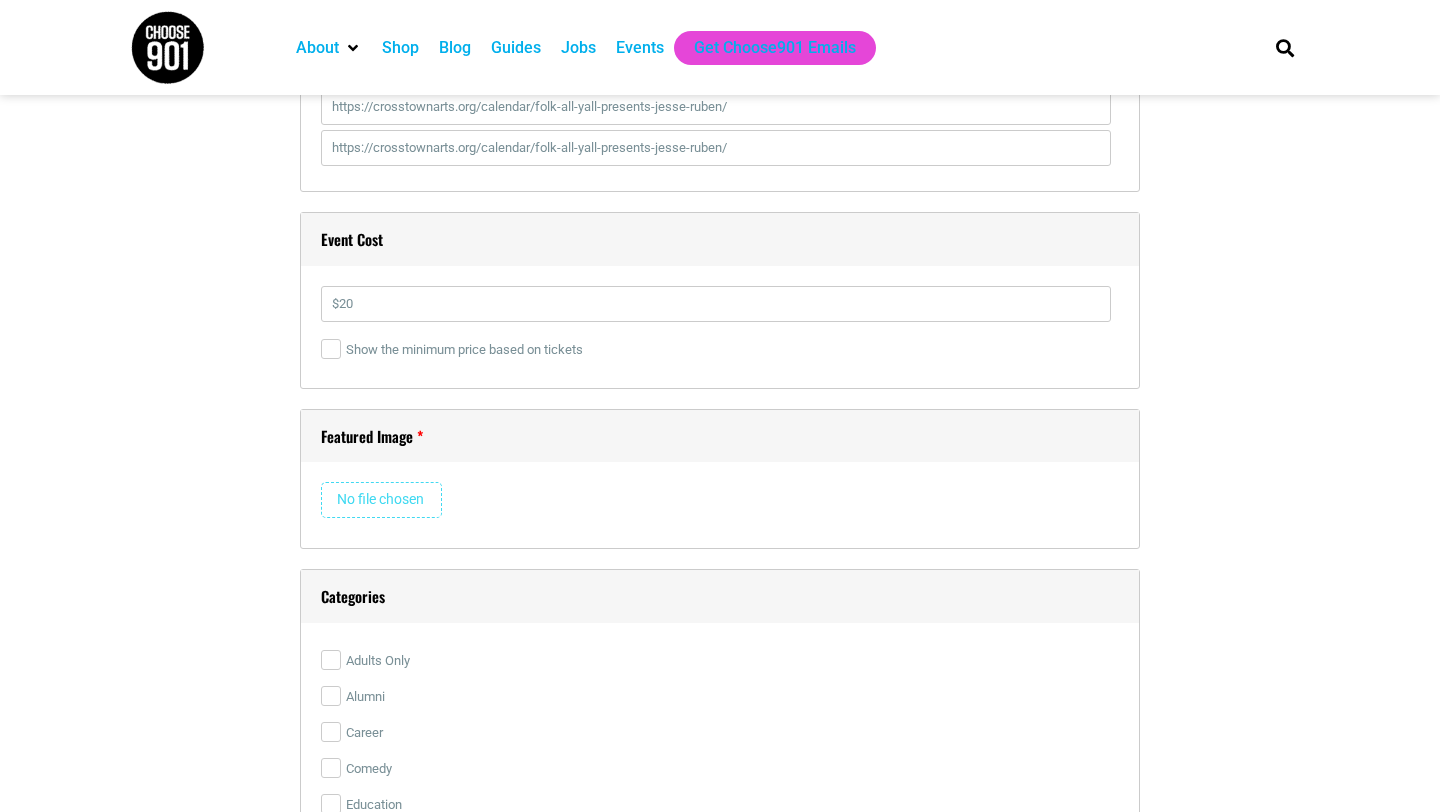 scroll, scrollTop: 2845, scrollLeft: 0, axis: vertical 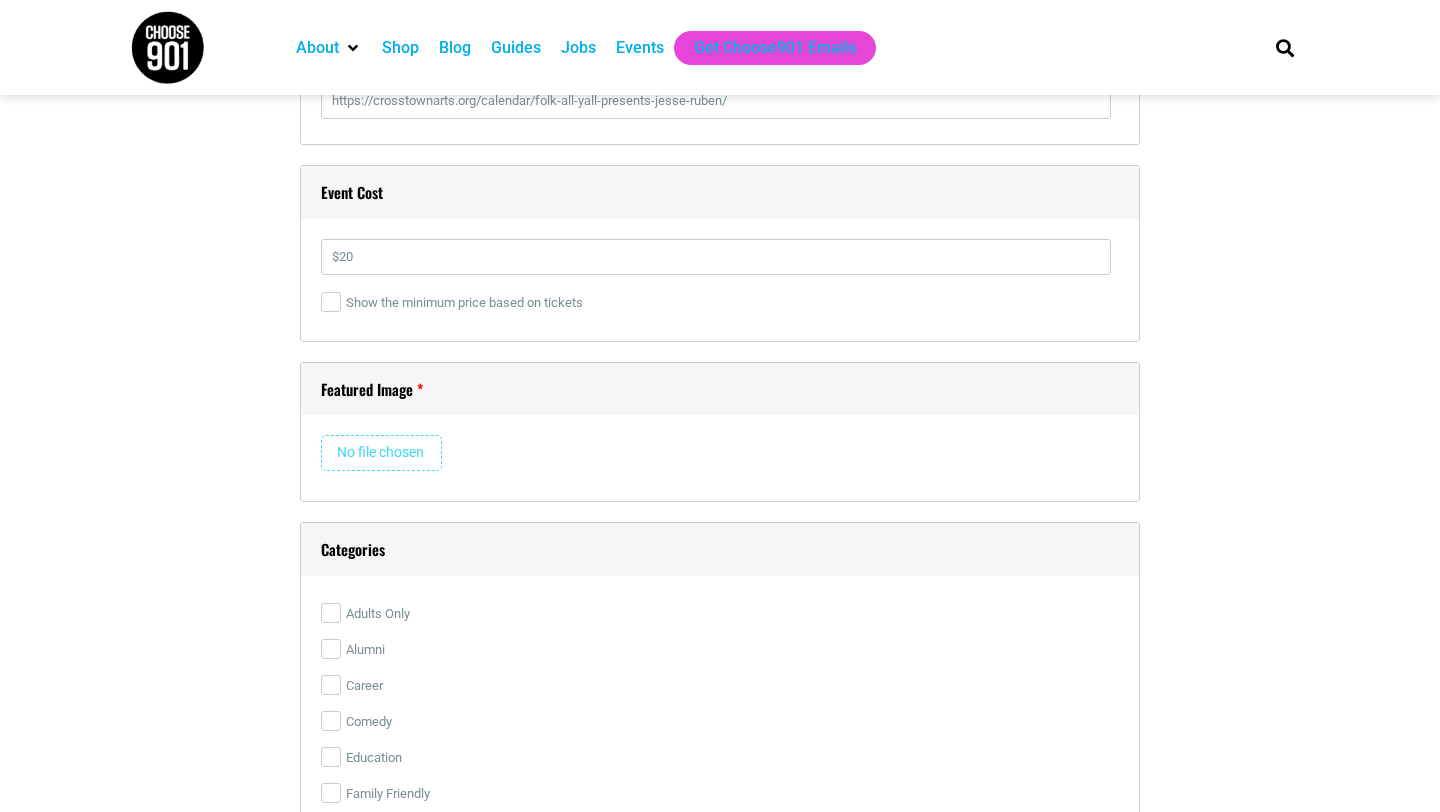 click at bounding box center (381, 453) 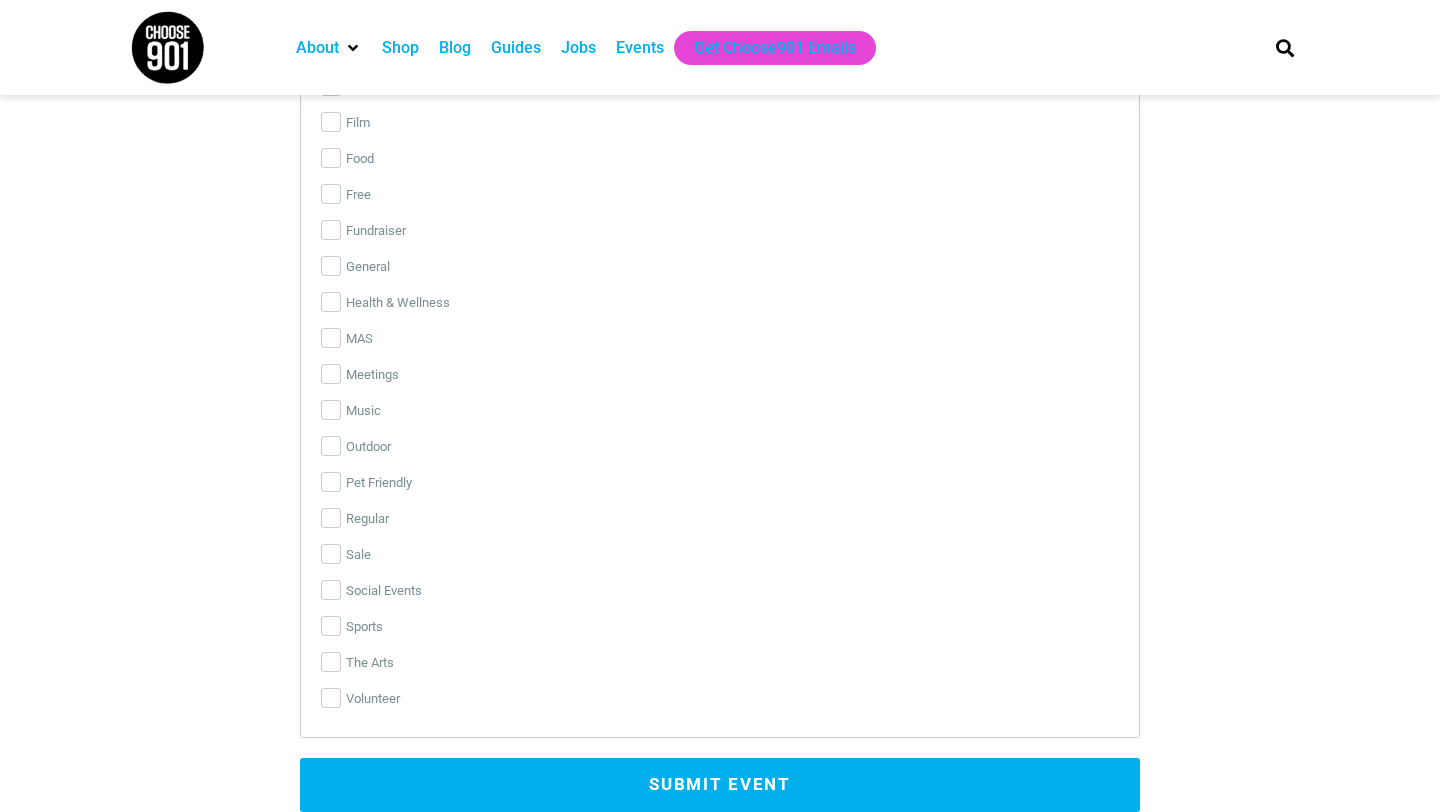 type 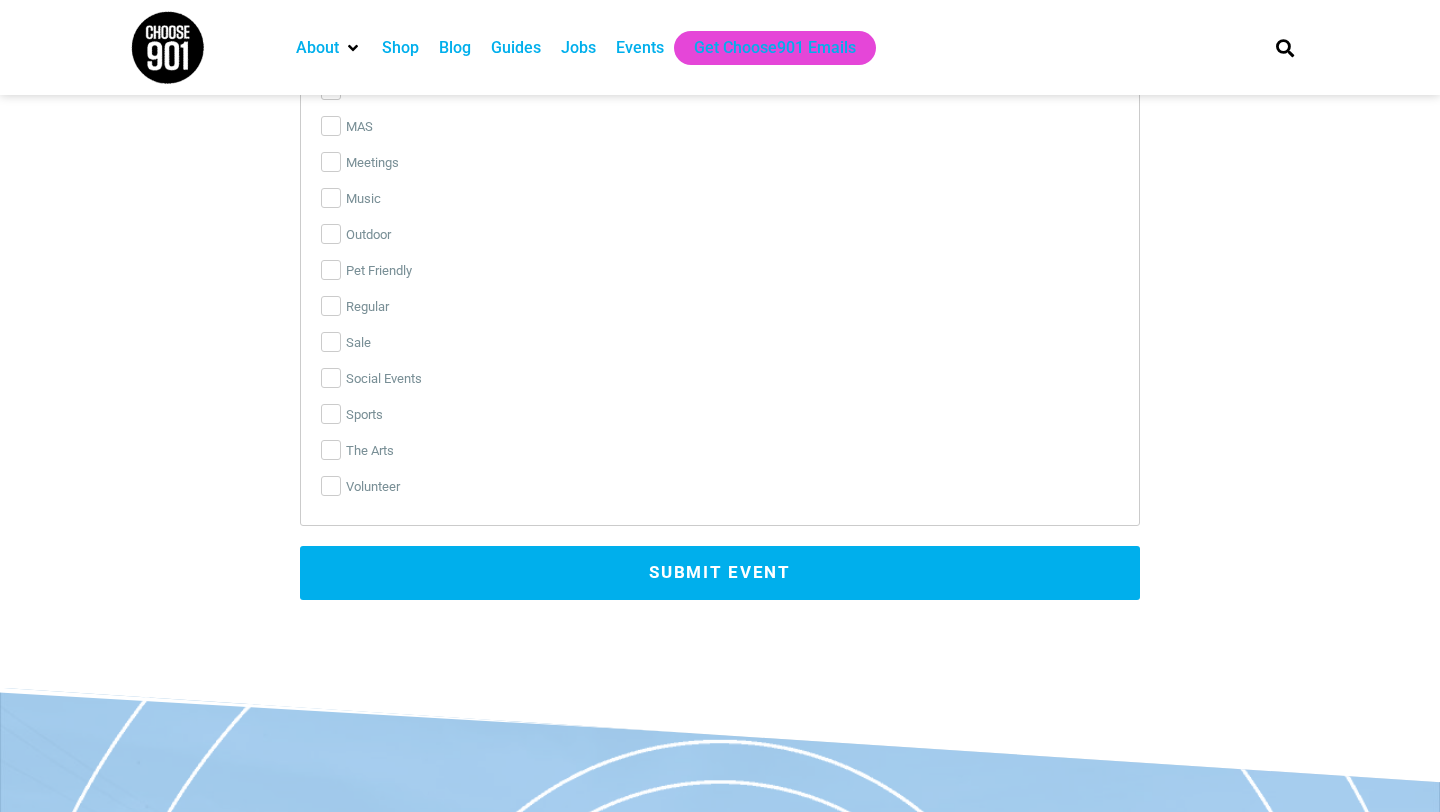 click on "Submit Event" at bounding box center (720, 573) 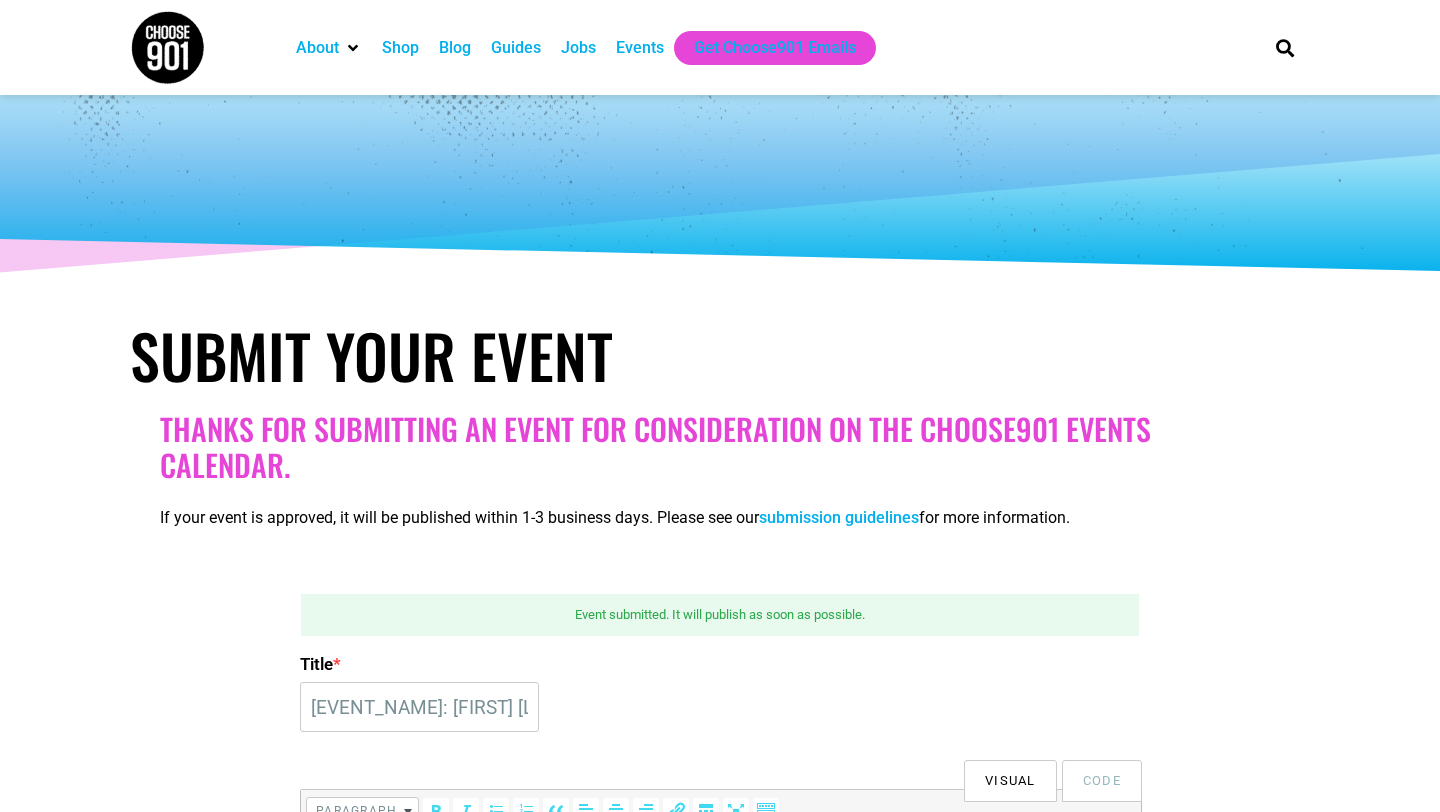 scroll, scrollTop: 0, scrollLeft: 0, axis: both 